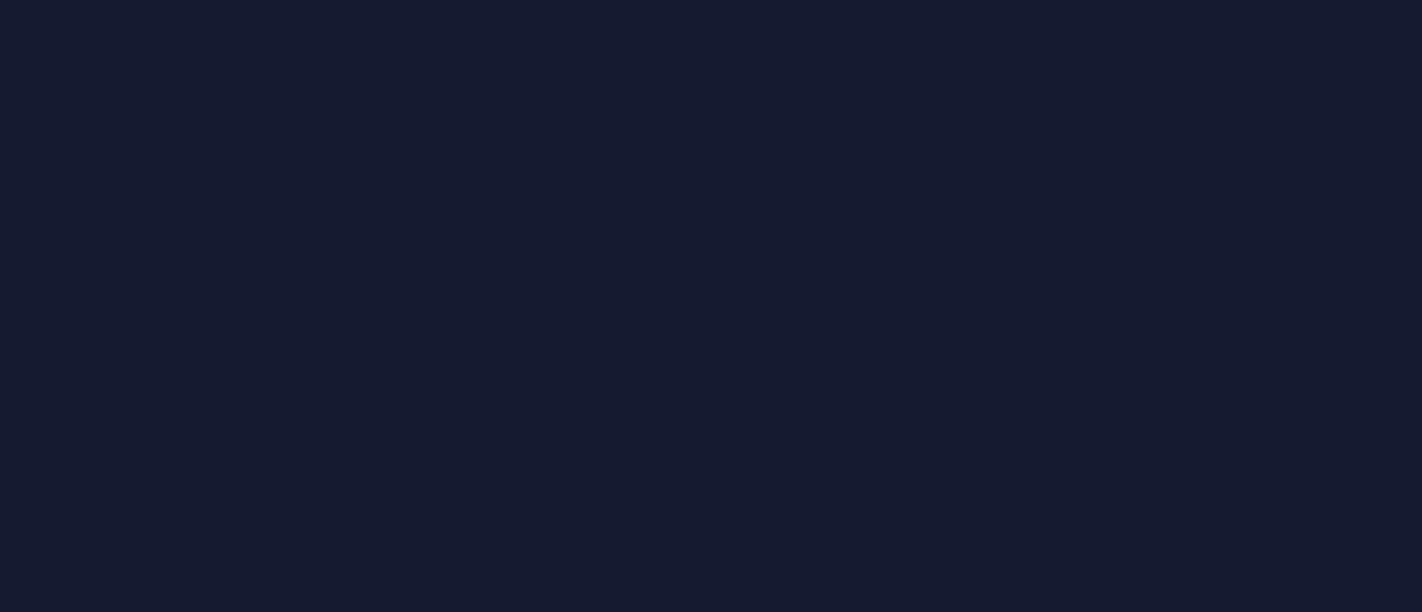 scroll, scrollTop: 0, scrollLeft: 0, axis: both 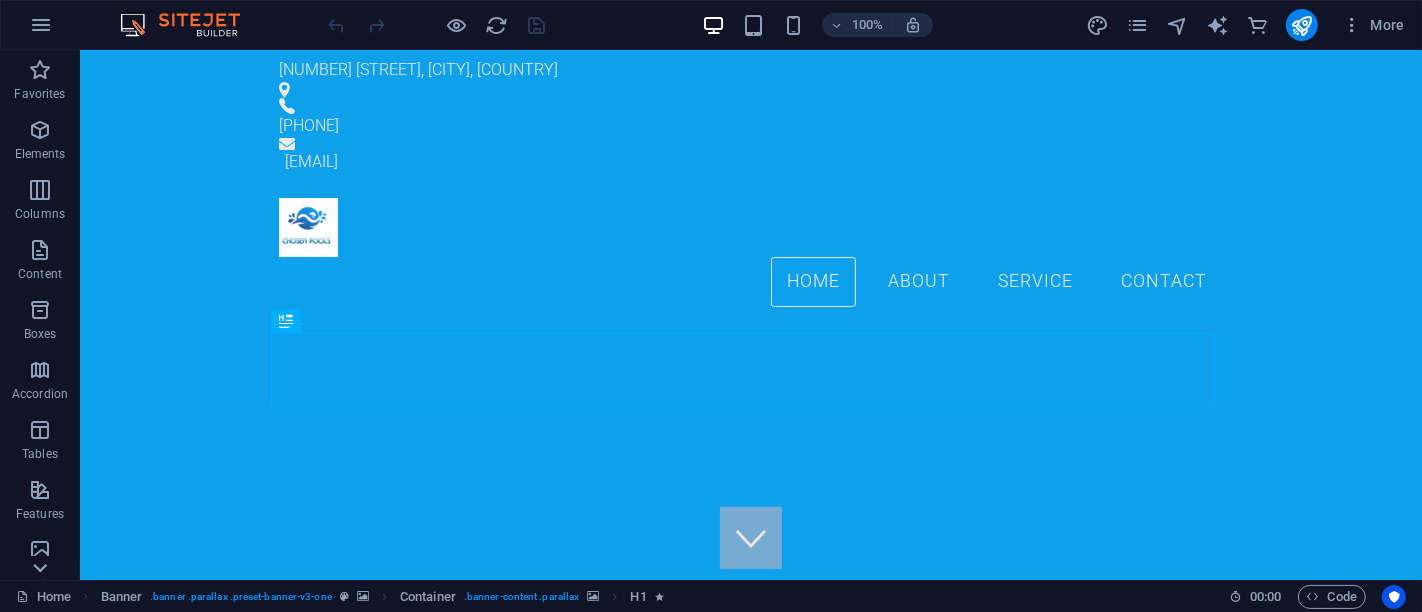 click 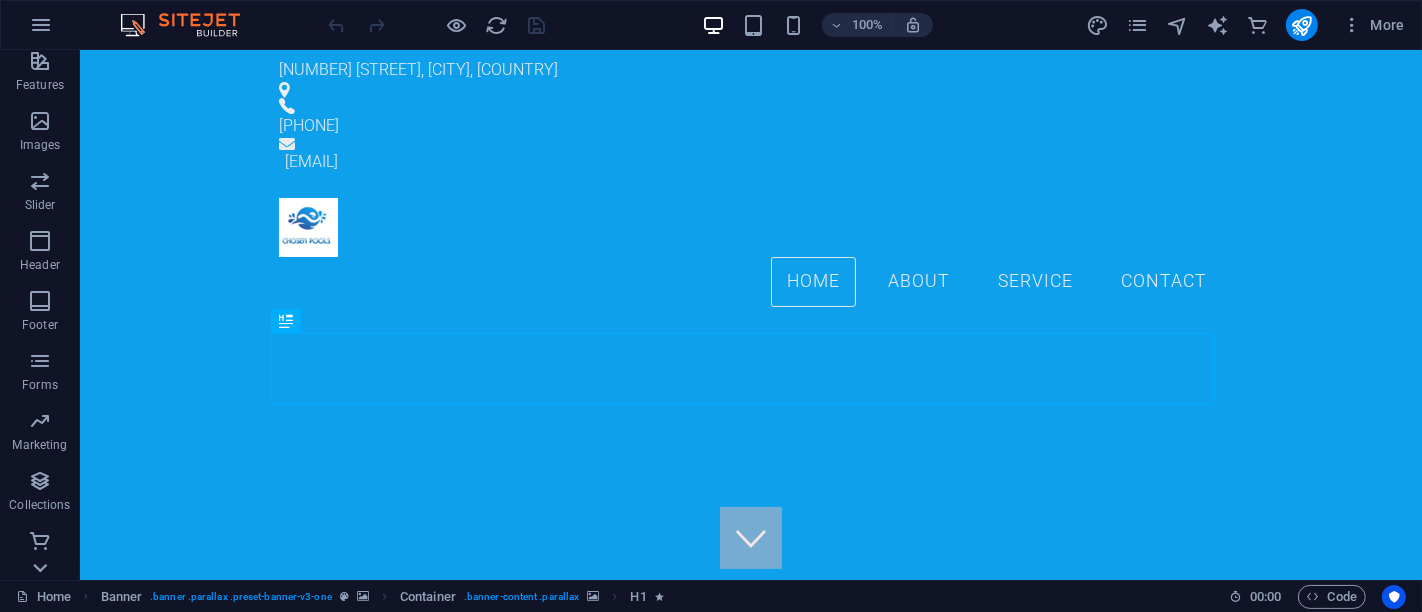 scroll, scrollTop: 429, scrollLeft: 0, axis: vertical 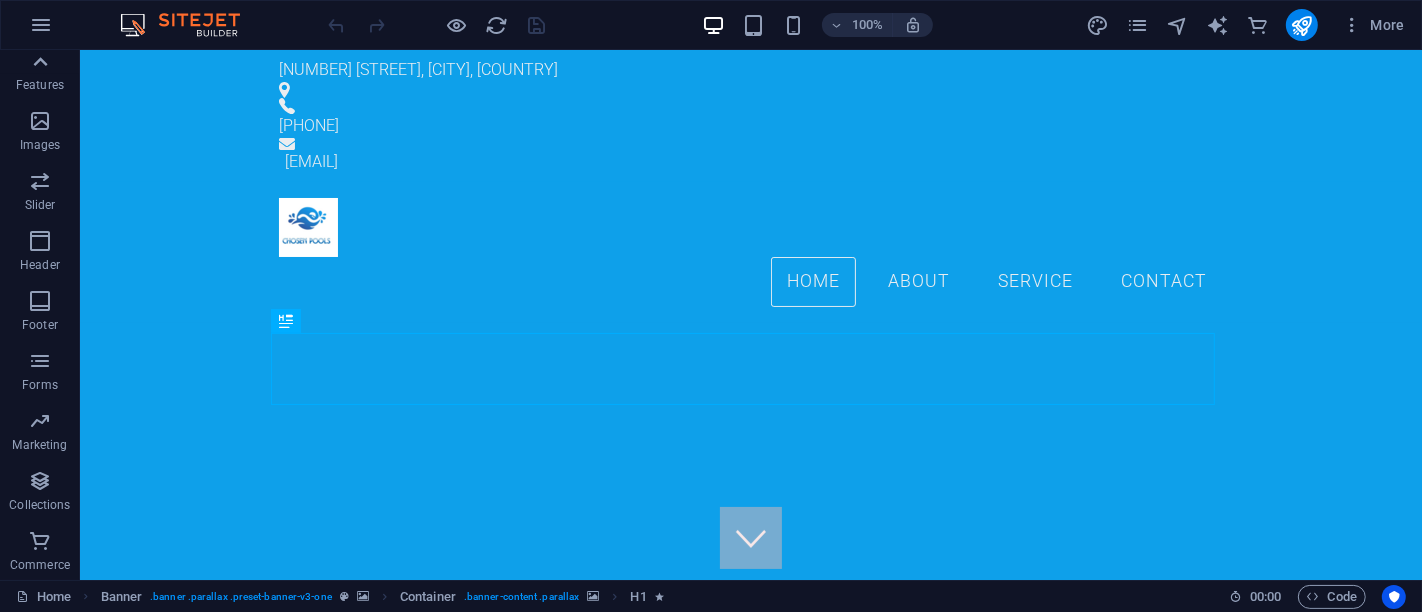 click 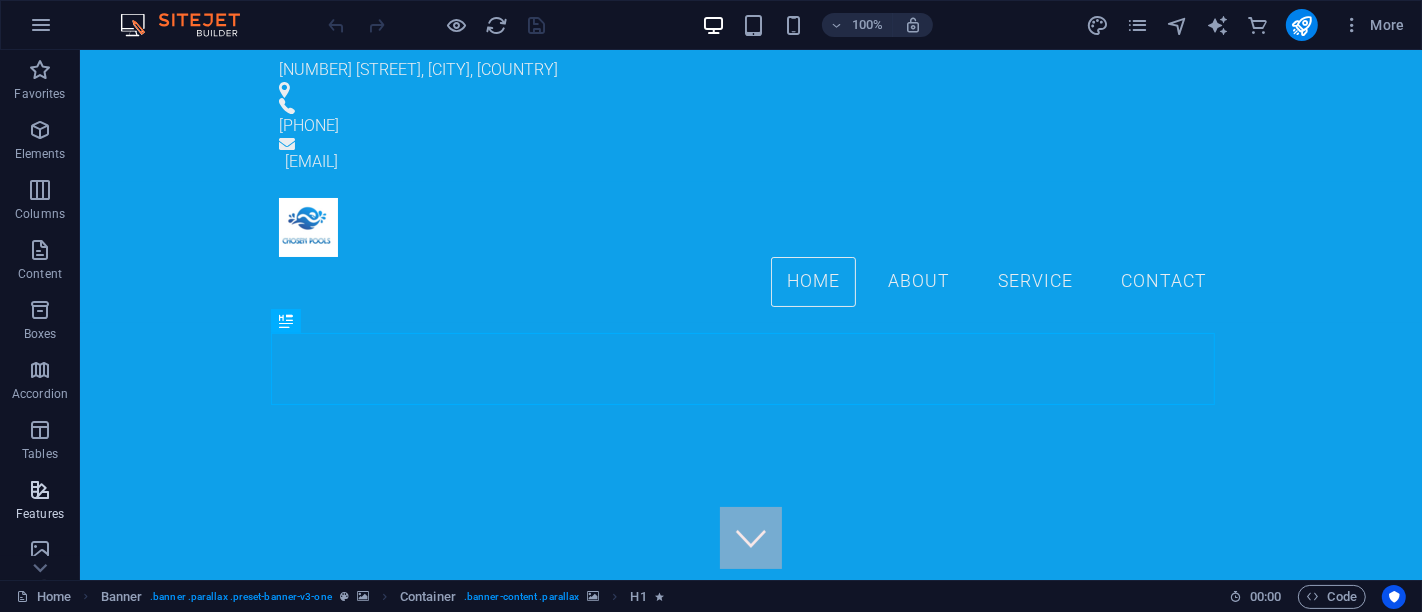 click on "Features" at bounding box center [40, 502] 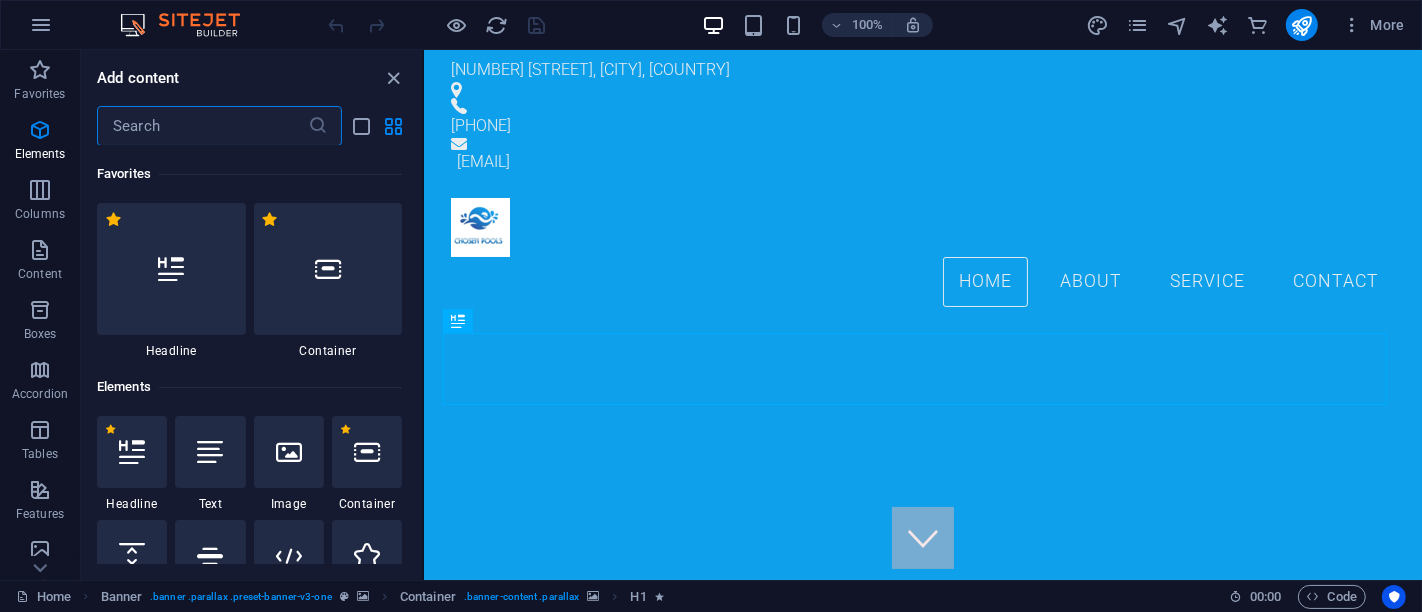 scroll, scrollTop: 7794, scrollLeft: 0, axis: vertical 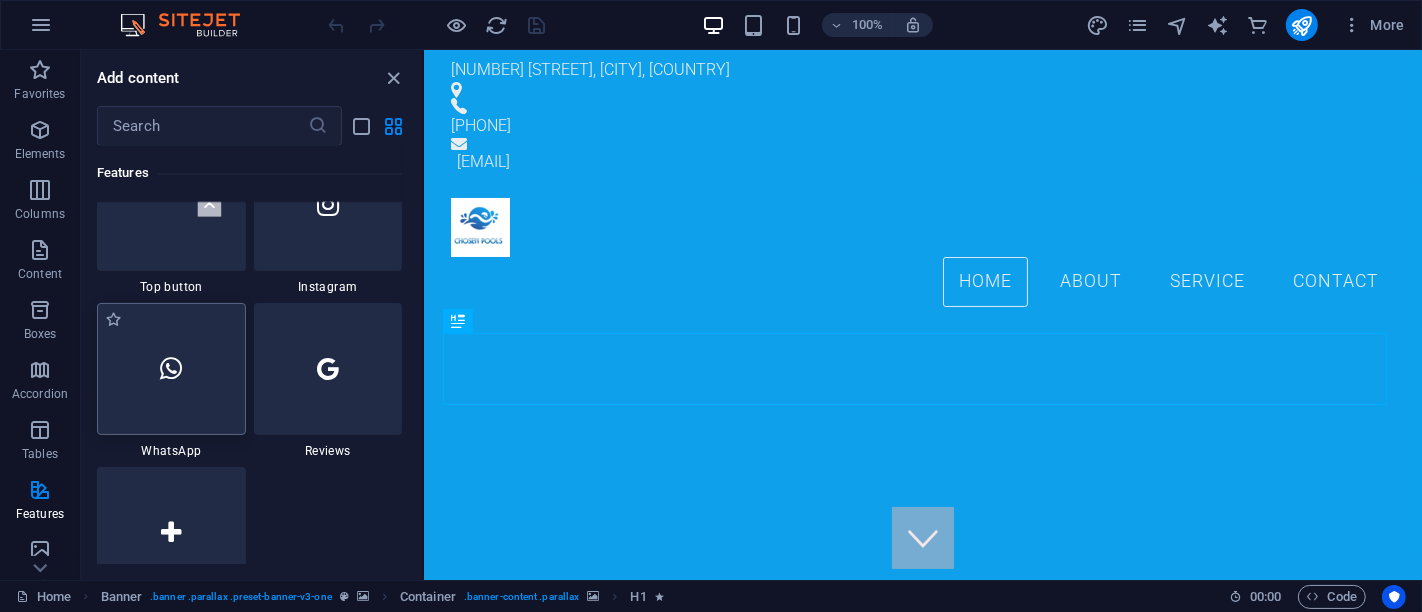 click at bounding box center (171, 369) 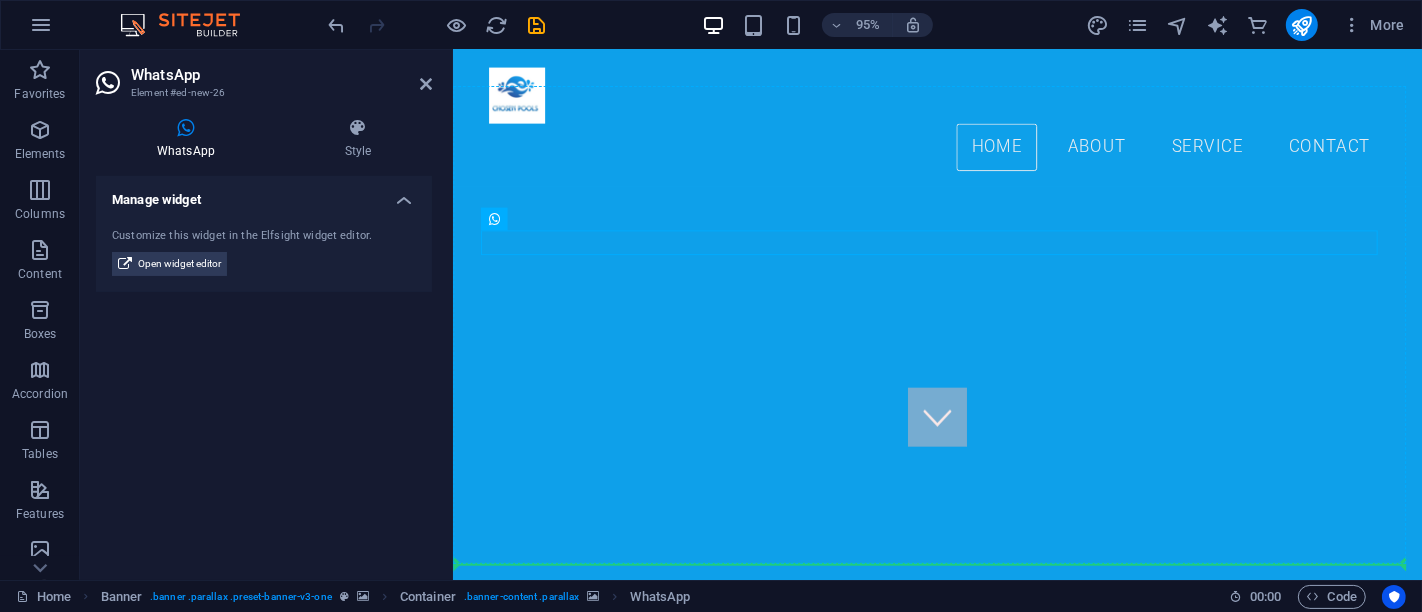drag, startPoint x: 955, startPoint y: 357, endPoint x: 937, endPoint y: 558, distance: 201.80437 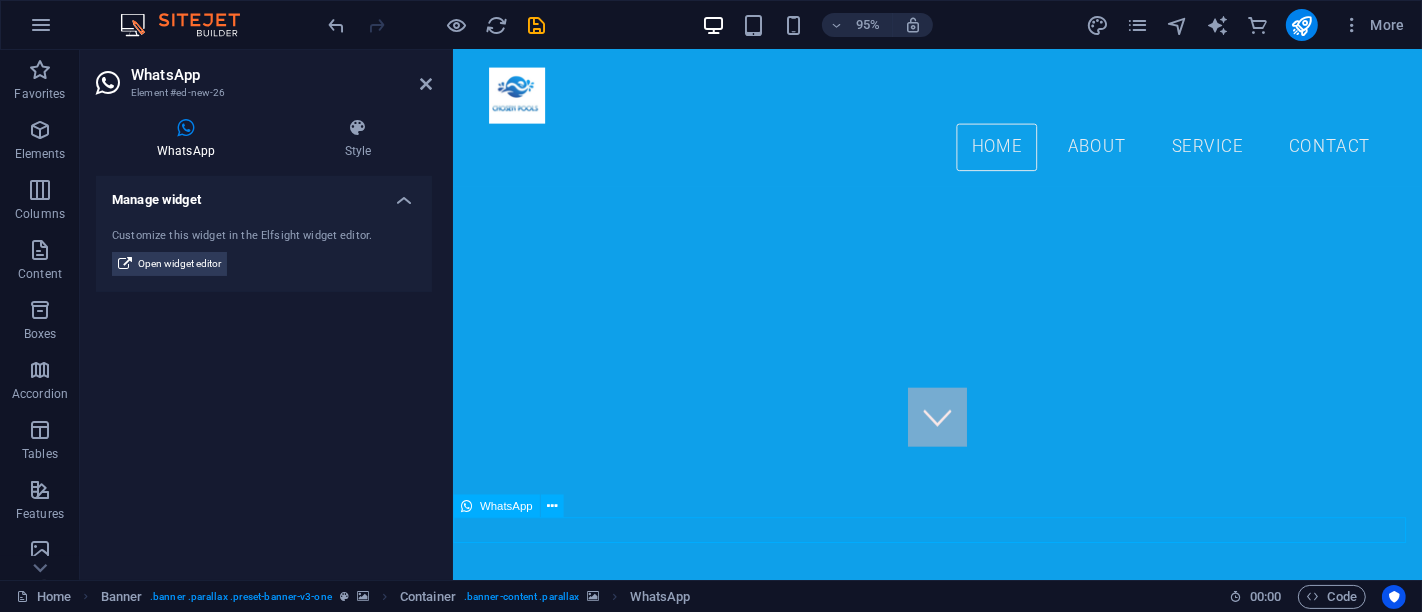 scroll, scrollTop: 141, scrollLeft: 0, axis: vertical 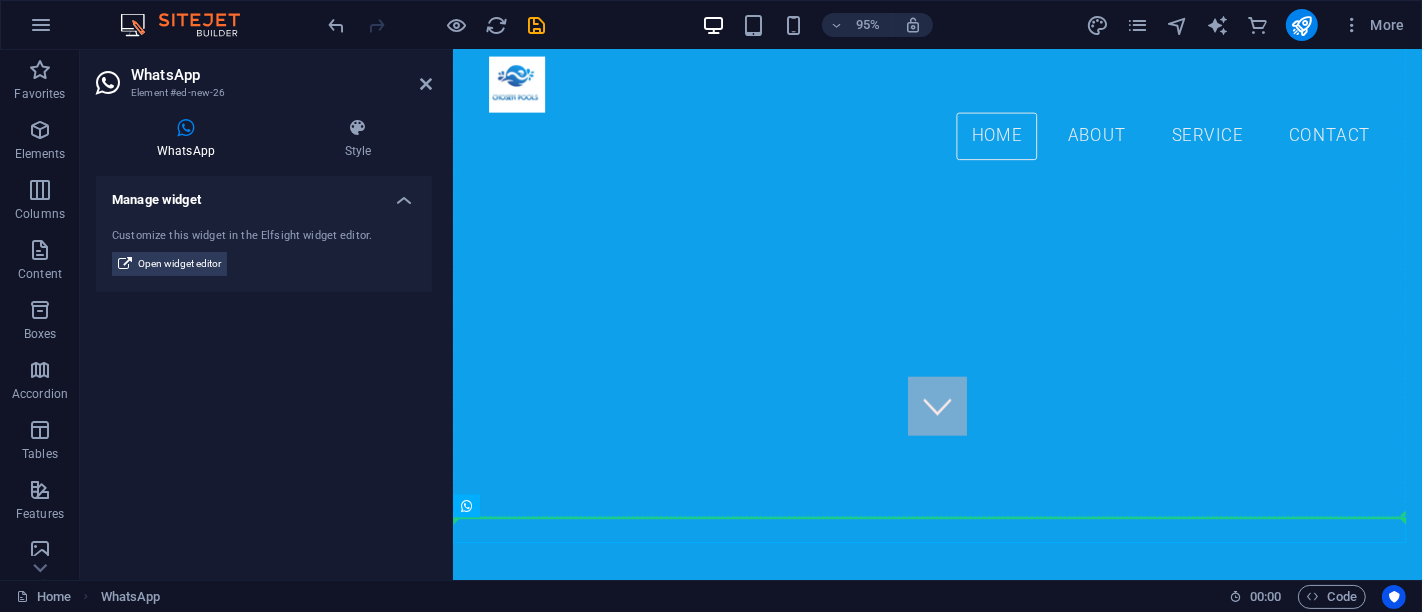 drag, startPoint x: 918, startPoint y: 554, endPoint x: 500, endPoint y: 456, distance: 429.33438 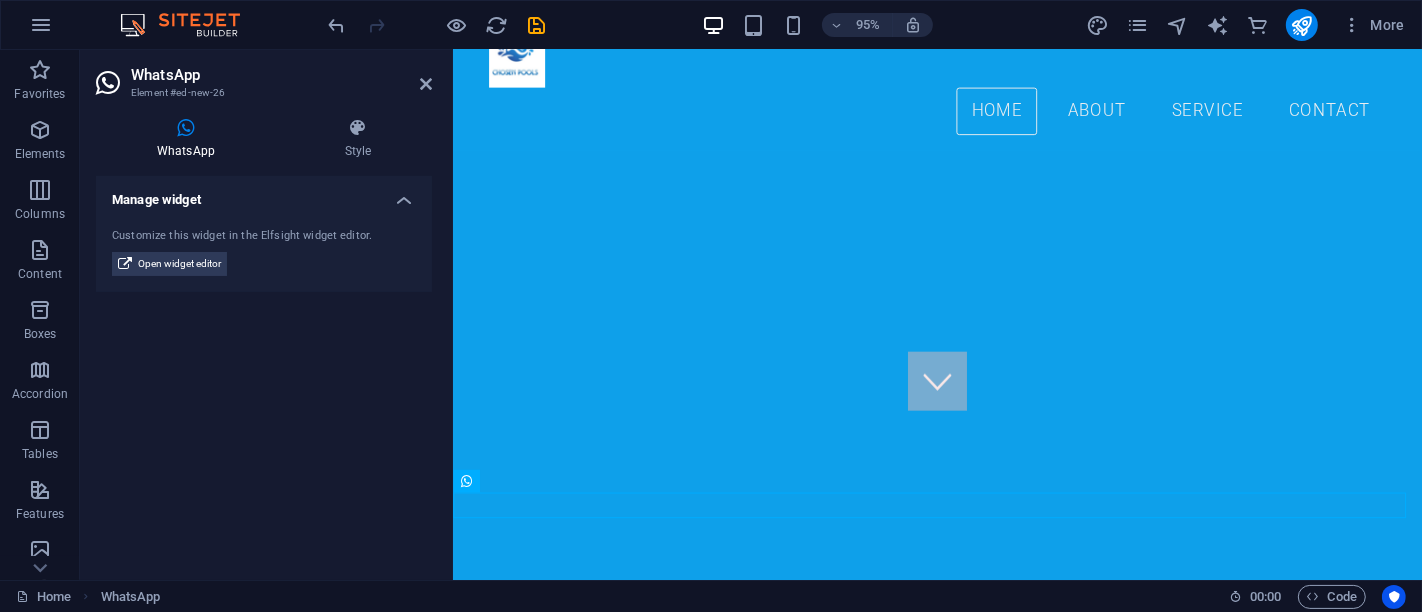 scroll, scrollTop: 171, scrollLeft: 0, axis: vertical 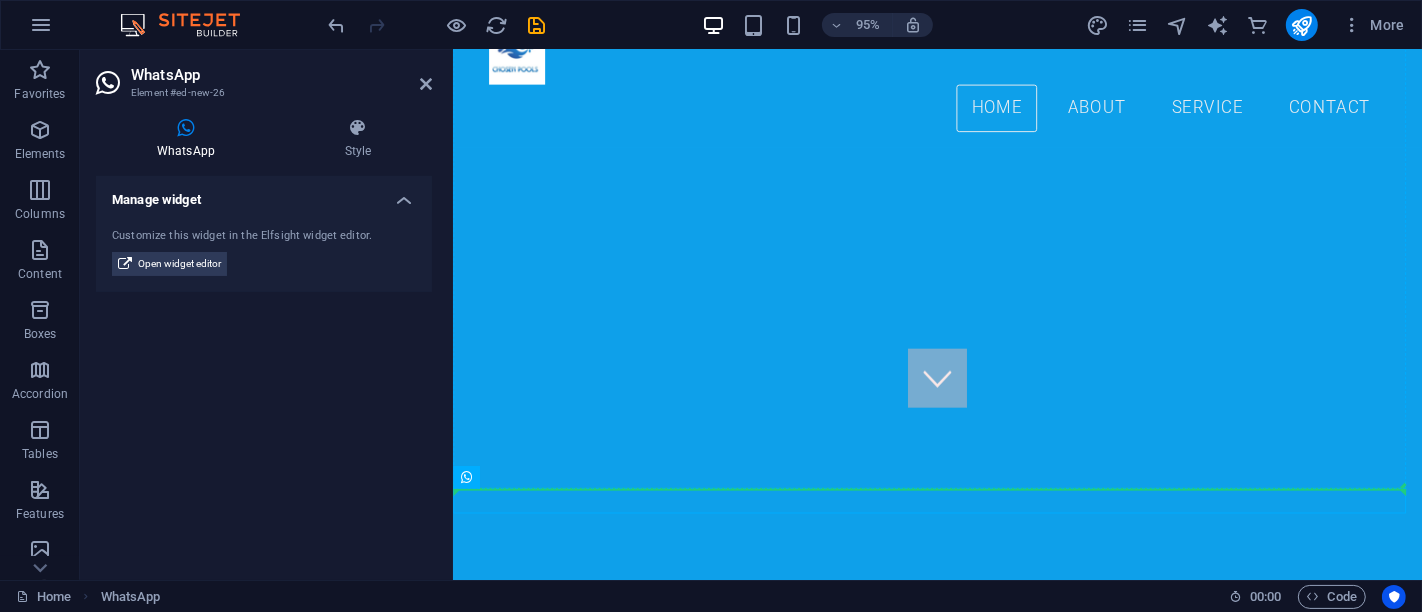drag, startPoint x: 927, startPoint y: 556, endPoint x: 501, endPoint y: 483, distance: 432.20944 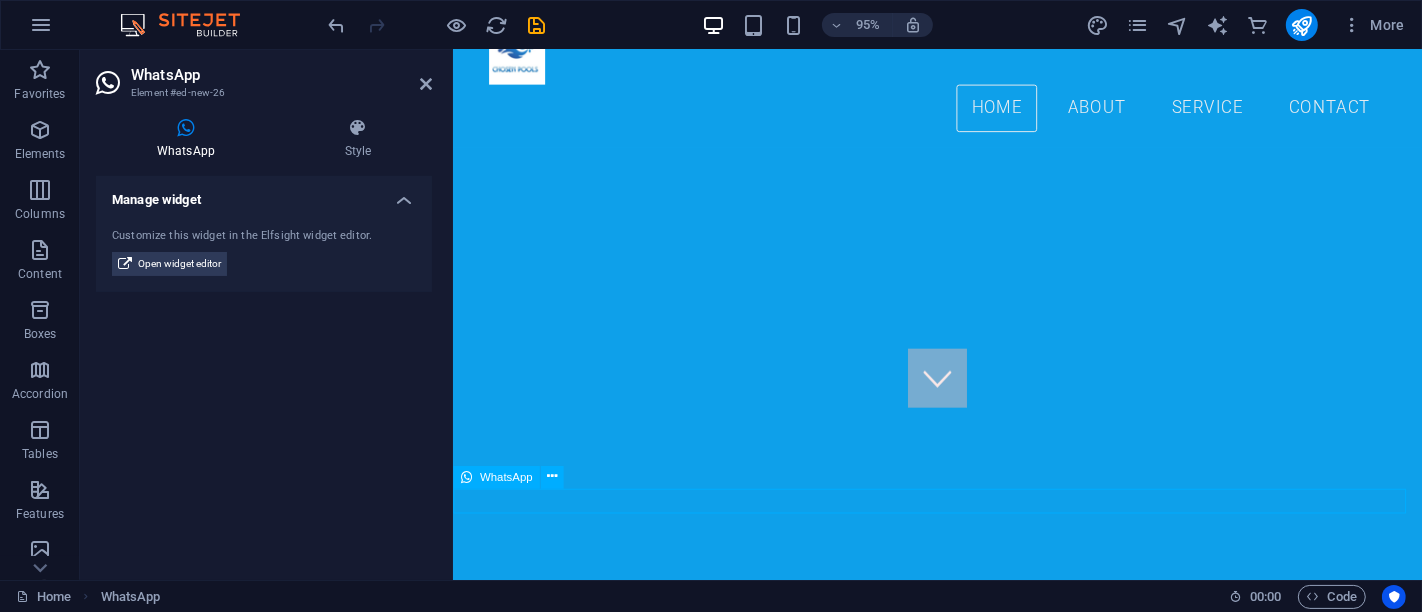 click at bounding box center (963, 1582) 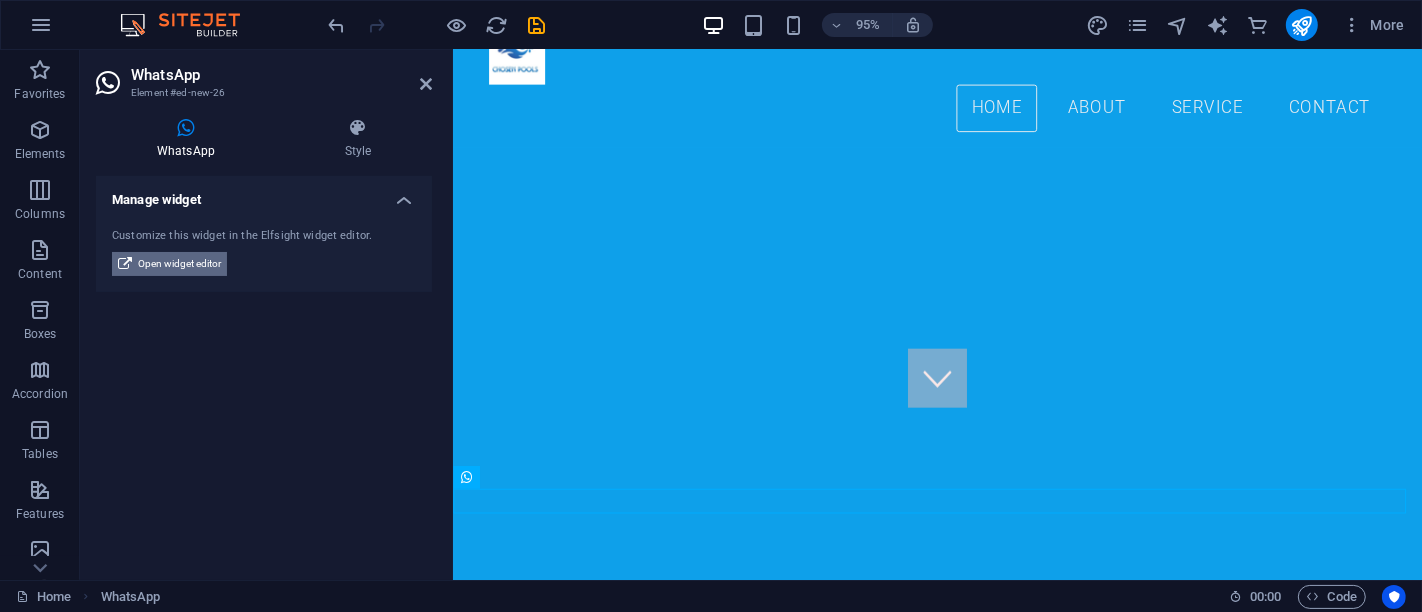 click on "Open widget editor" at bounding box center (179, 264) 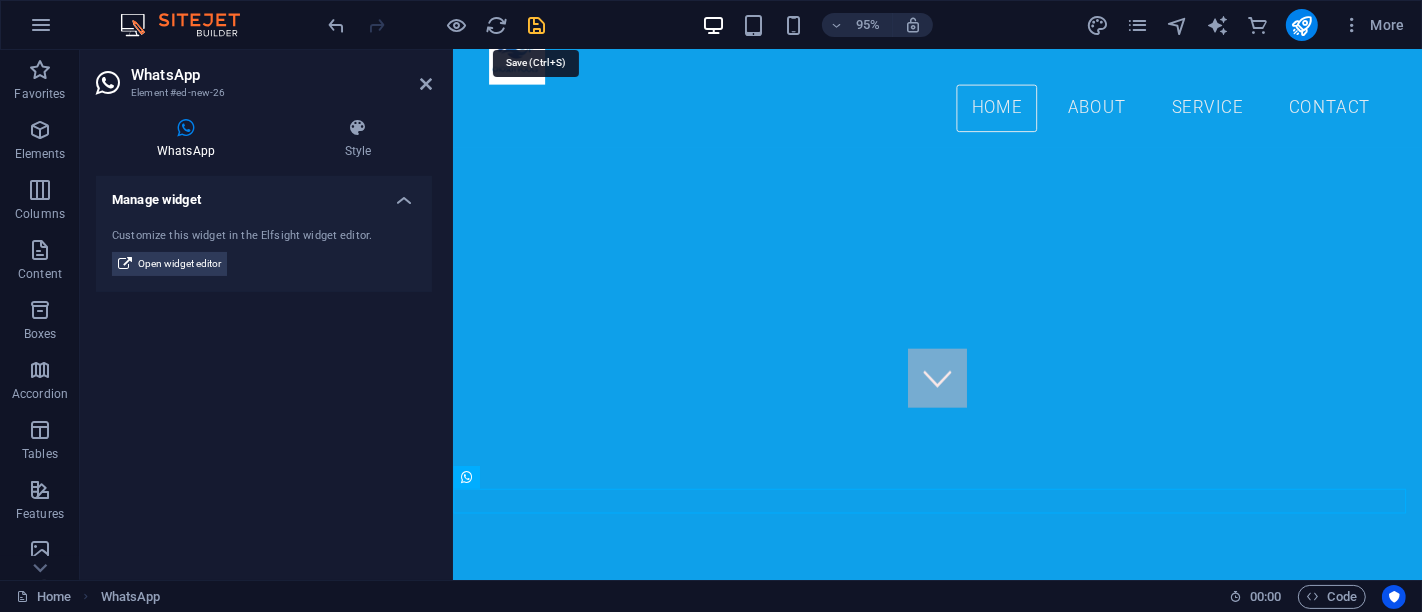 click at bounding box center (537, 25) 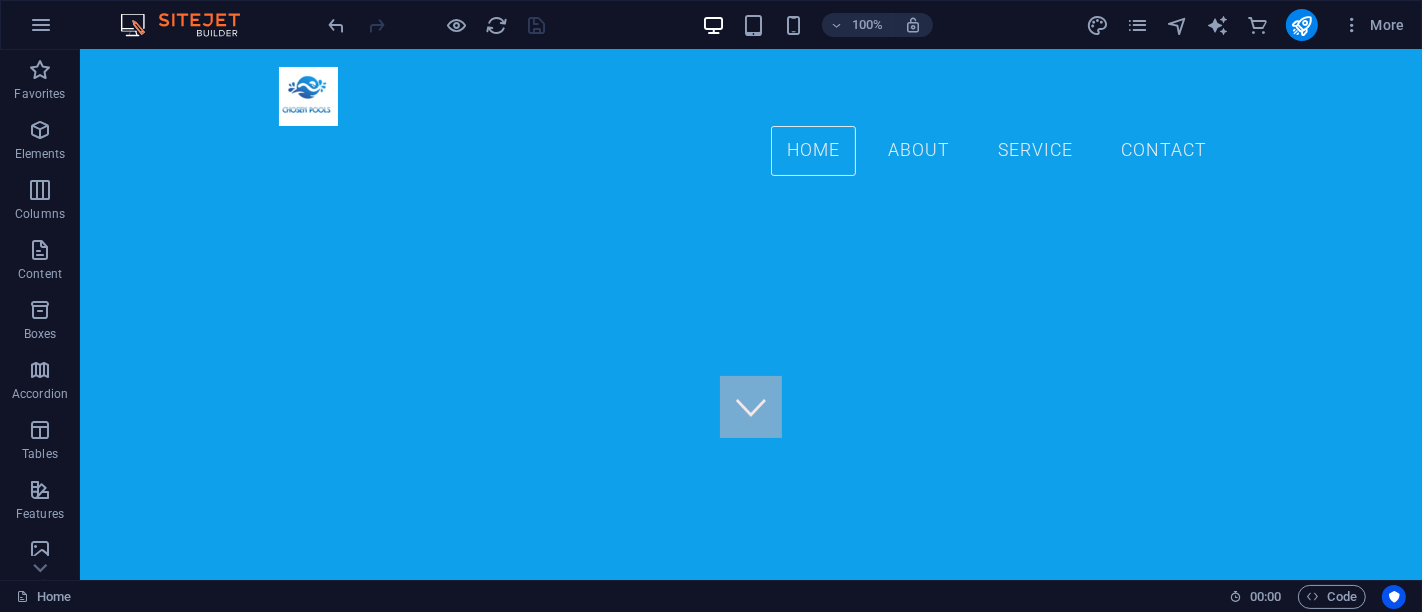 scroll, scrollTop: 0, scrollLeft: 0, axis: both 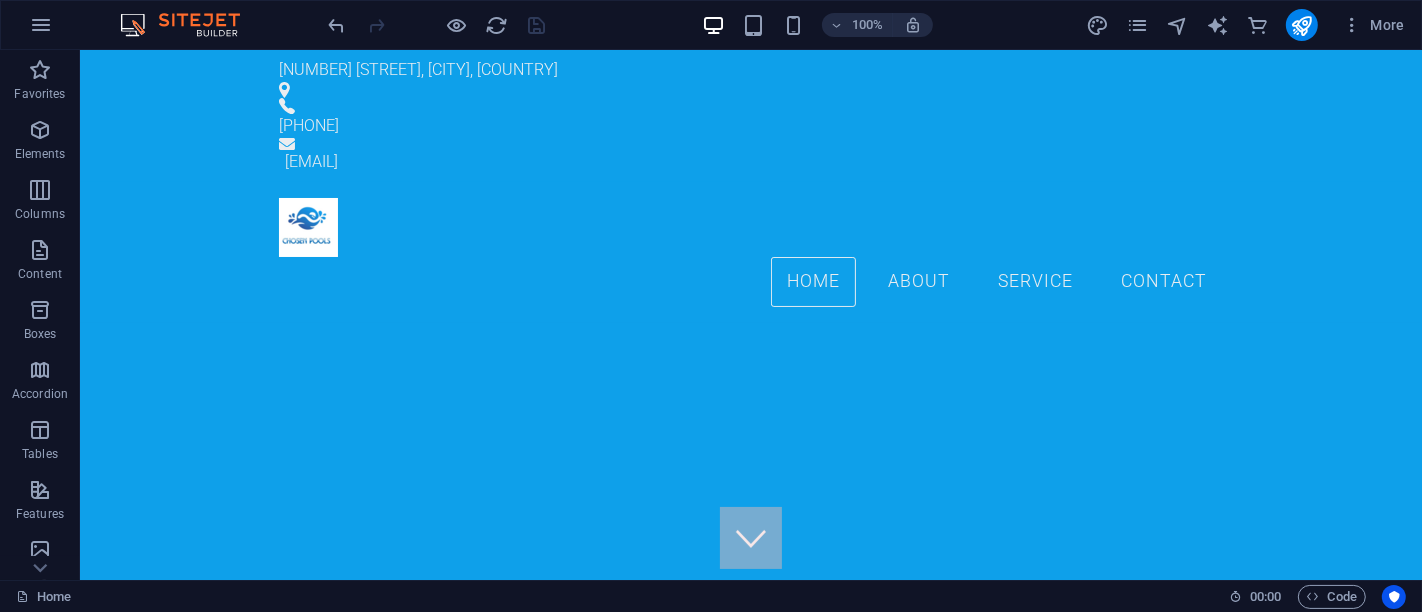 drag, startPoint x: 1414, startPoint y: 110, endPoint x: 1497, endPoint y: 88, distance: 85.86617 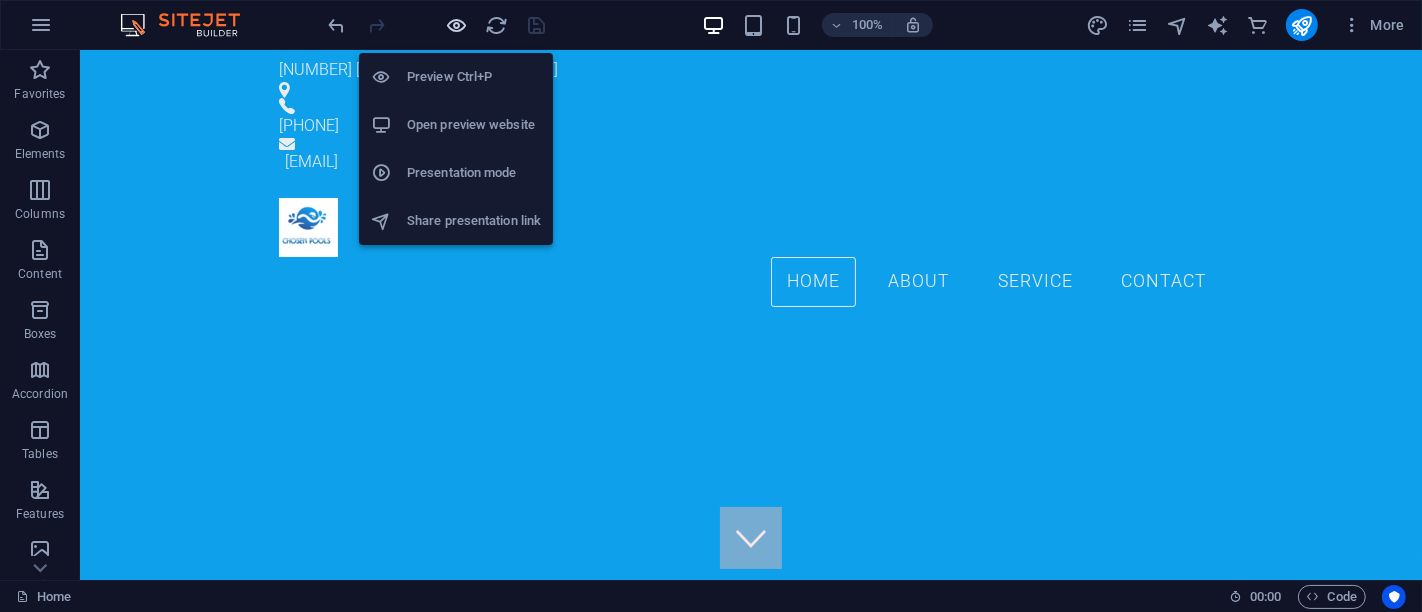 click at bounding box center (457, 25) 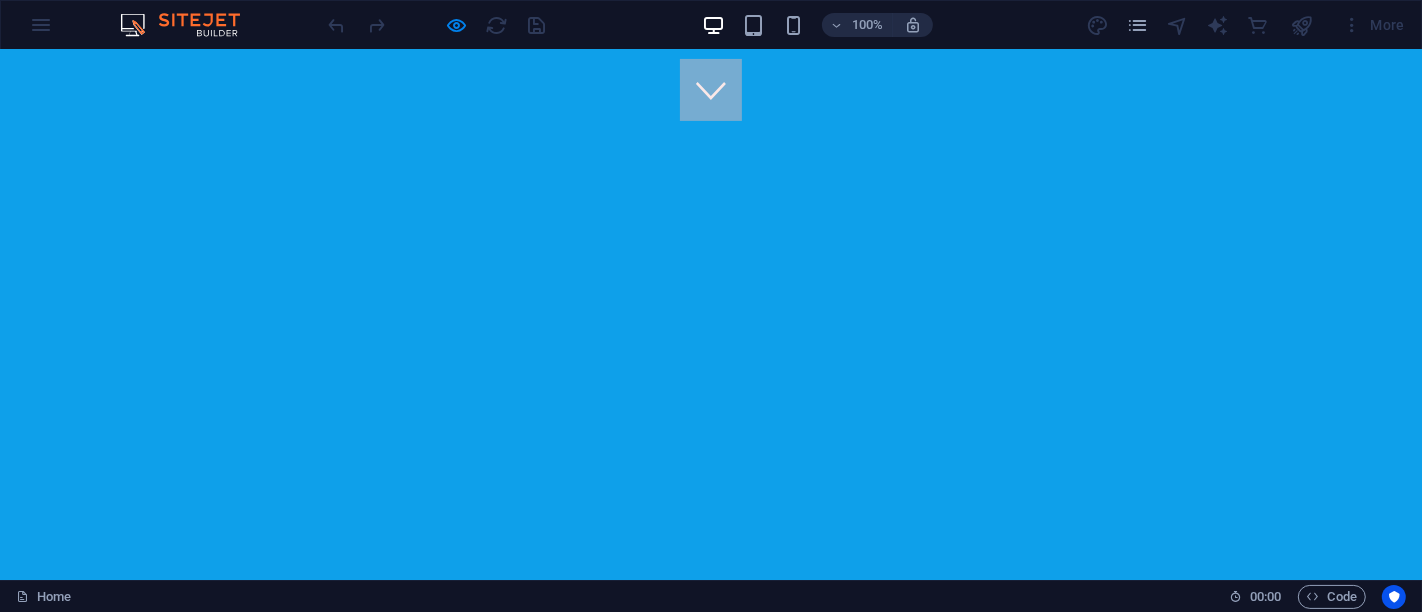 scroll, scrollTop: 494, scrollLeft: 0, axis: vertical 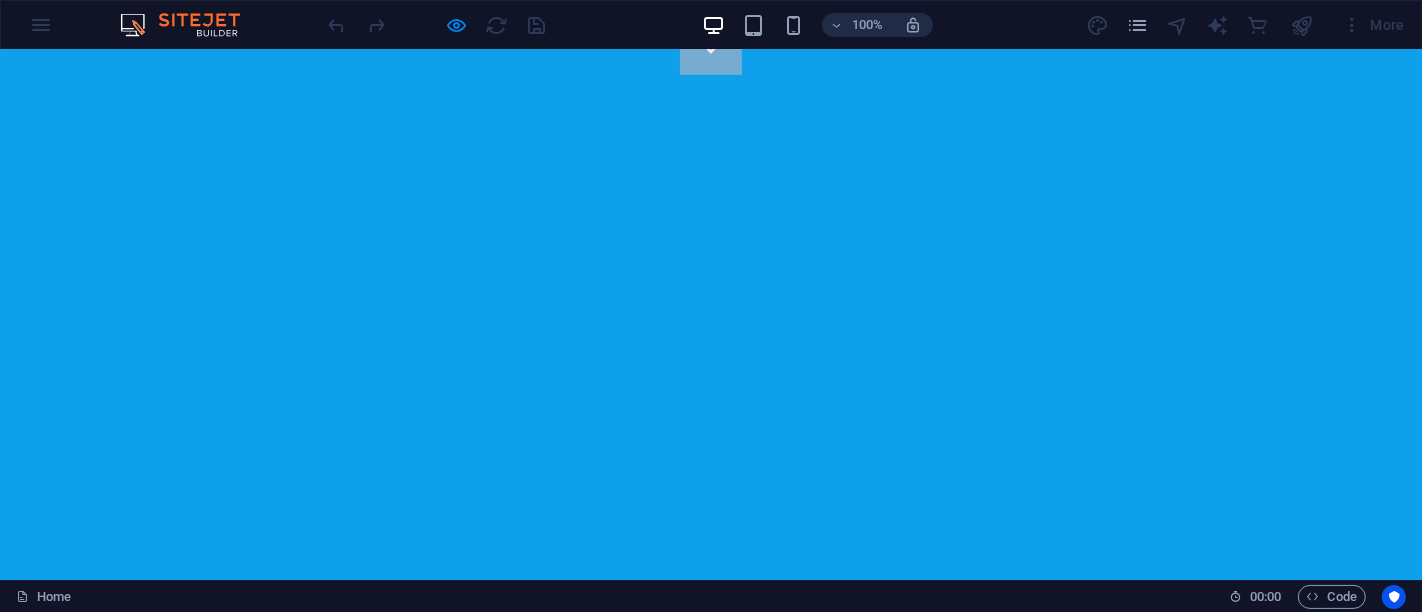 click at bounding box center (711, 504) 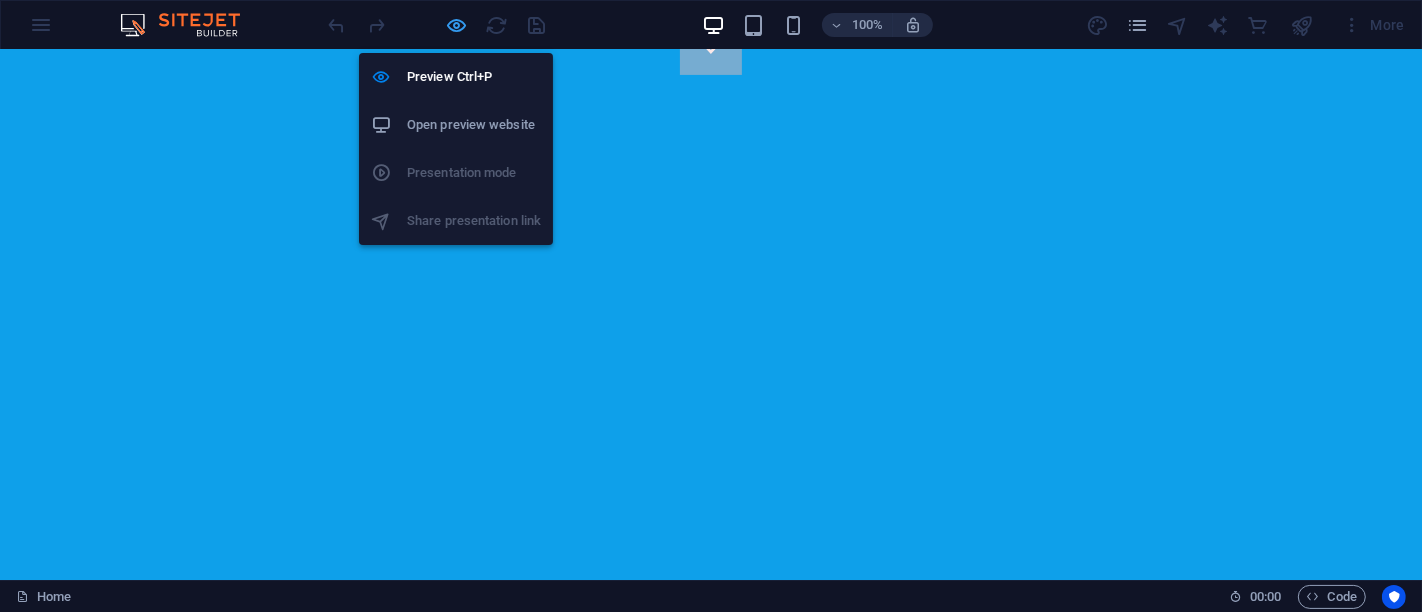 click at bounding box center [457, 25] 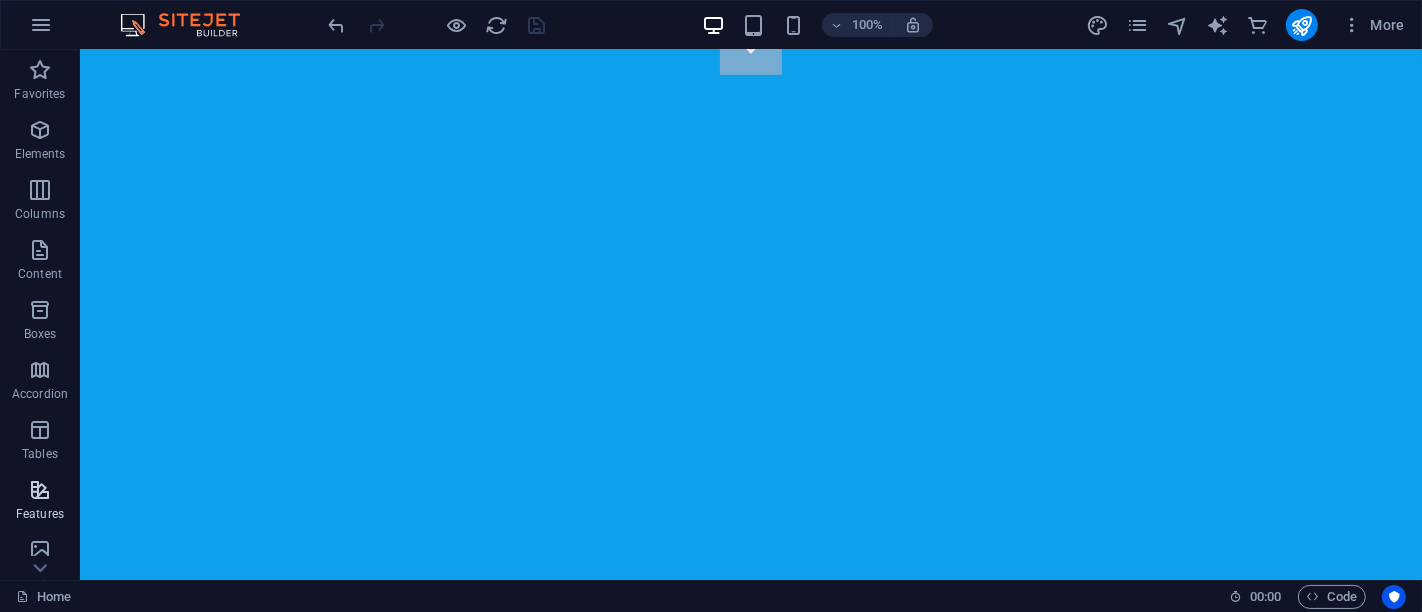 click on "Features" at bounding box center [40, 502] 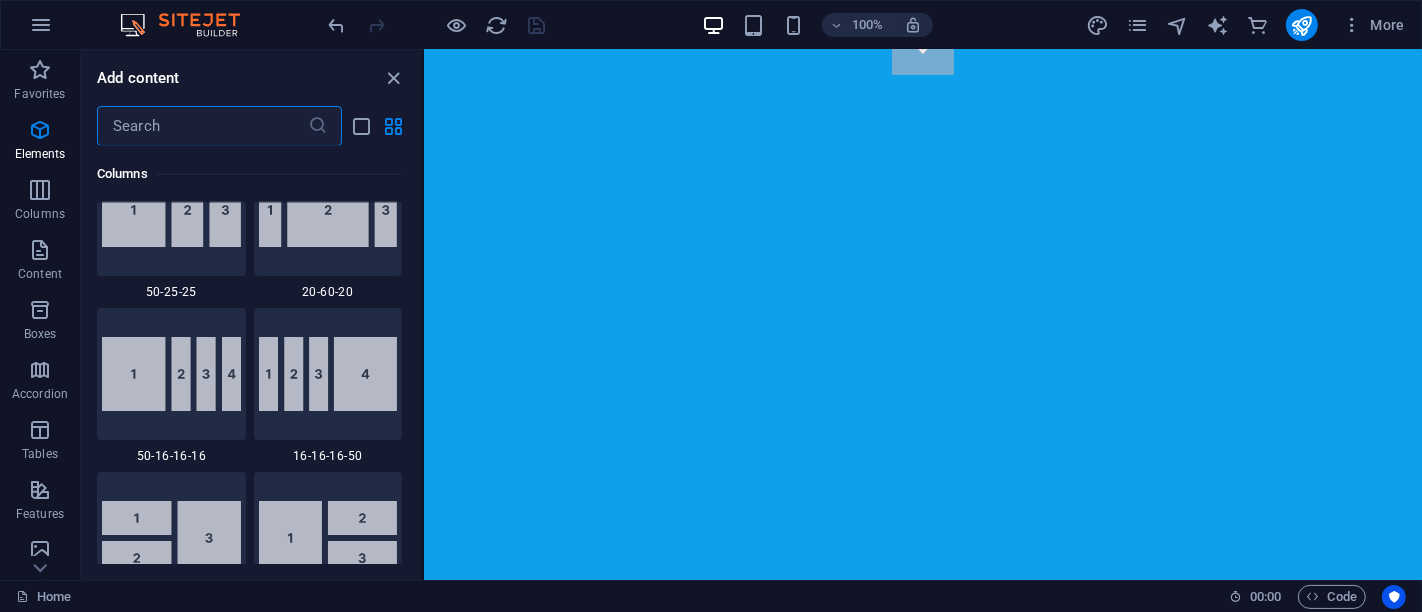 scroll, scrollTop: 7794, scrollLeft: 0, axis: vertical 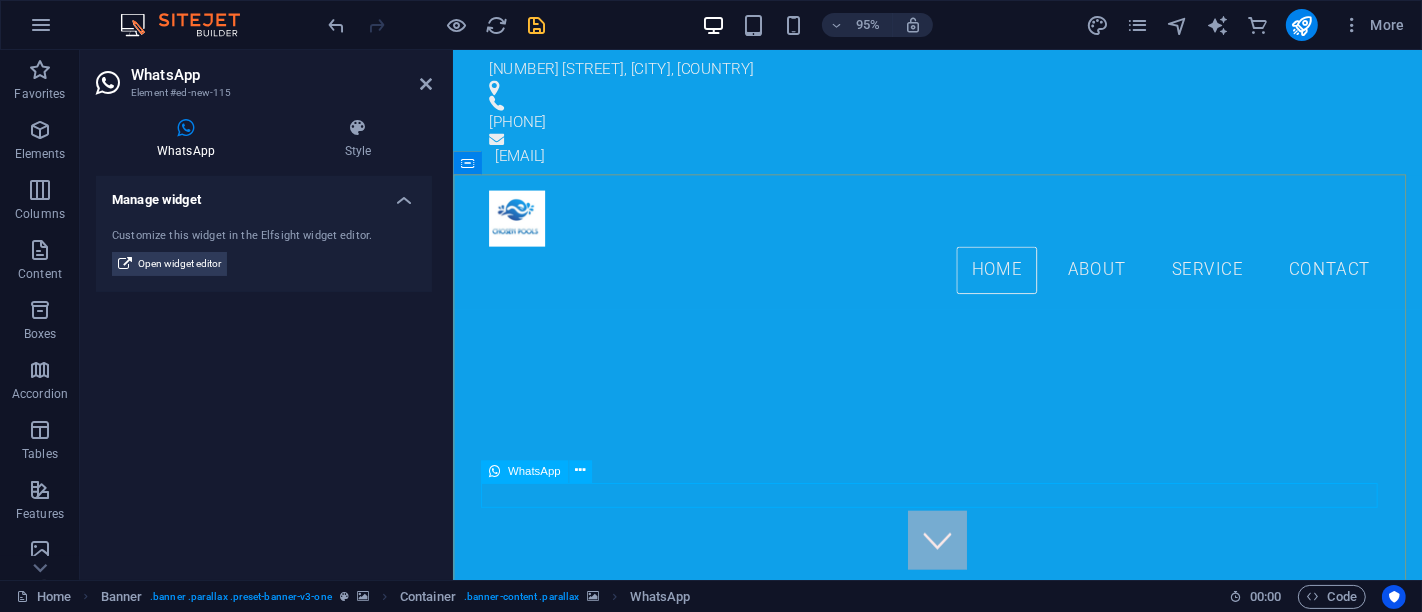 click on "Panel only seen by widget owner
Edit widget
Views
0% Share 🔥" at bounding box center (963, 1673) 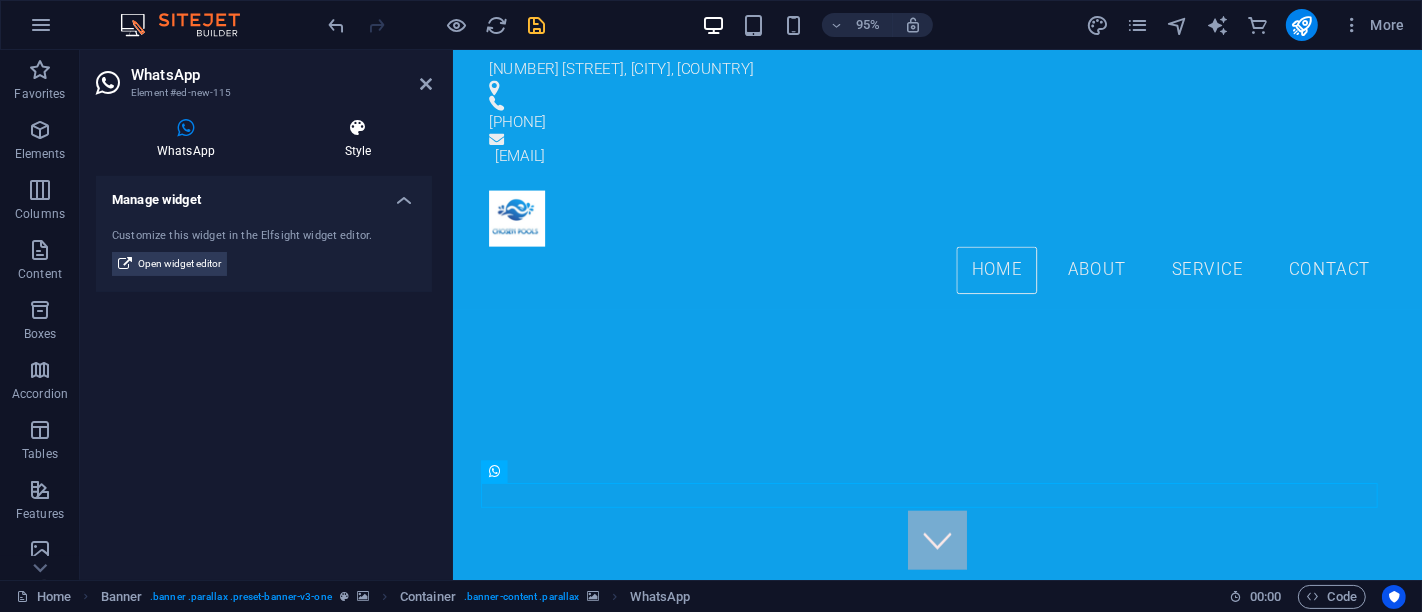 click on "Style" at bounding box center (358, 139) 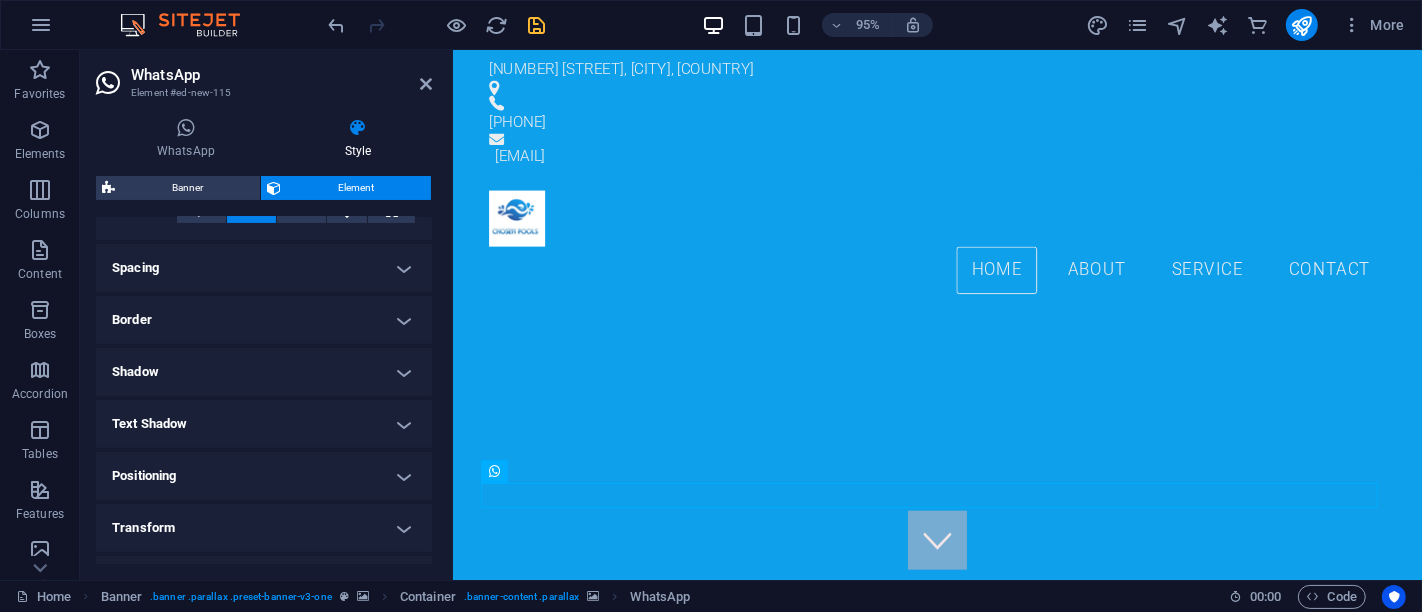 scroll, scrollTop: 496, scrollLeft: 0, axis: vertical 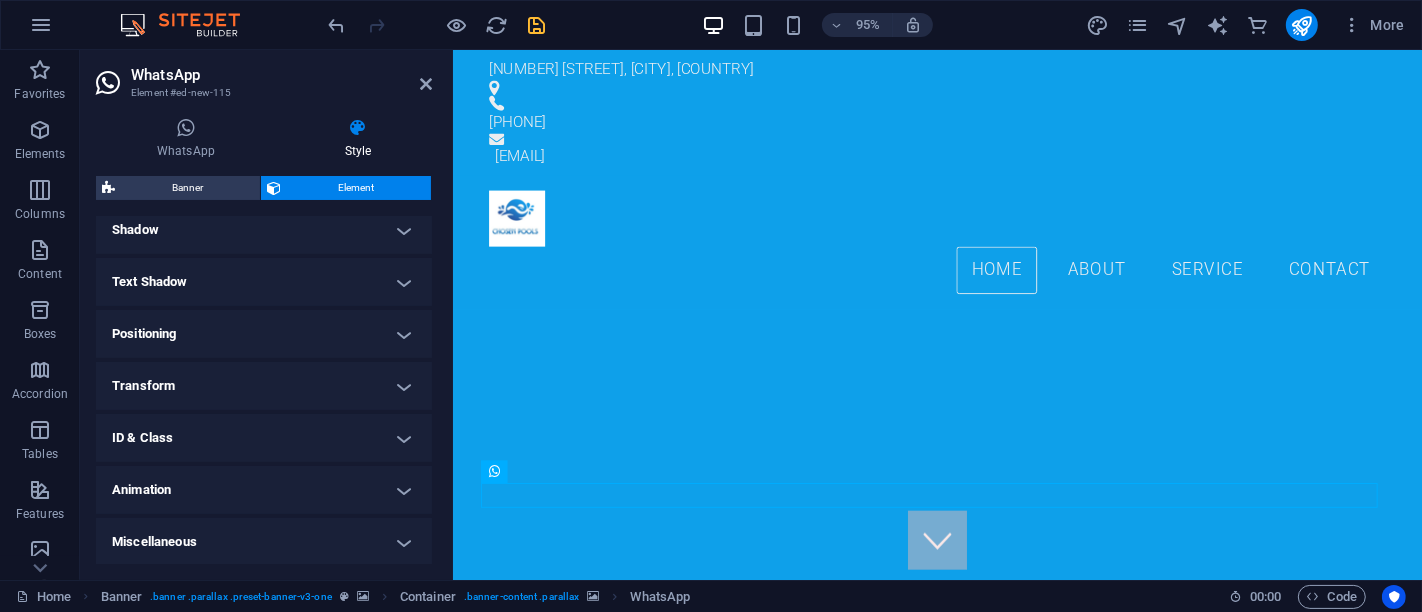 click on "Animation" at bounding box center (264, 490) 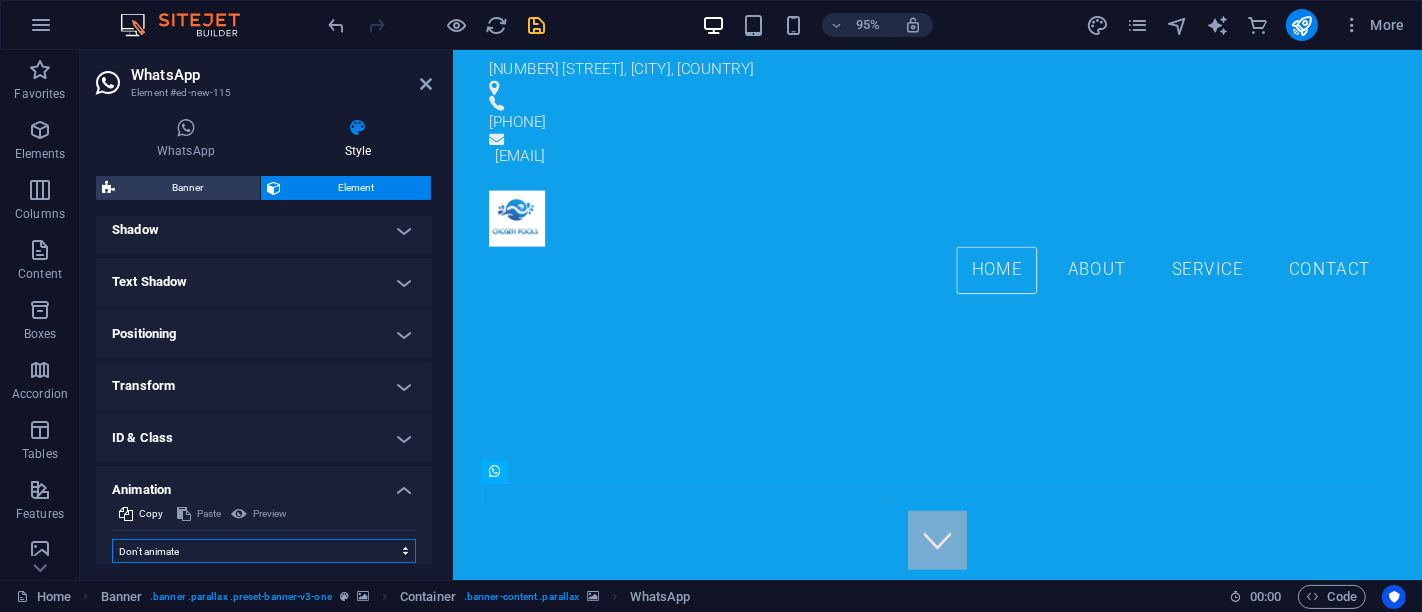 click on "Don't animate Show / Hide Slide up/down Zoom in/out Slide left to right Slide right to left Slide top to bottom Slide bottom to top Pulse Blink Open as overlay" at bounding box center [264, 551] 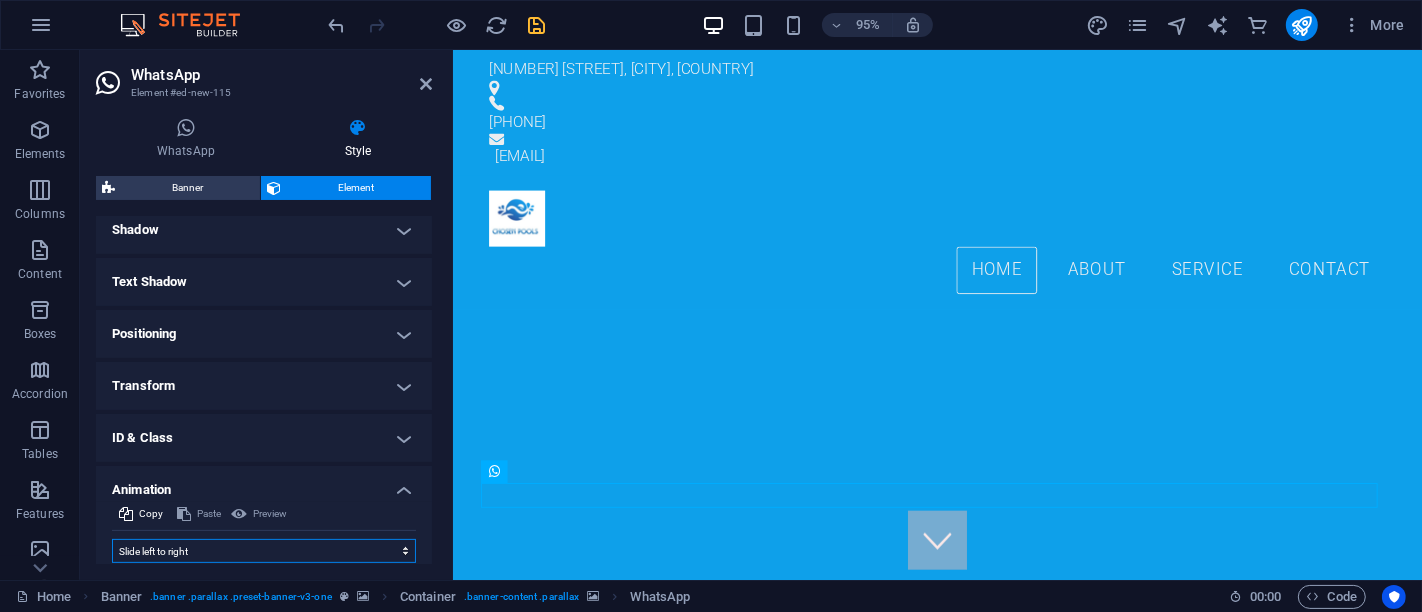 click on "Don't animate Show / Hide Slide up/down Zoom in/out Slide left to right Slide right to left Slide top to bottom Slide bottom to top Pulse Blink Open as overlay" at bounding box center [264, 551] 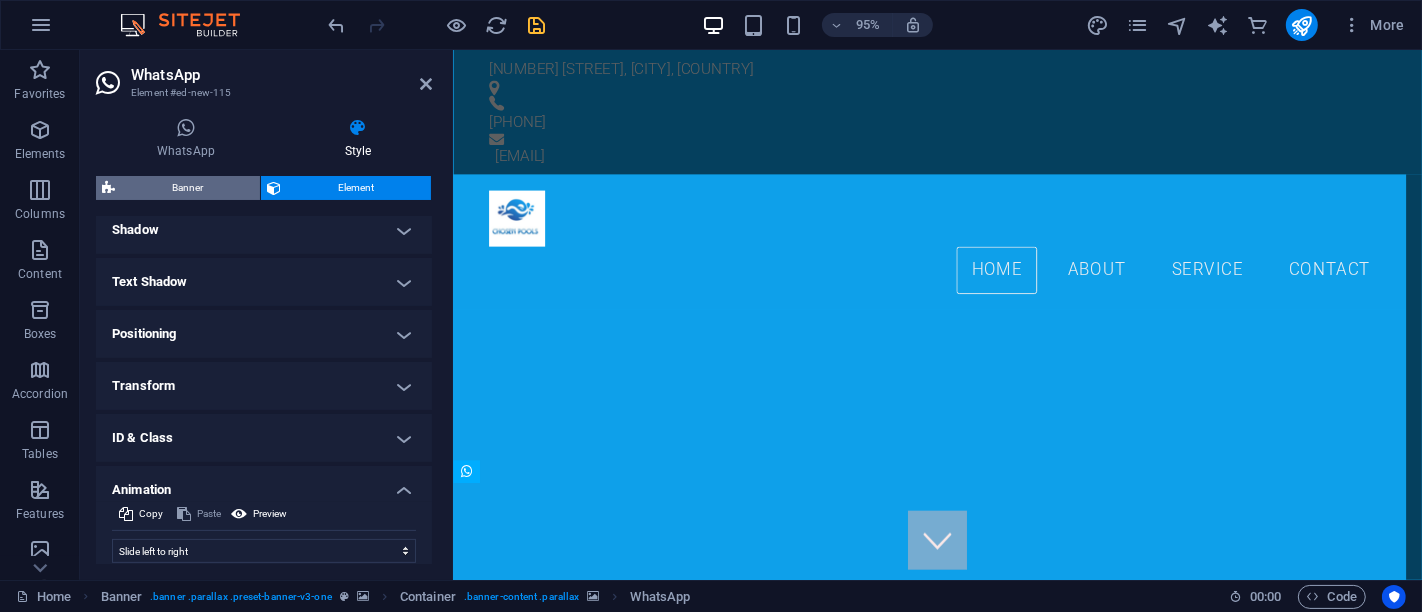 click on "Banner" at bounding box center (187, 188) 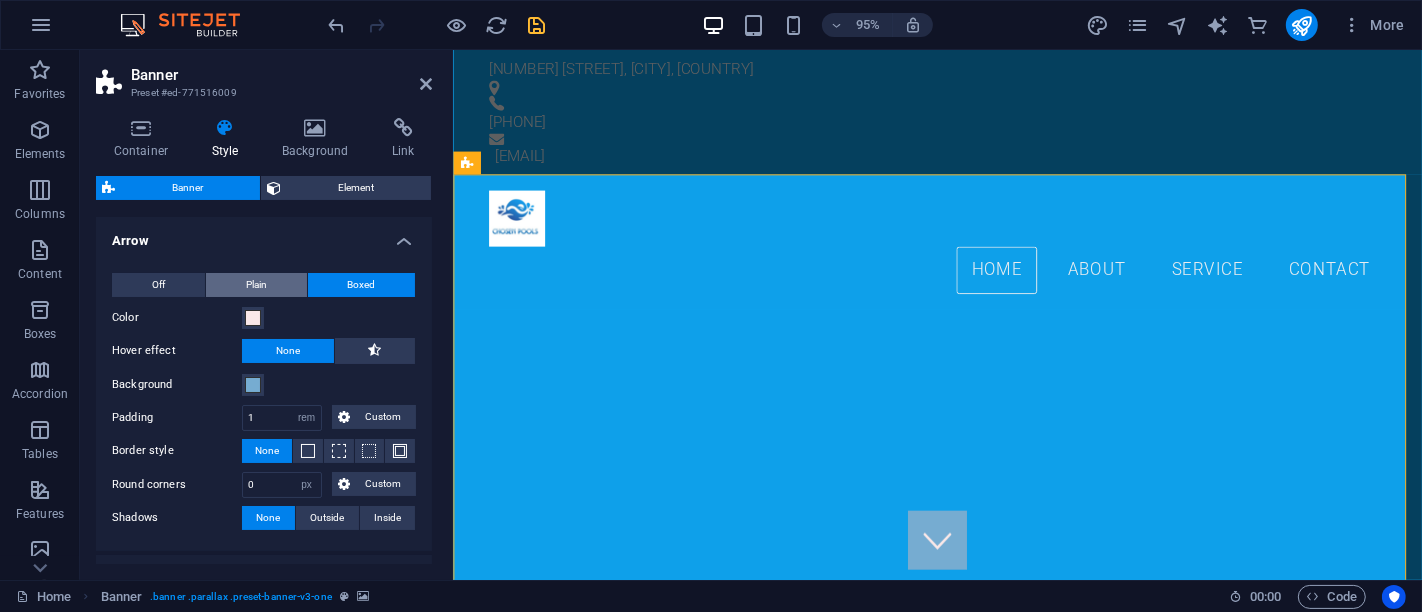 click on "Plain" at bounding box center (256, 285) 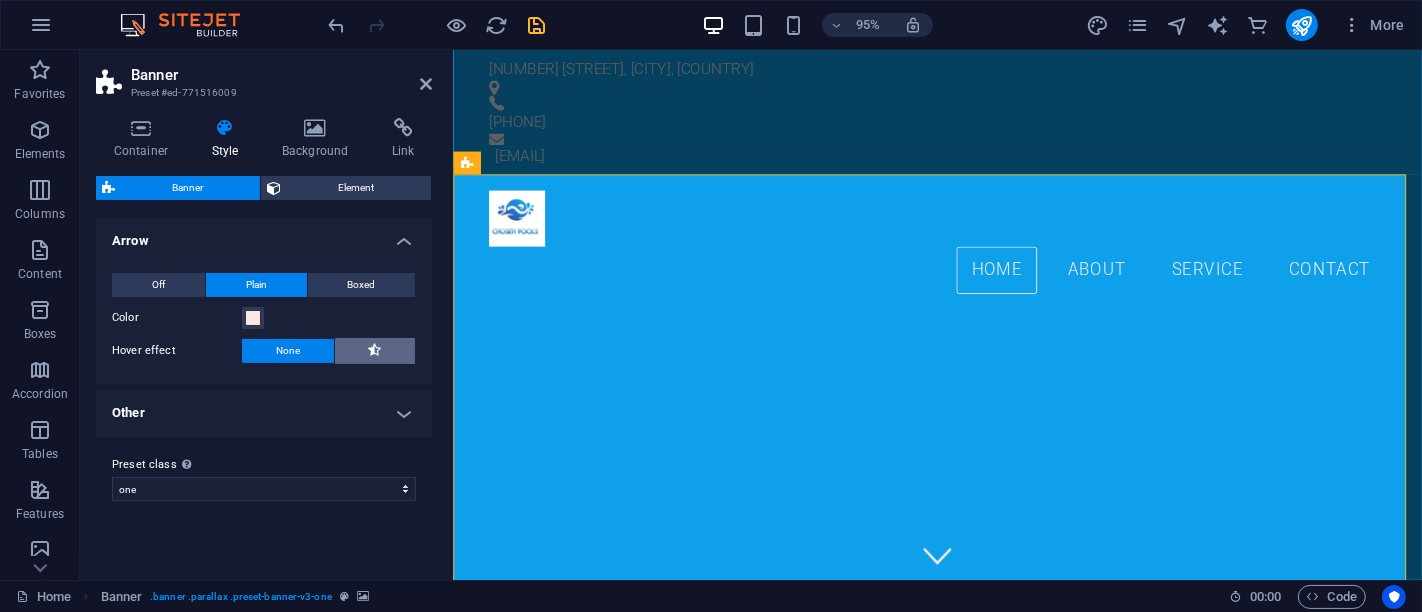 click at bounding box center (374, 350) 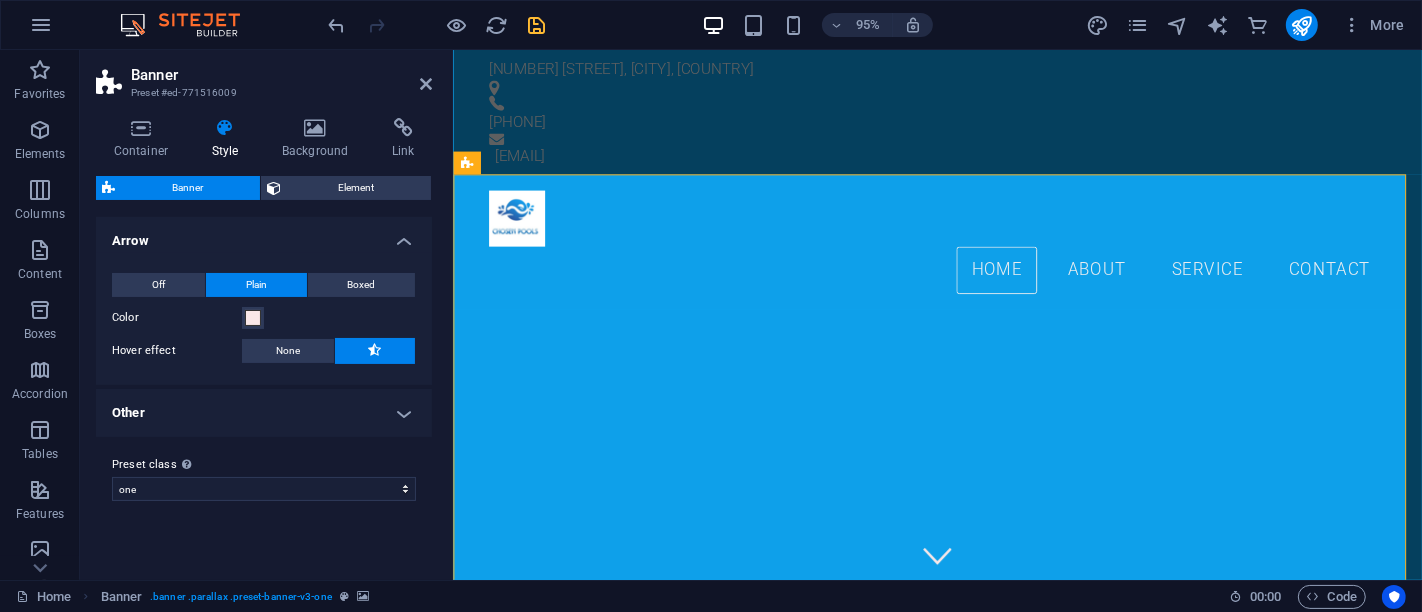 click on "Other" at bounding box center (264, 413) 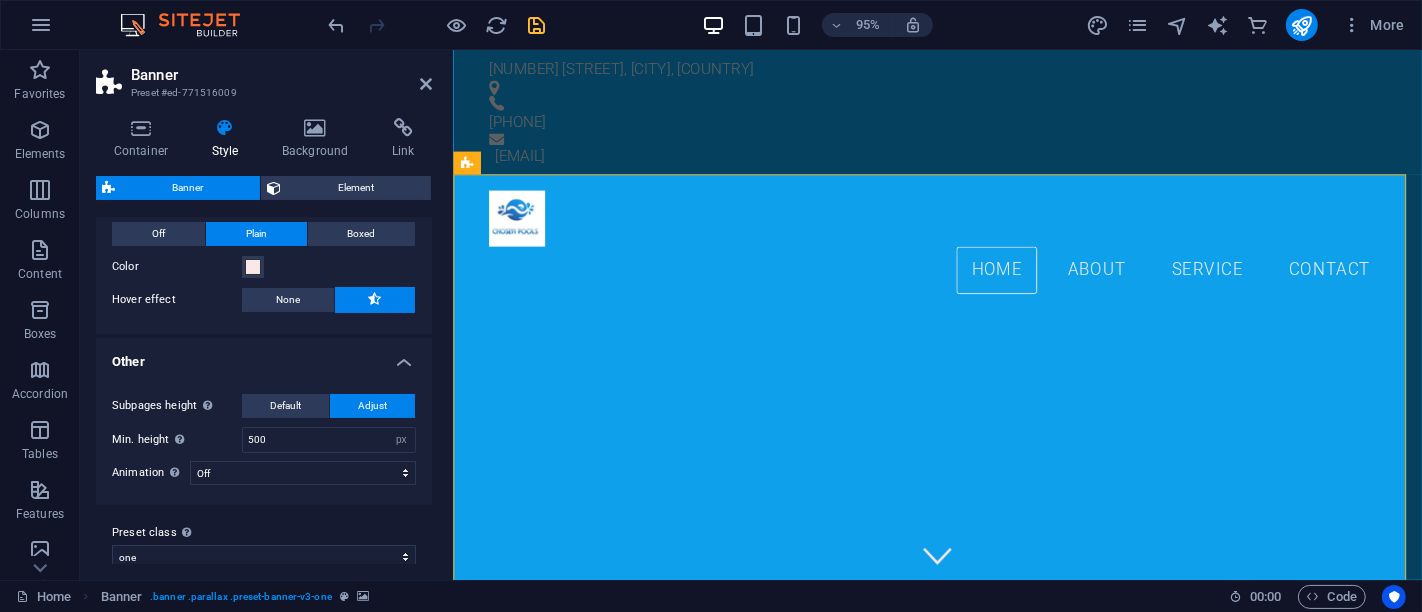 scroll, scrollTop: 68, scrollLeft: 0, axis: vertical 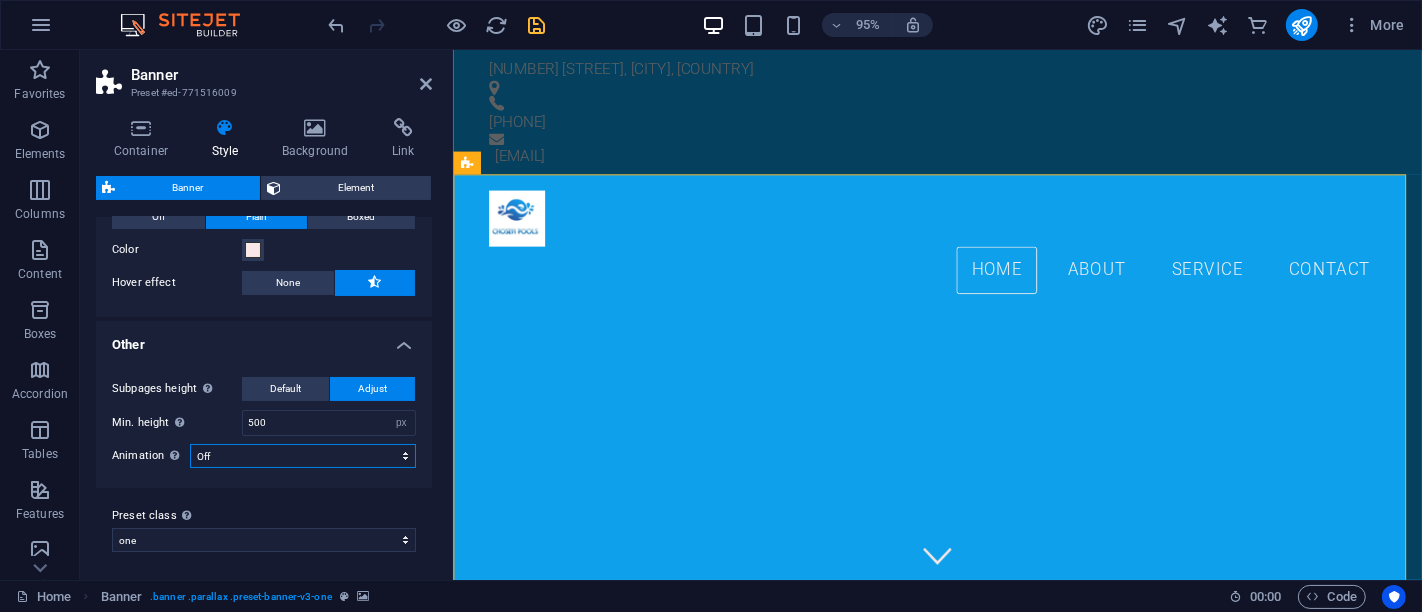 click on "Off Zoom: in & out Slide: left to right Slide: up to down" at bounding box center [303, 456] 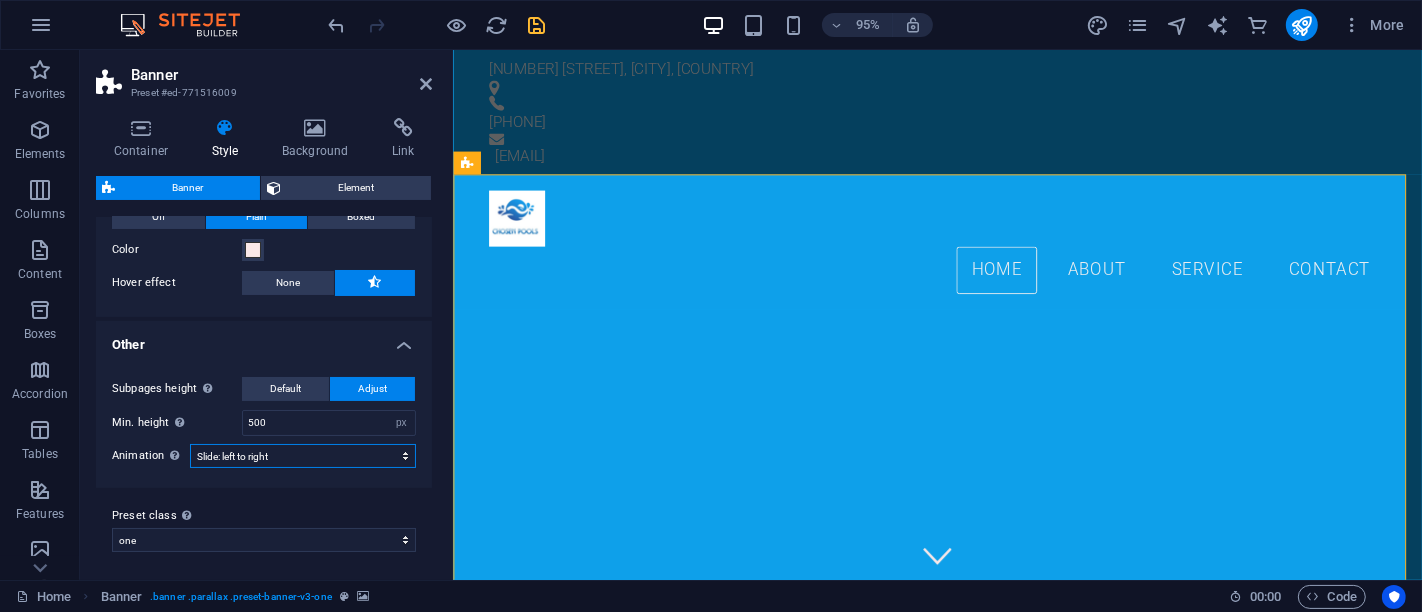 click on "Off Zoom: in & out Slide: left to right Slide: up to down" at bounding box center (303, 456) 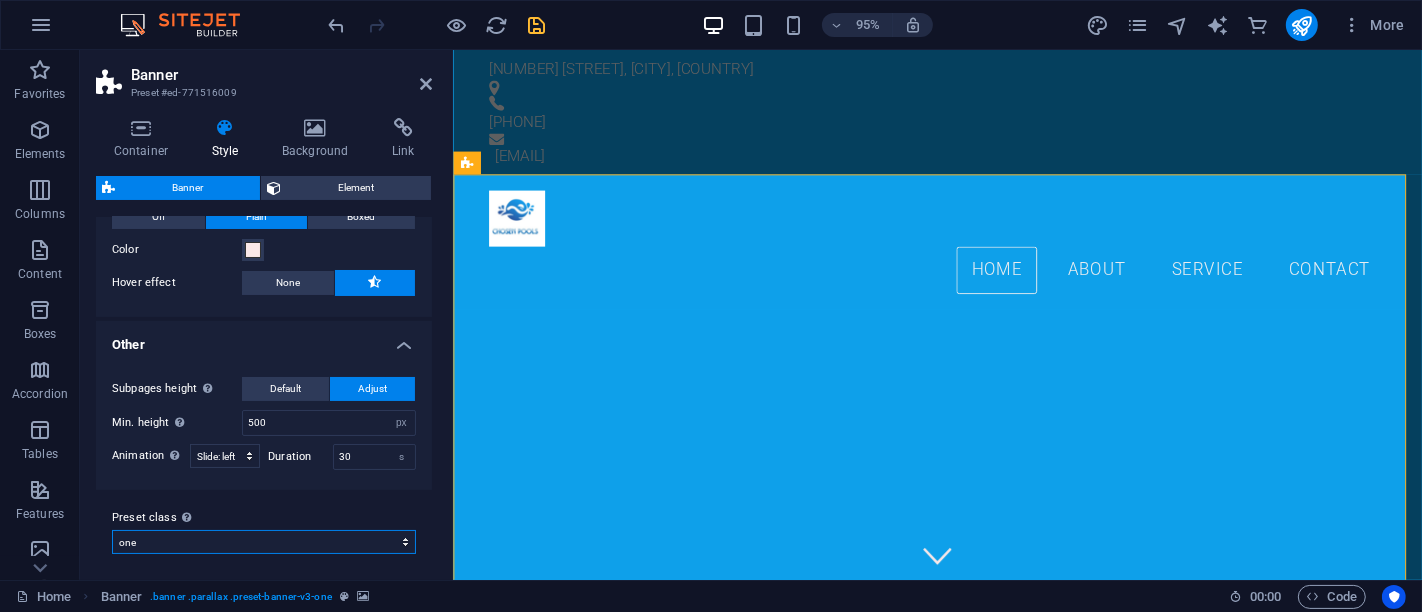 click on "one Add preset class" at bounding box center (264, 542) 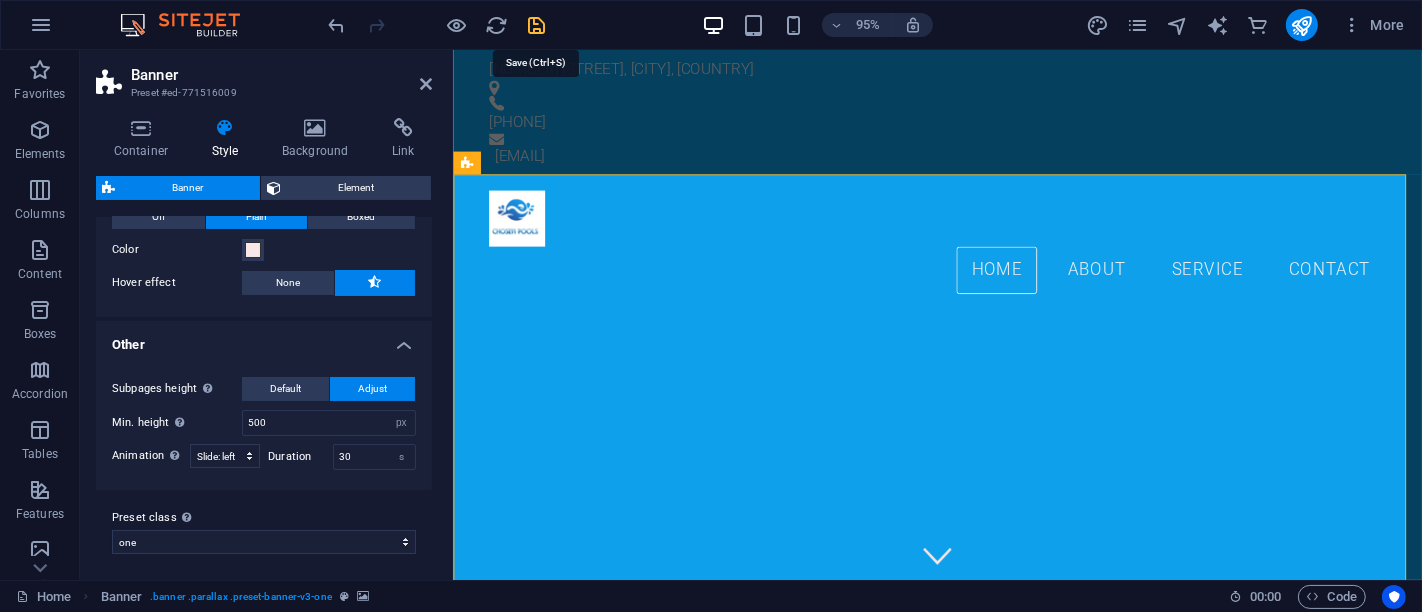 click at bounding box center (537, 25) 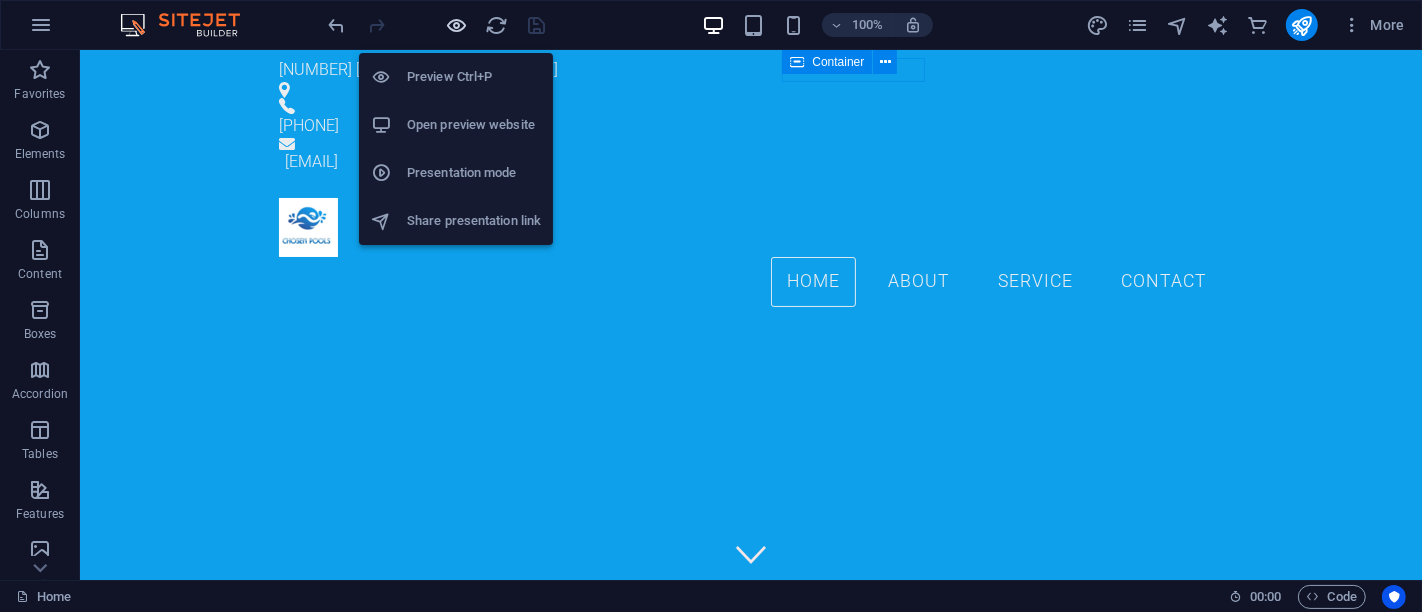 click at bounding box center (457, 25) 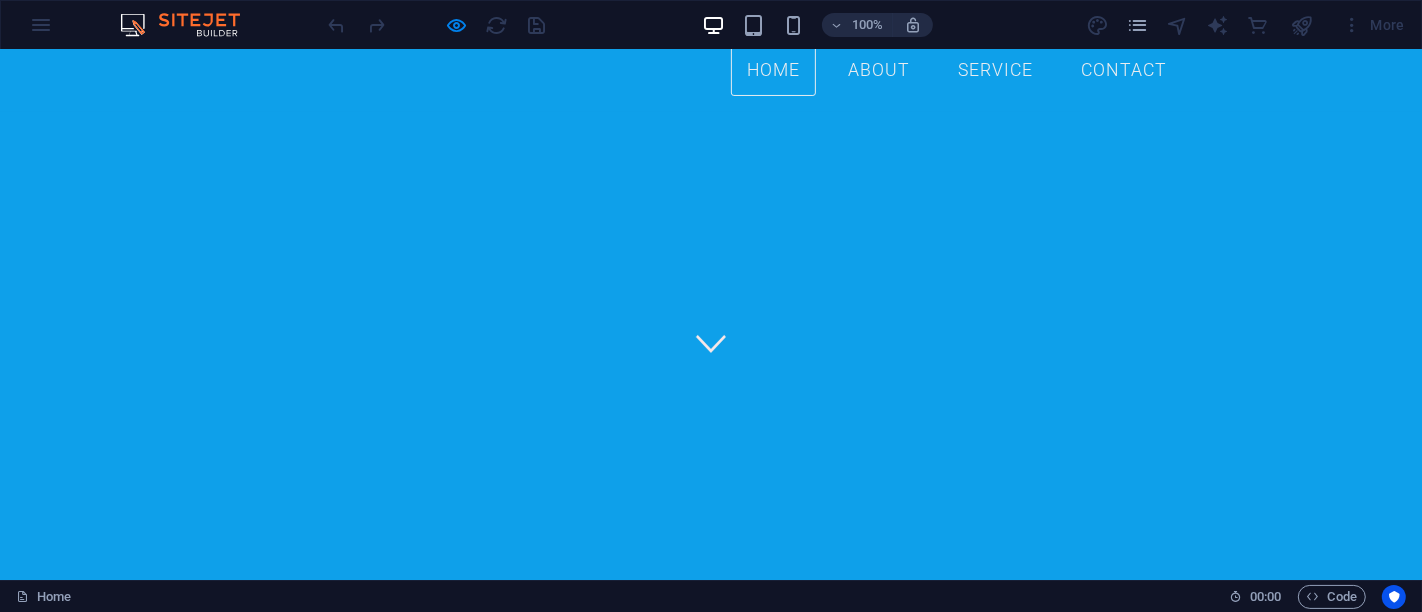 scroll, scrollTop: 218, scrollLeft: 0, axis: vertical 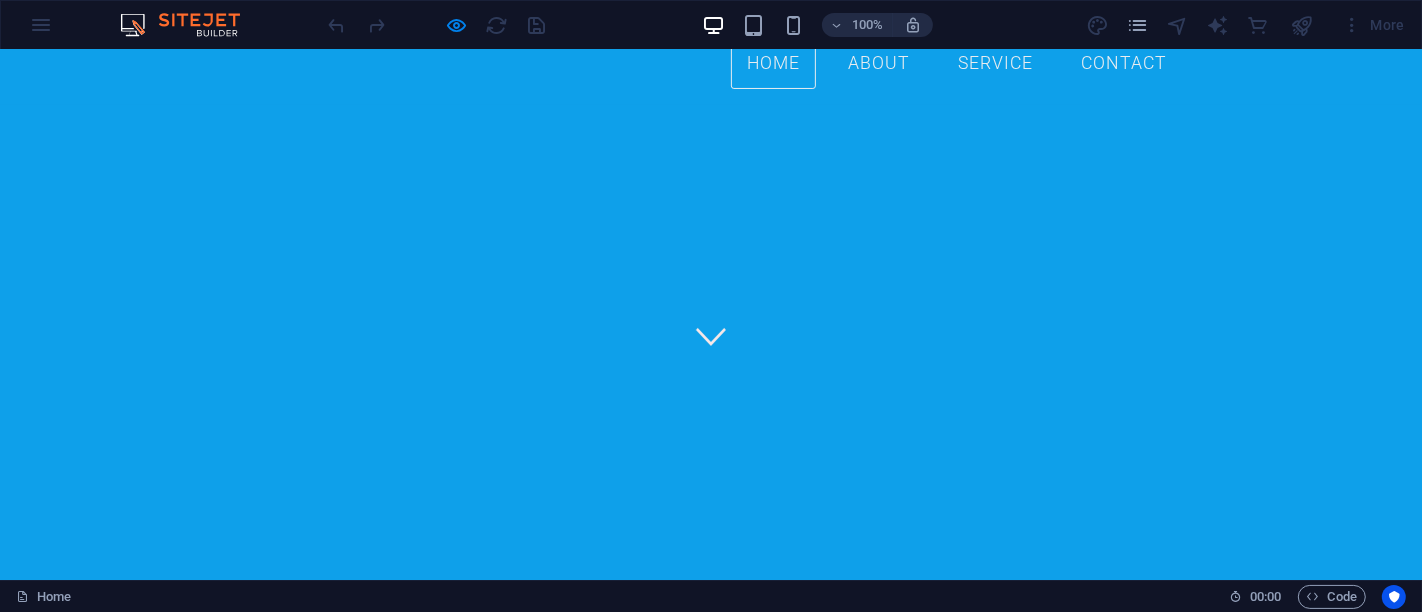 click at bounding box center [711, 670] 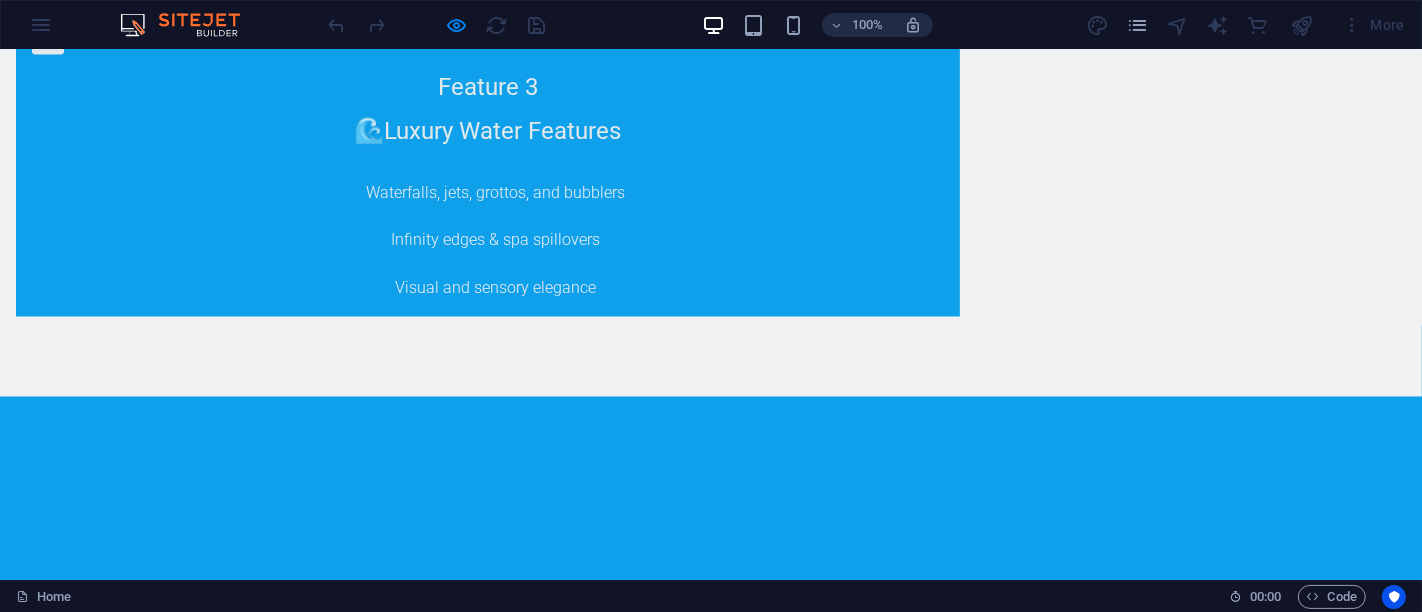 scroll, scrollTop: 3125, scrollLeft: 0, axis: vertical 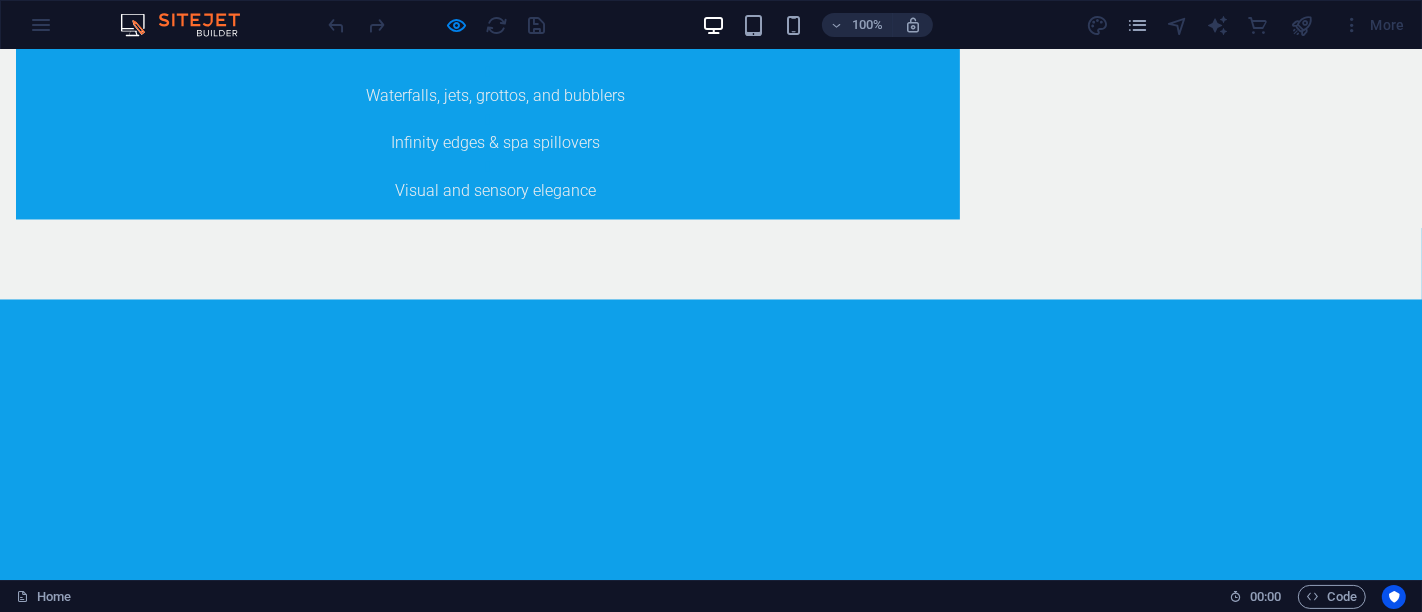 drag, startPoint x: 1385, startPoint y: 438, endPoint x: 1400, endPoint y: 498, distance: 61.846584 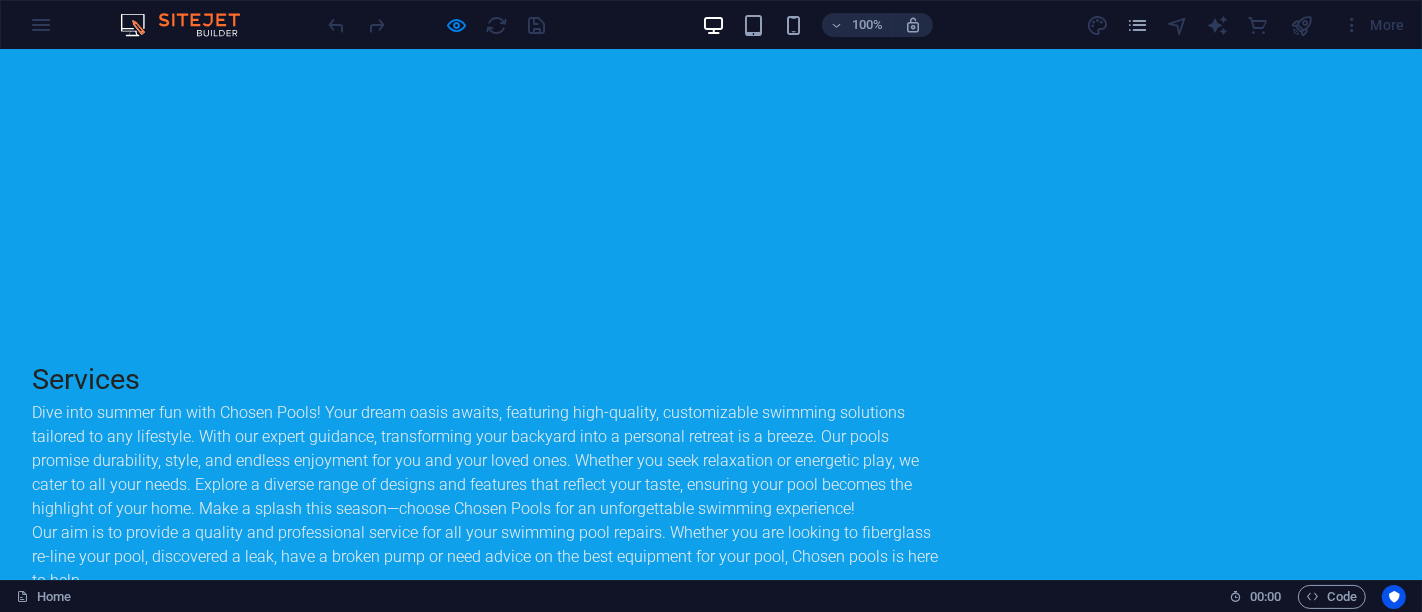 scroll, scrollTop: 3768, scrollLeft: 0, axis: vertical 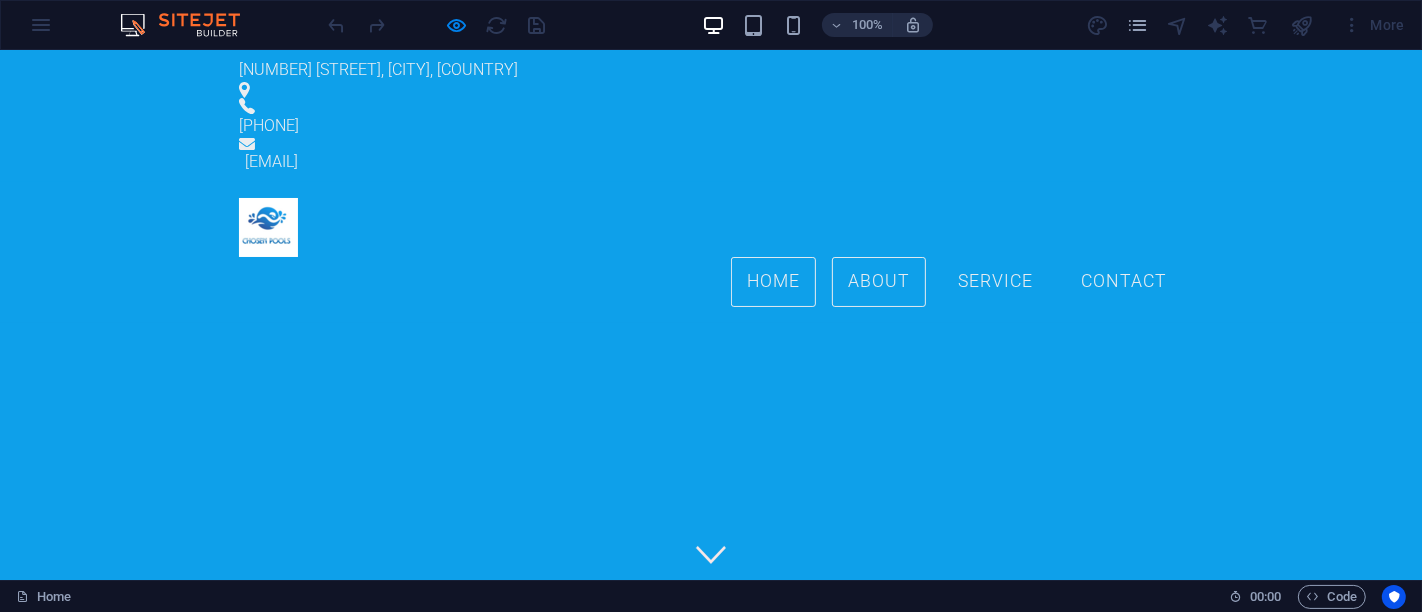 click on "About" at bounding box center [879, 282] 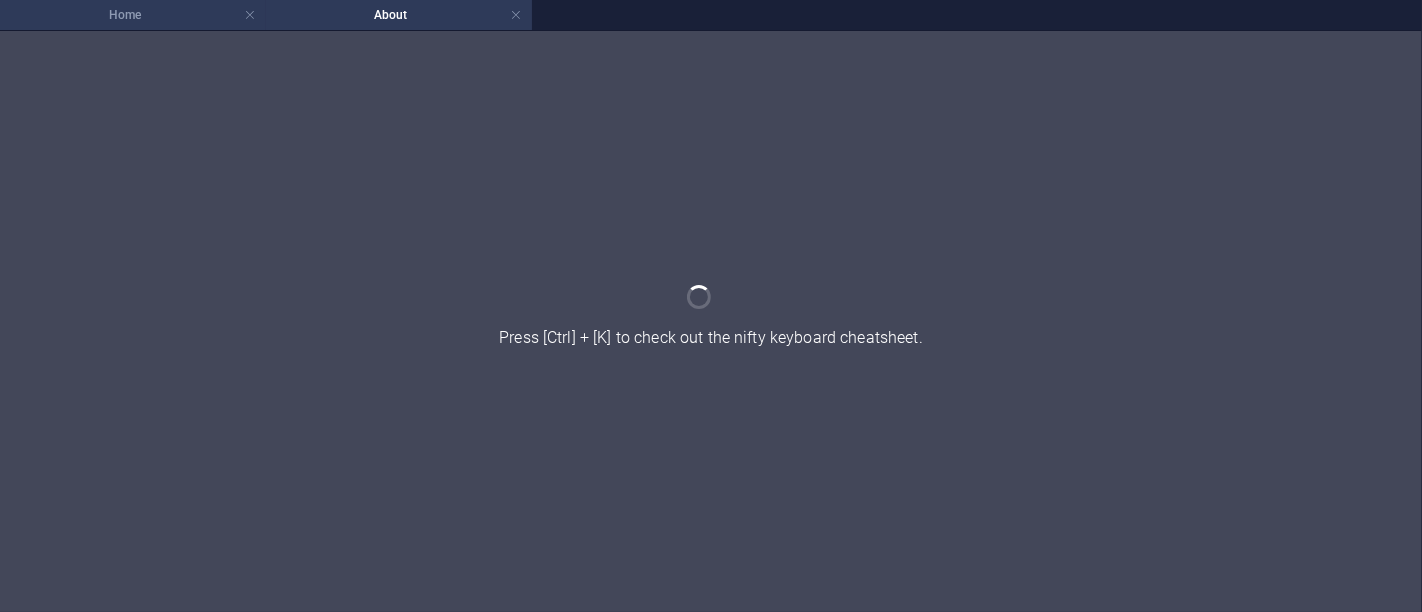 click on "Home" at bounding box center (133, 15) 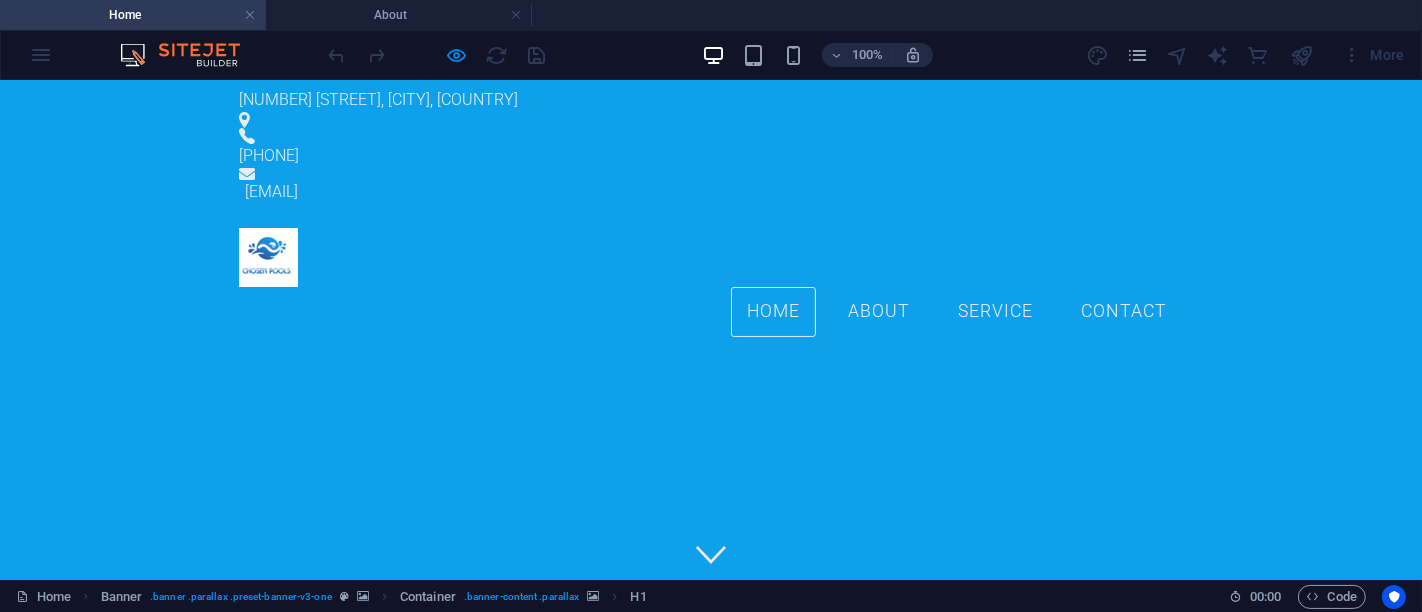 scroll, scrollTop: 0, scrollLeft: 0, axis: both 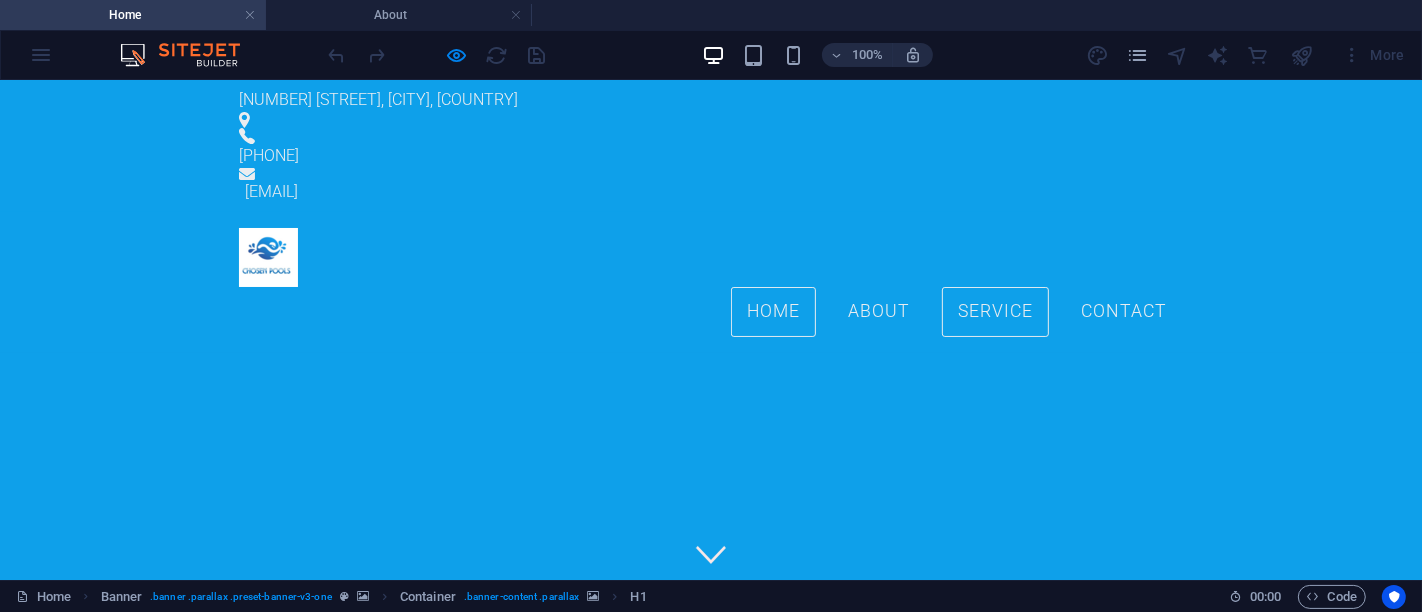 click on "Service" at bounding box center (995, 311) 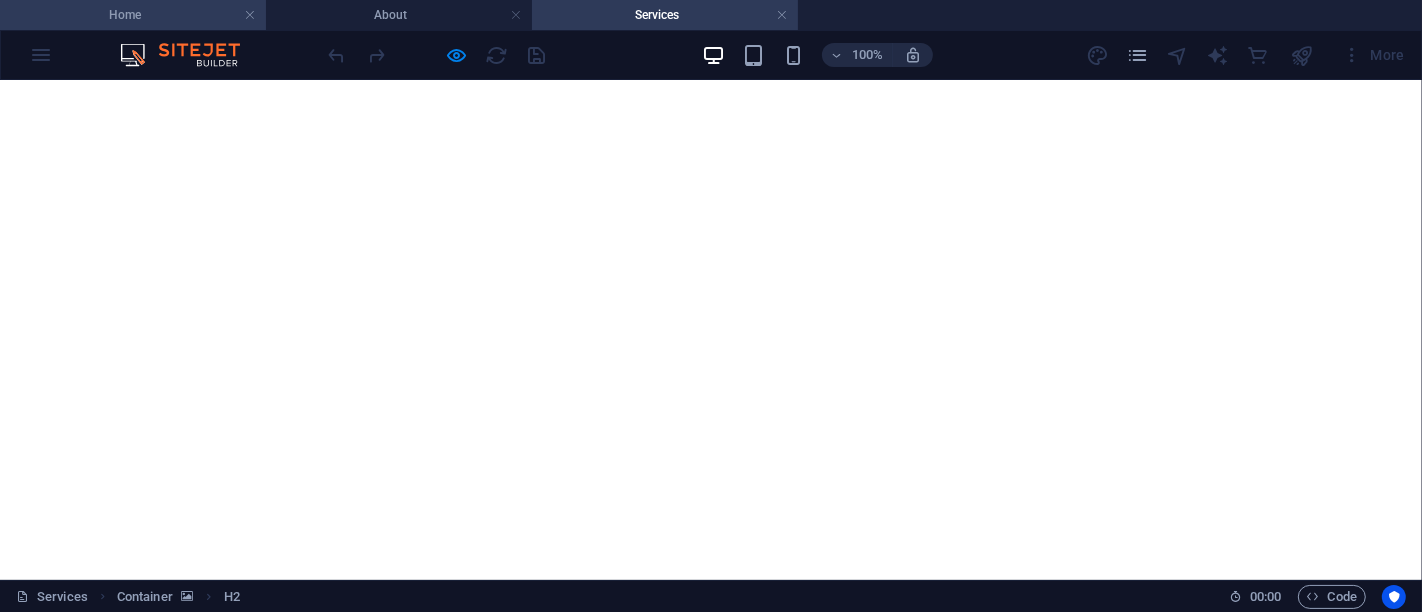 click on "Home" at bounding box center (133, 15) 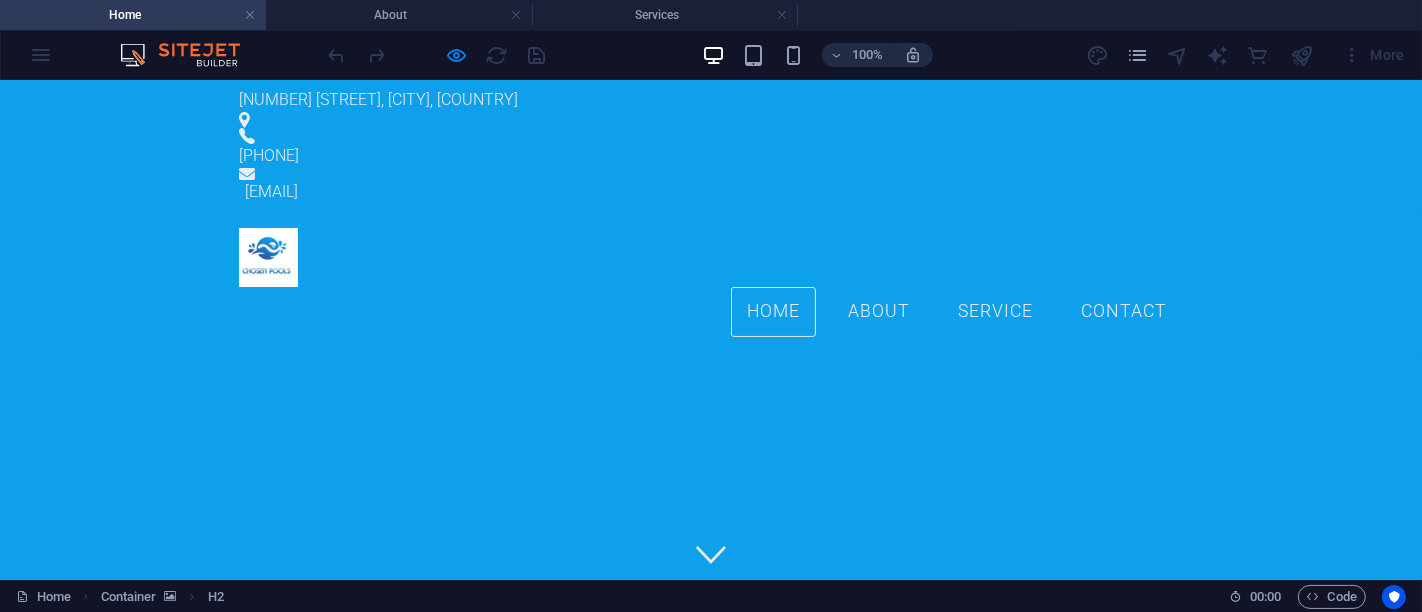 scroll, scrollTop: 0, scrollLeft: 0, axis: both 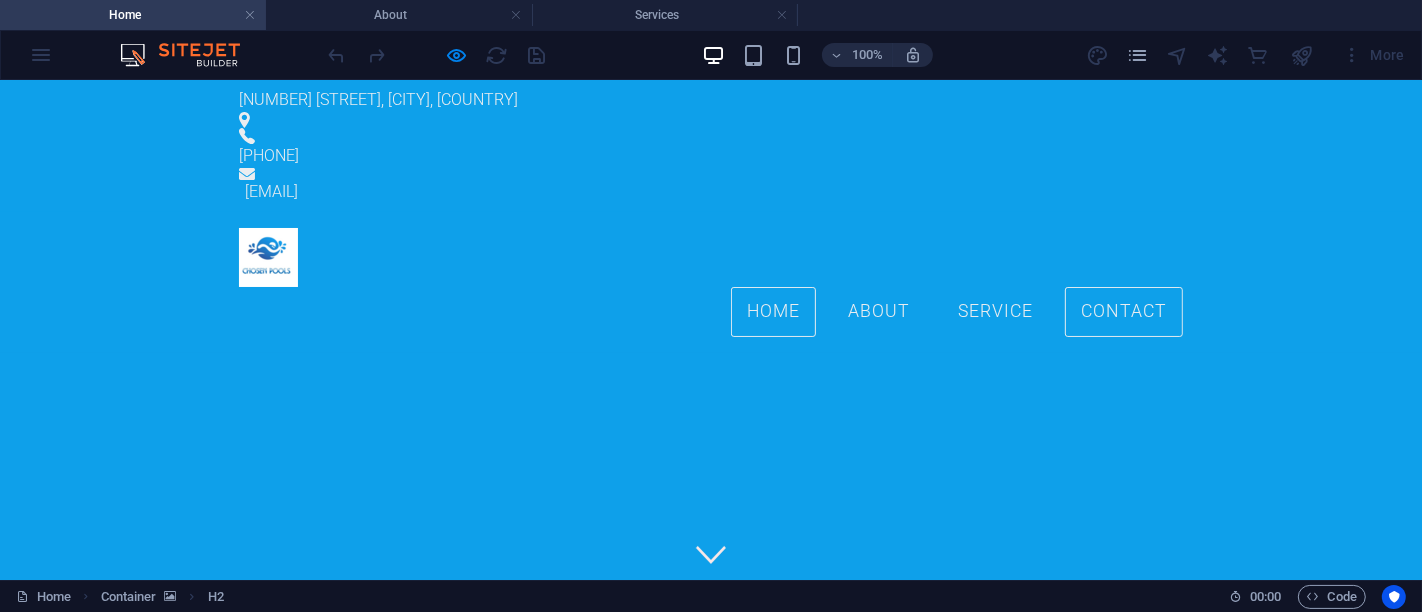 click on "Contact" at bounding box center (1124, 311) 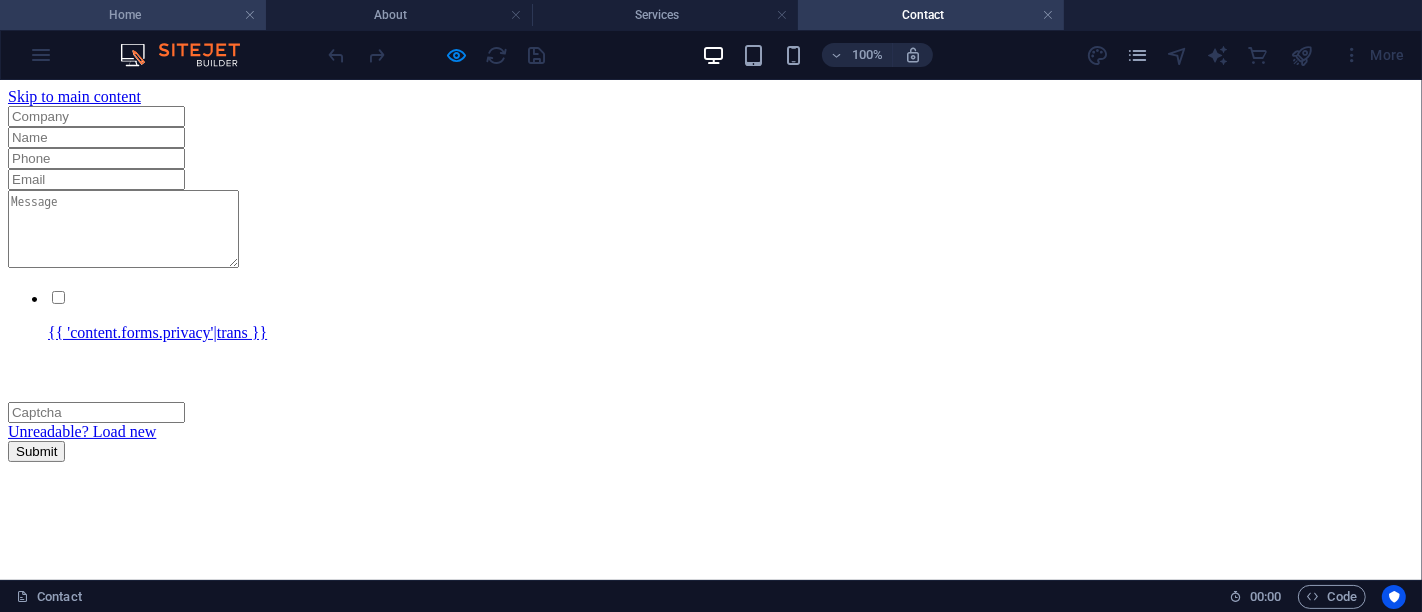 scroll, scrollTop: 0, scrollLeft: 0, axis: both 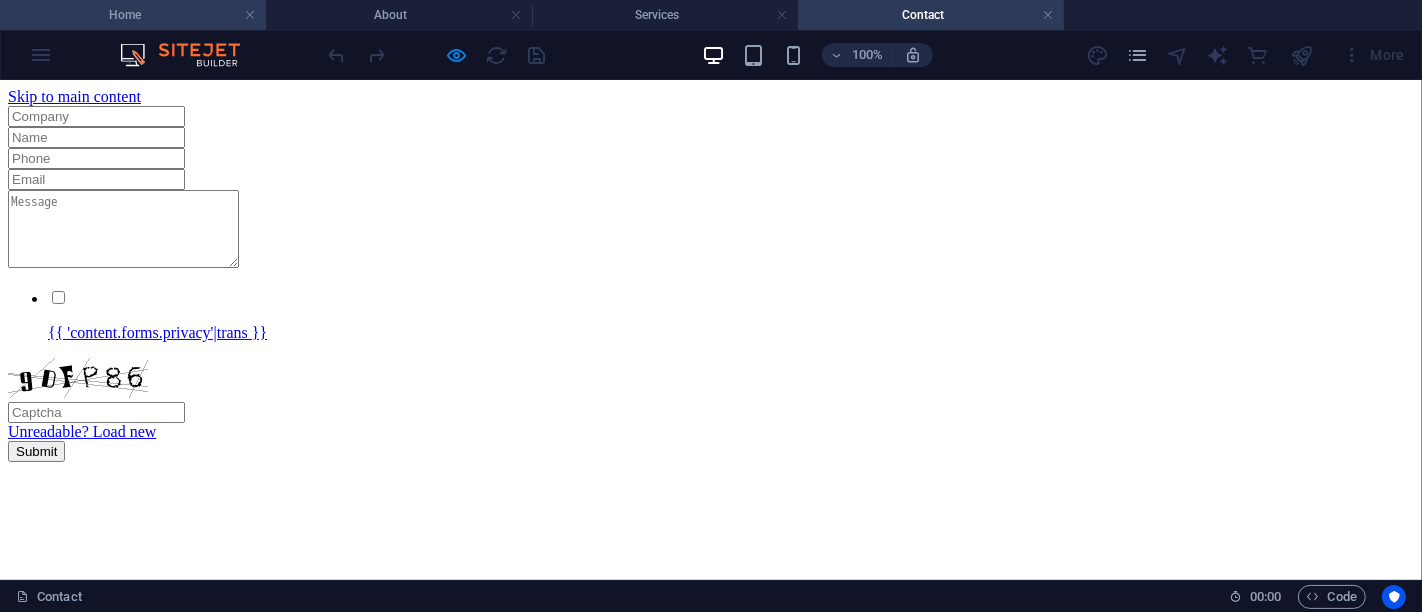click on "Home" at bounding box center [133, 15] 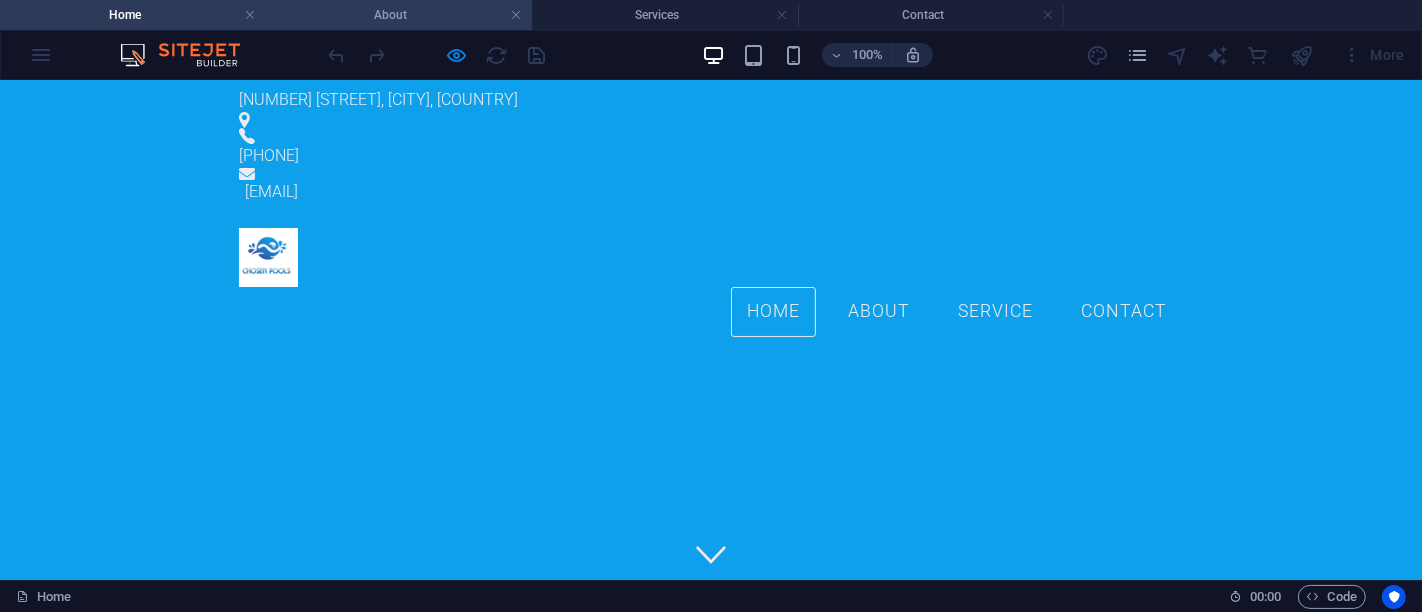 click on "About" at bounding box center [399, 15] 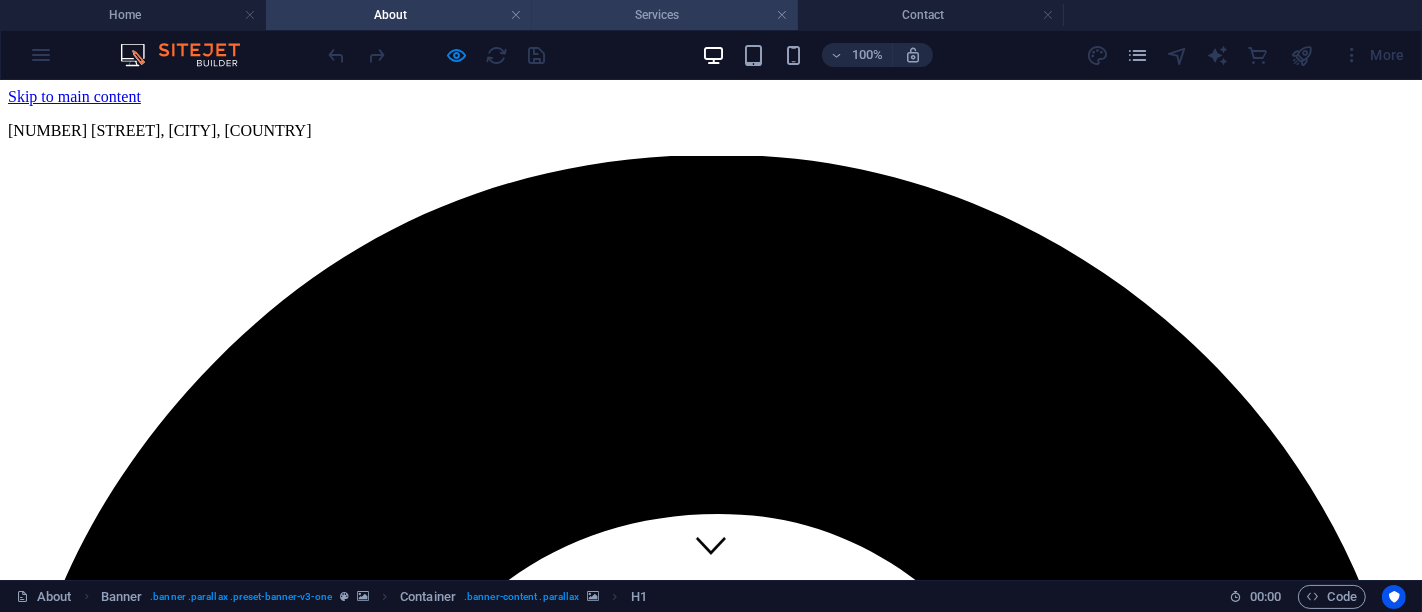 click on "Services" at bounding box center (665, 15) 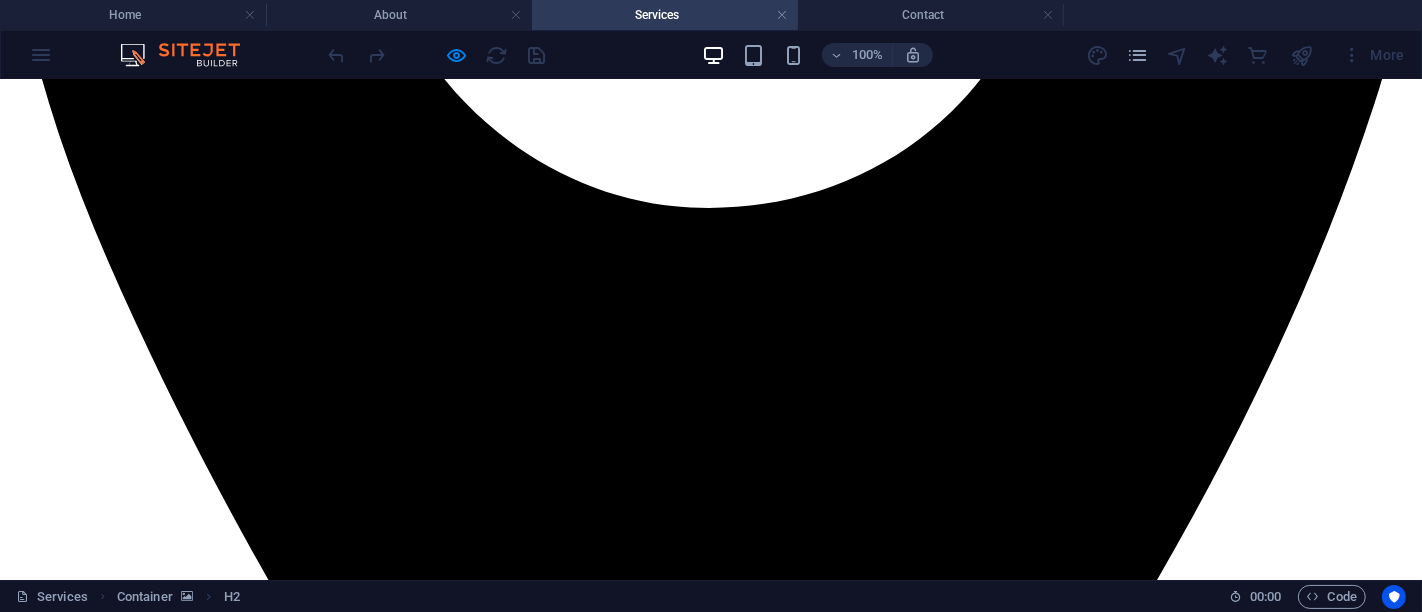 scroll, scrollTop: 1045, scrollLeft: 0, axis: vertical 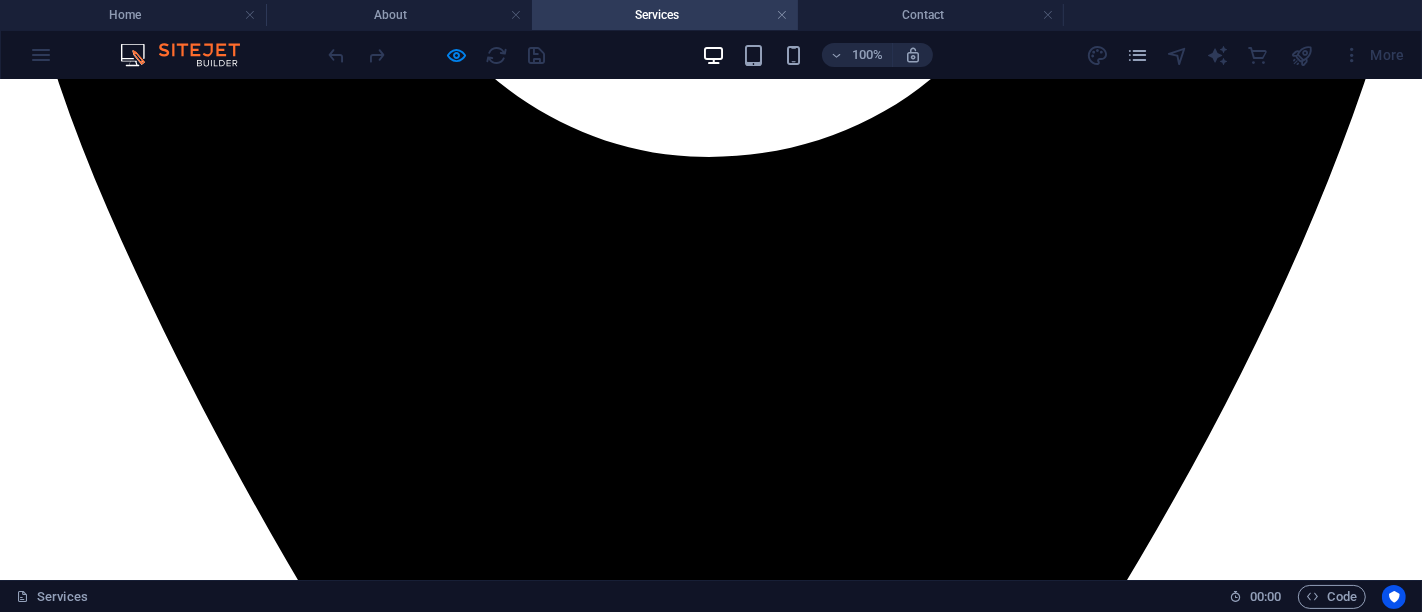click on "At Chosen Pools, we believe that every great pool starts with a dream. Whether it’s a quiet place to unwind, a fun zone for family weekends, or a luxurious space to entertain guests—your vision is the foundation of everything we build.  Learn more" at bounding box center (711, 7149) 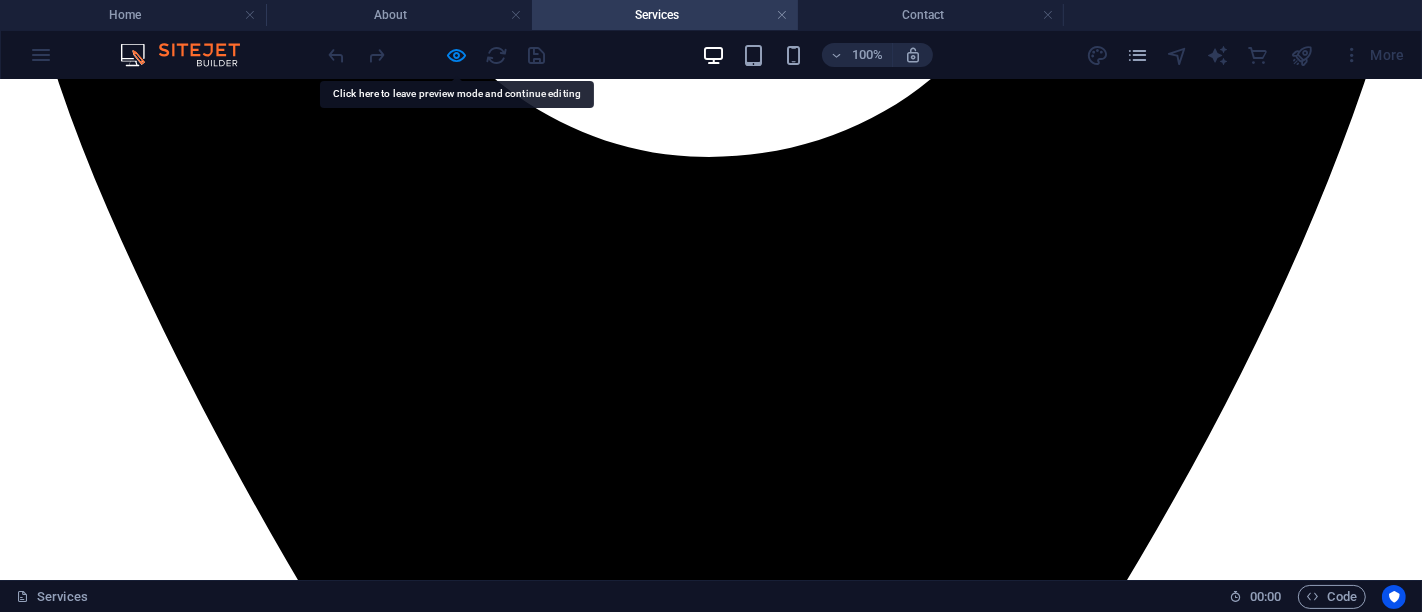 click on "At Chosen Pools, we believe that every great pool starts with a dream. Whether it’s a quiet place to unwind, a fun zone for family weekends, or a luxurious space to entertain guests—your vision is the foundation of everything we build.  Learn more" at bounding box center [711, 7149] 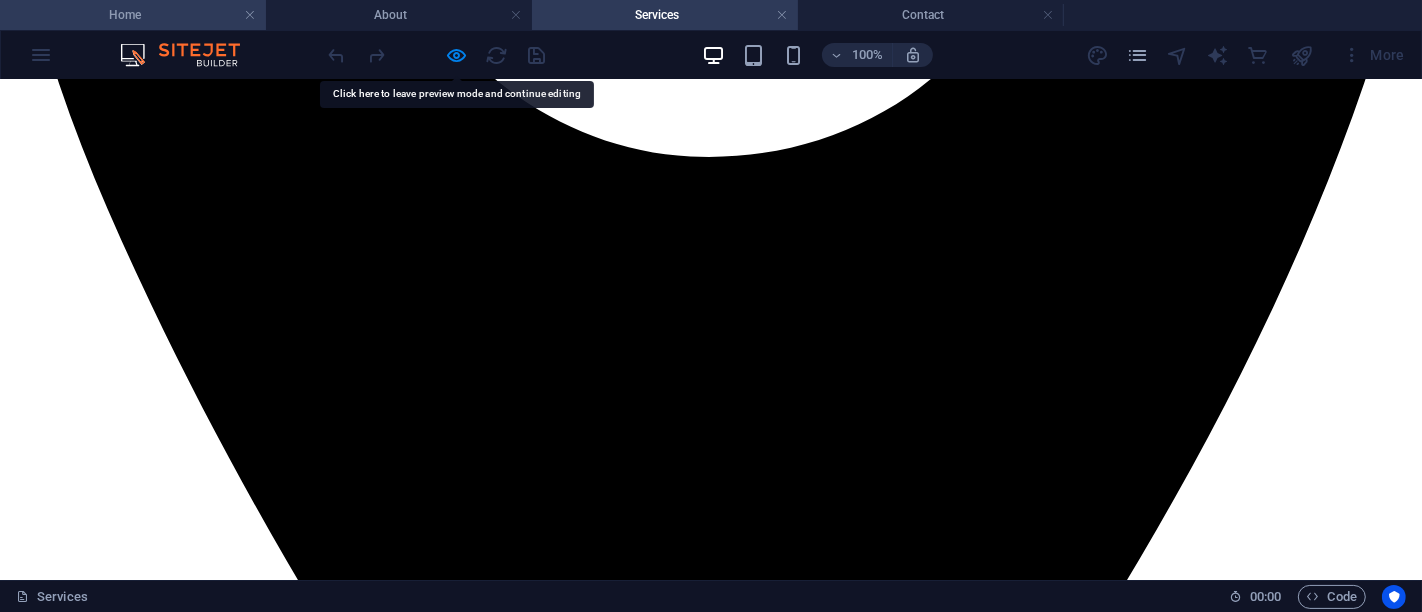 click on "Home" at bounding box center (133, 15) 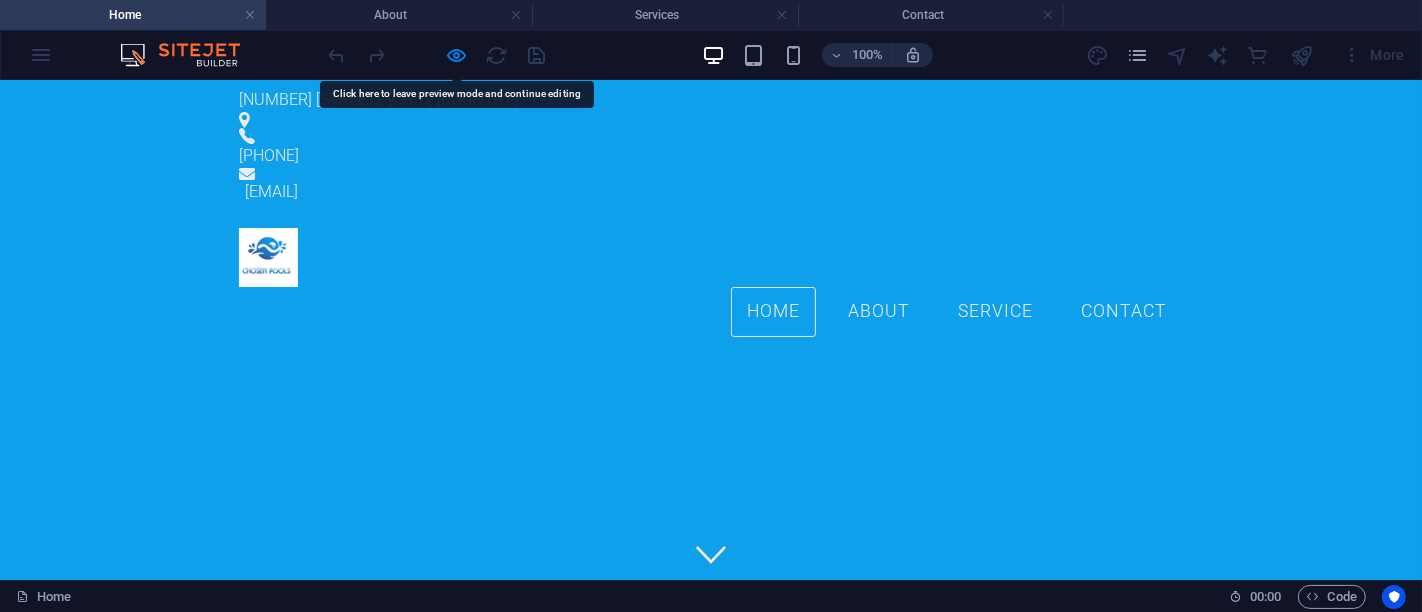 scroll, scrollTop: 0, scrollLeft: 0, axis: both 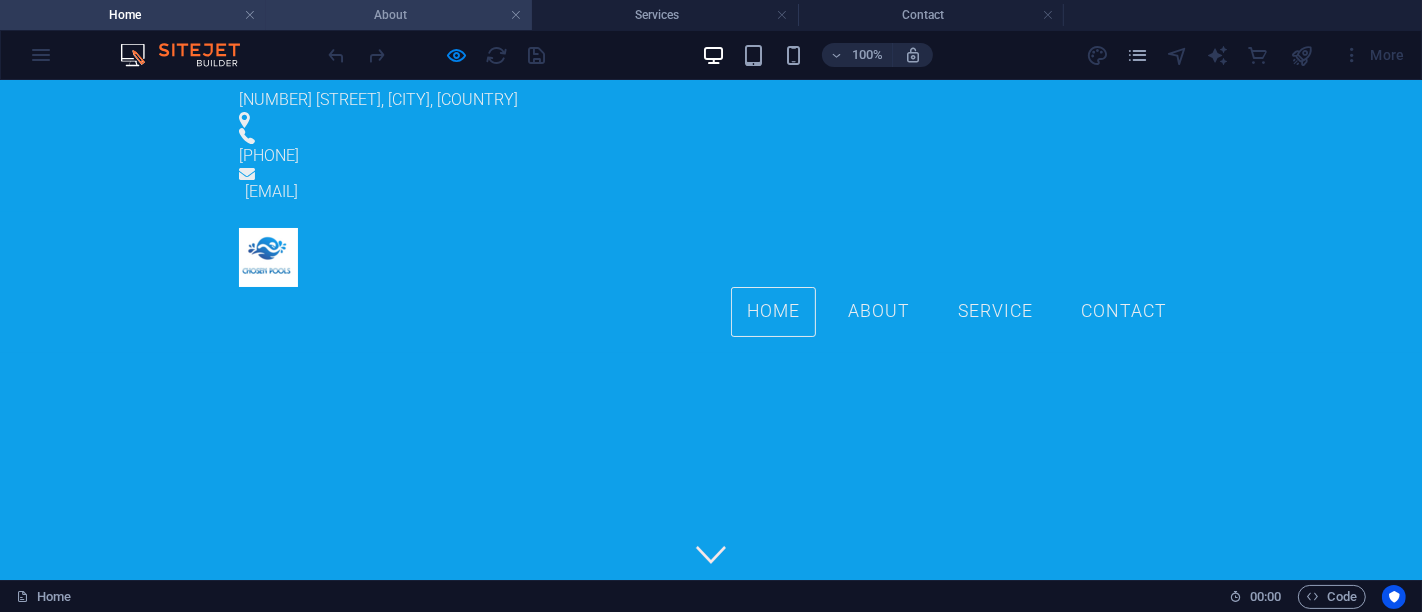 click on "About" at bounding box center [399, 15] 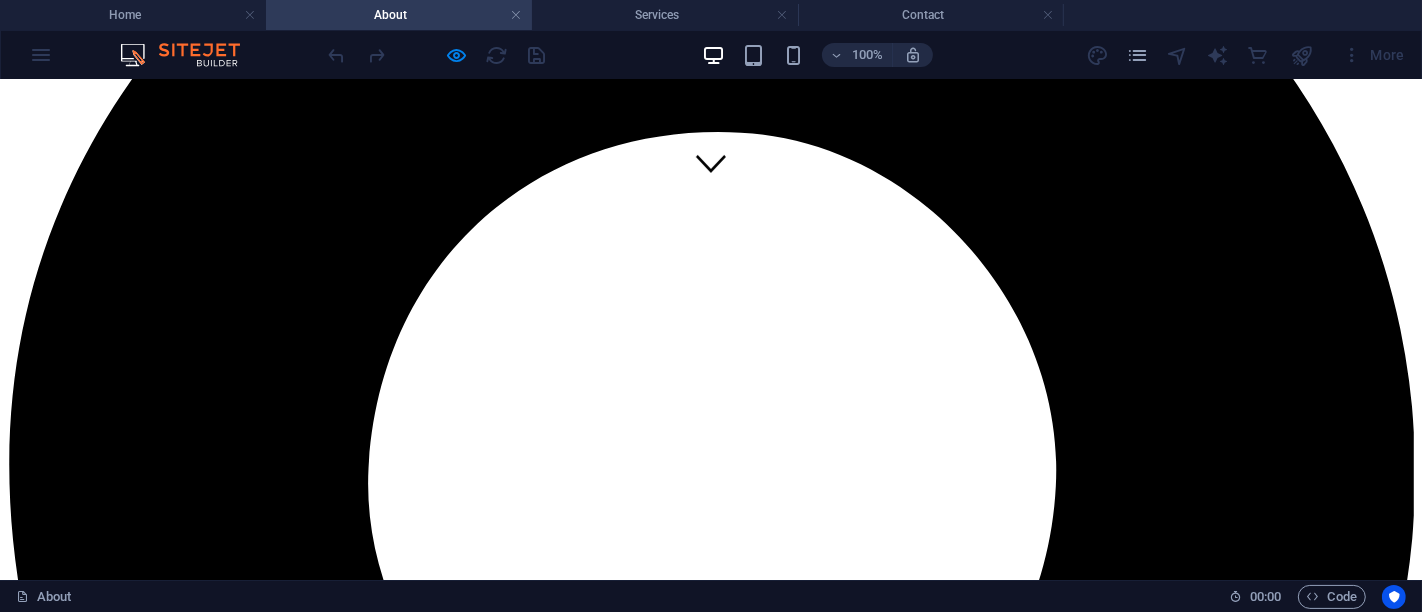 scroll, scrollTop: 0, scrollLeft: 0, axis: both 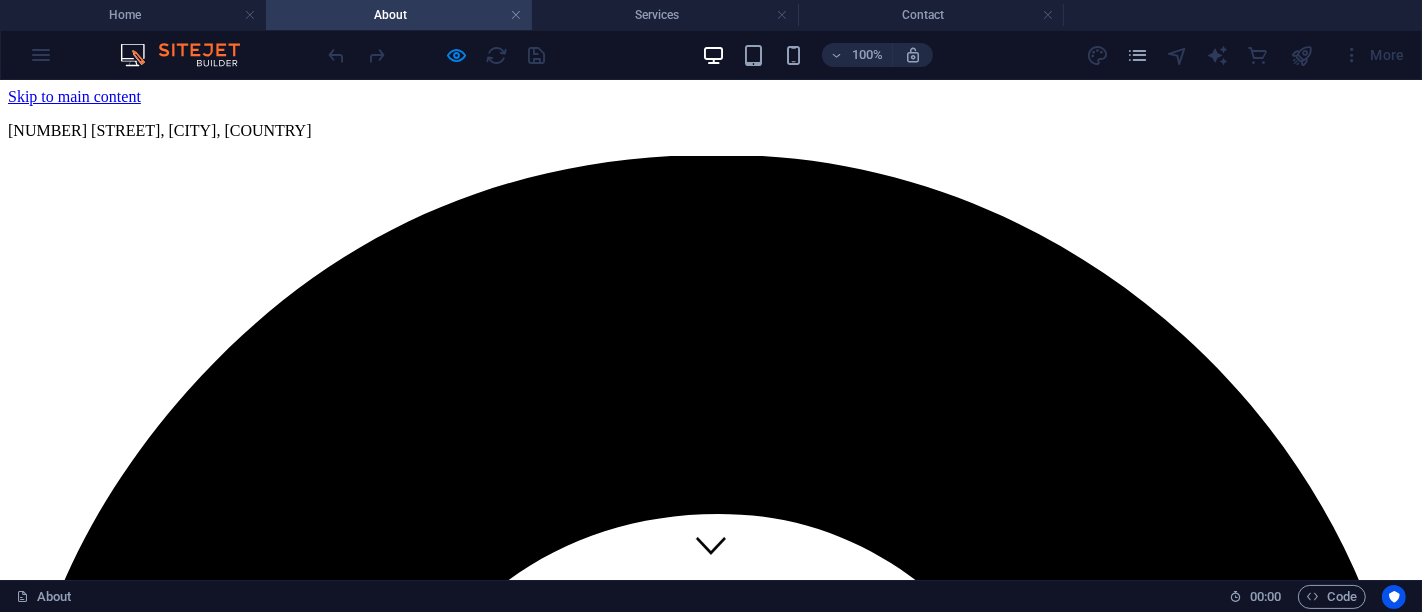 click on "Home About Service Contact" at bounding box center (711, 8650) 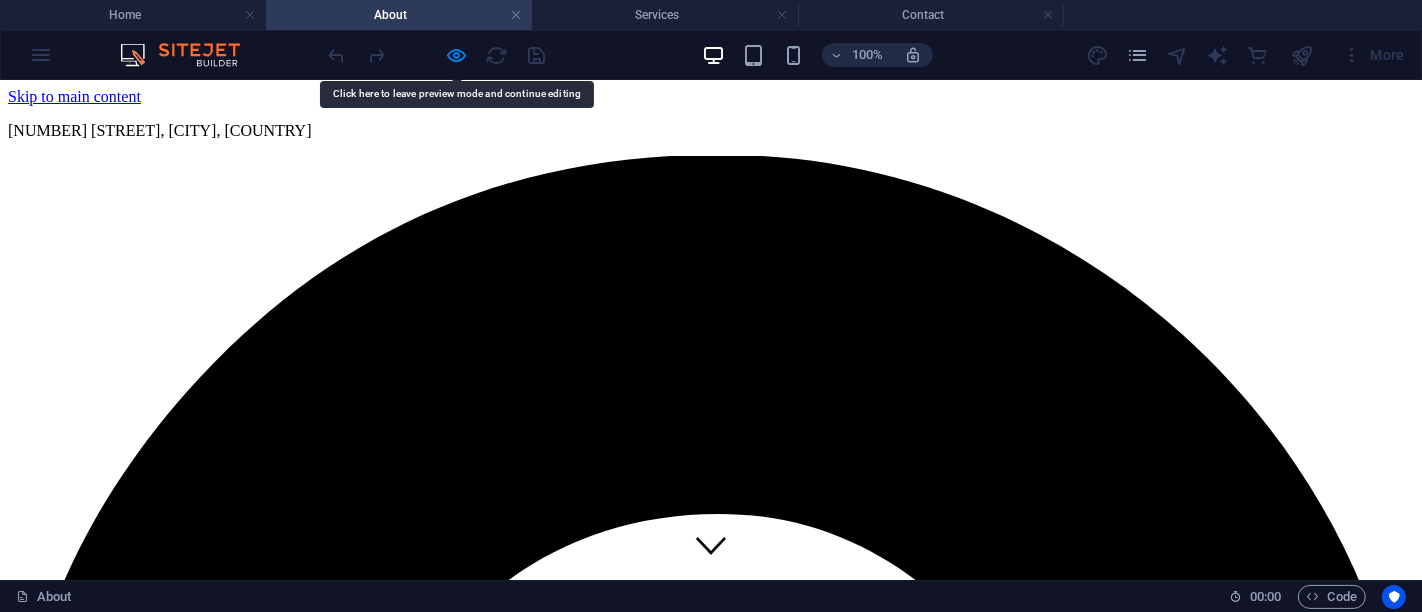click on "Home About Service Contact" at bounding box center [711, 8650] 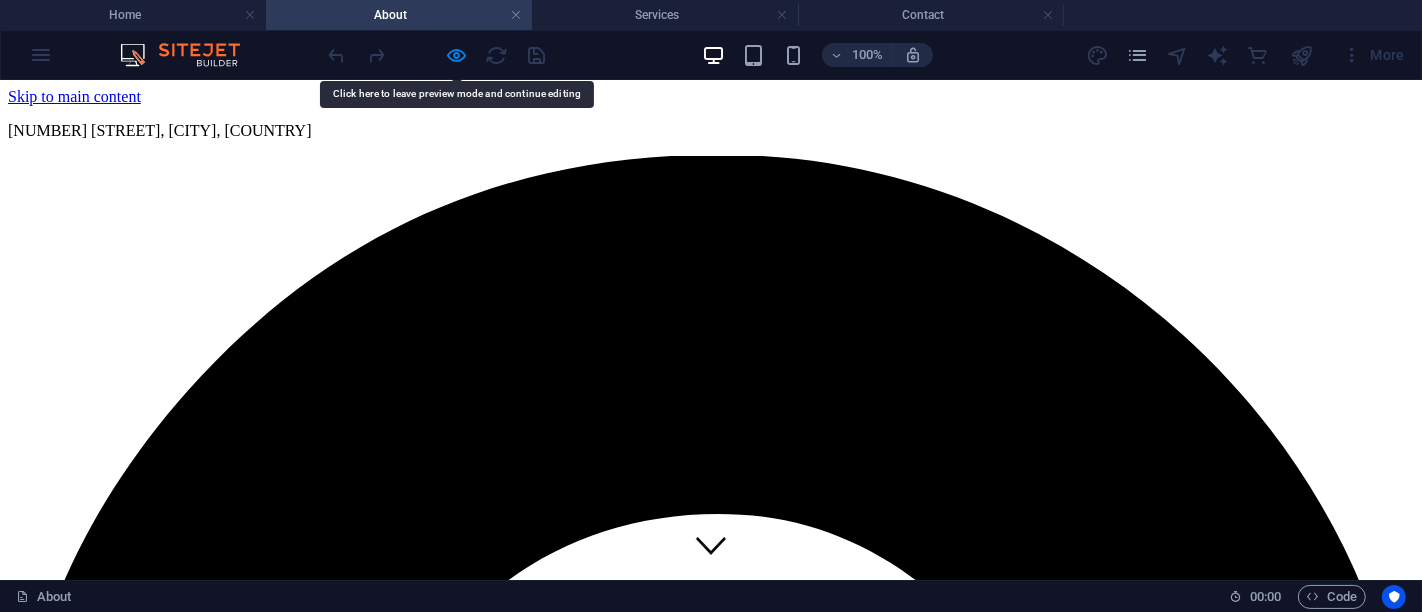 click on "Home About Service Contact" at bounding box center (711, 8650) 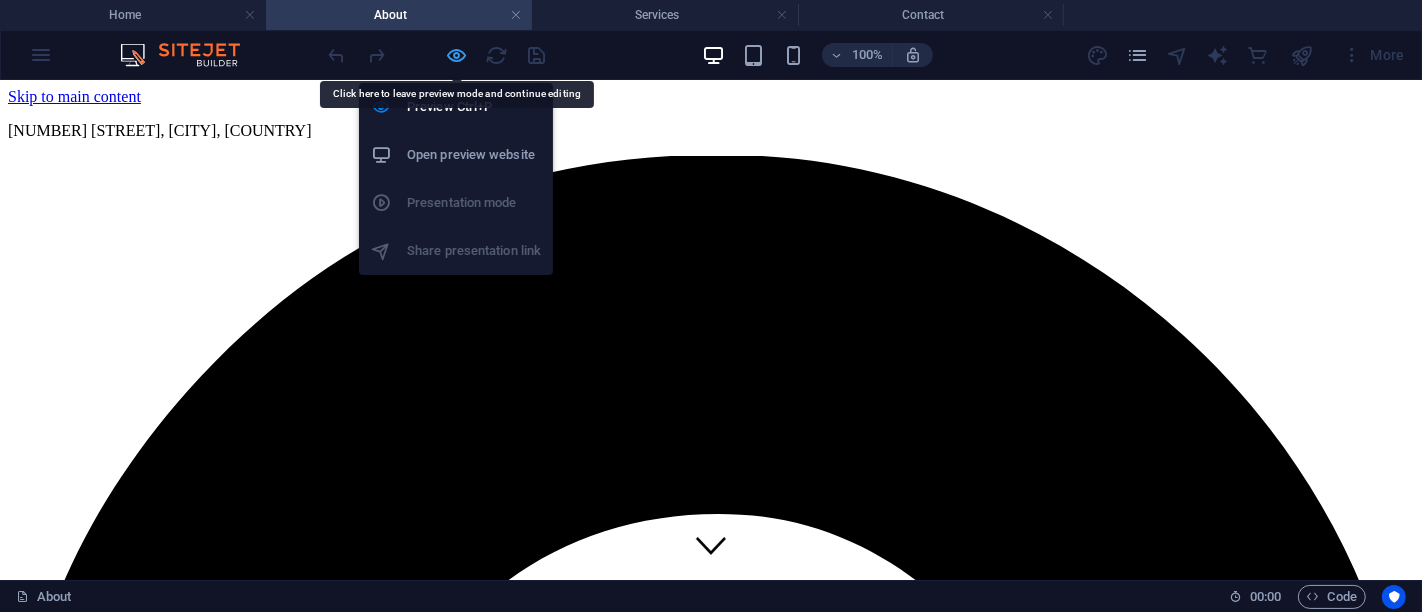 click at bounding box center [457, 55] 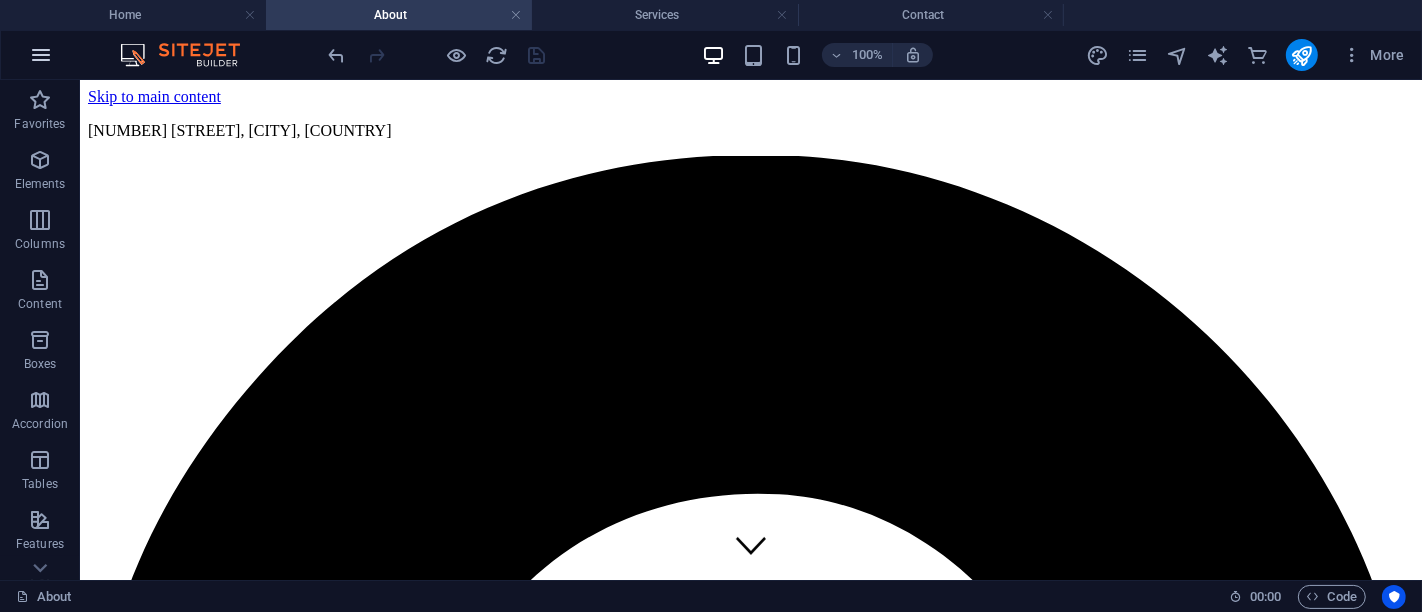 click at bounding box center (41, 55) 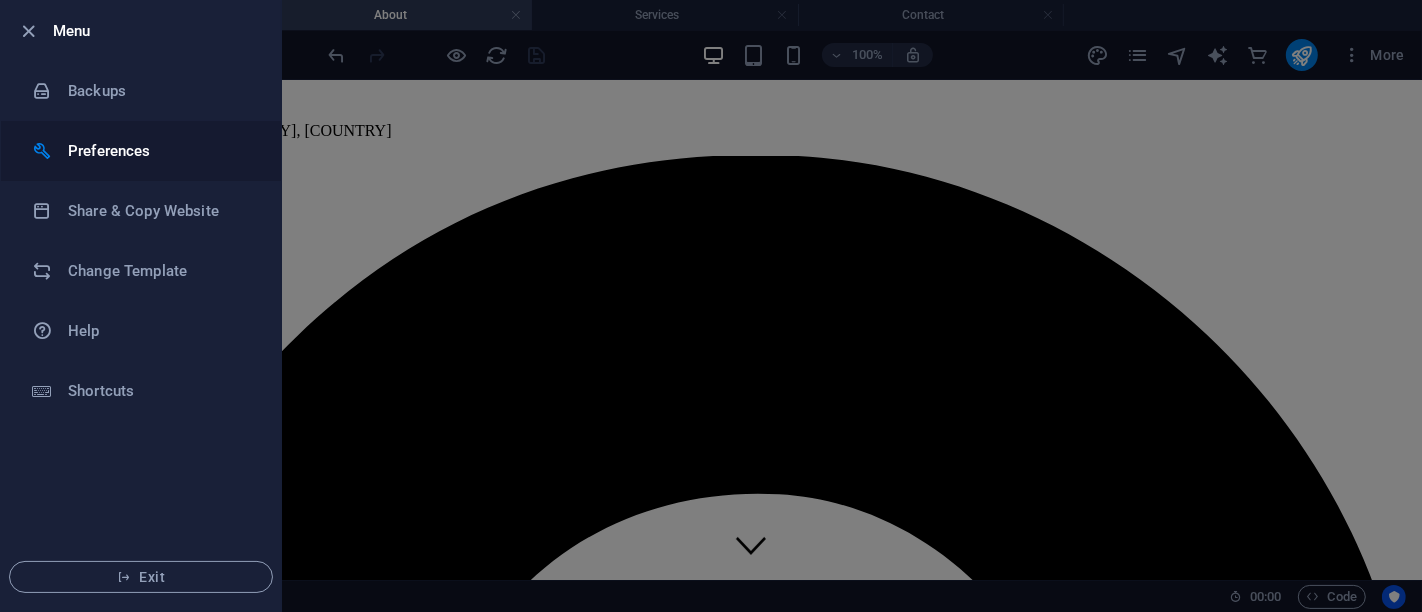 click on "Preferences" at bounding box center (160, 151) 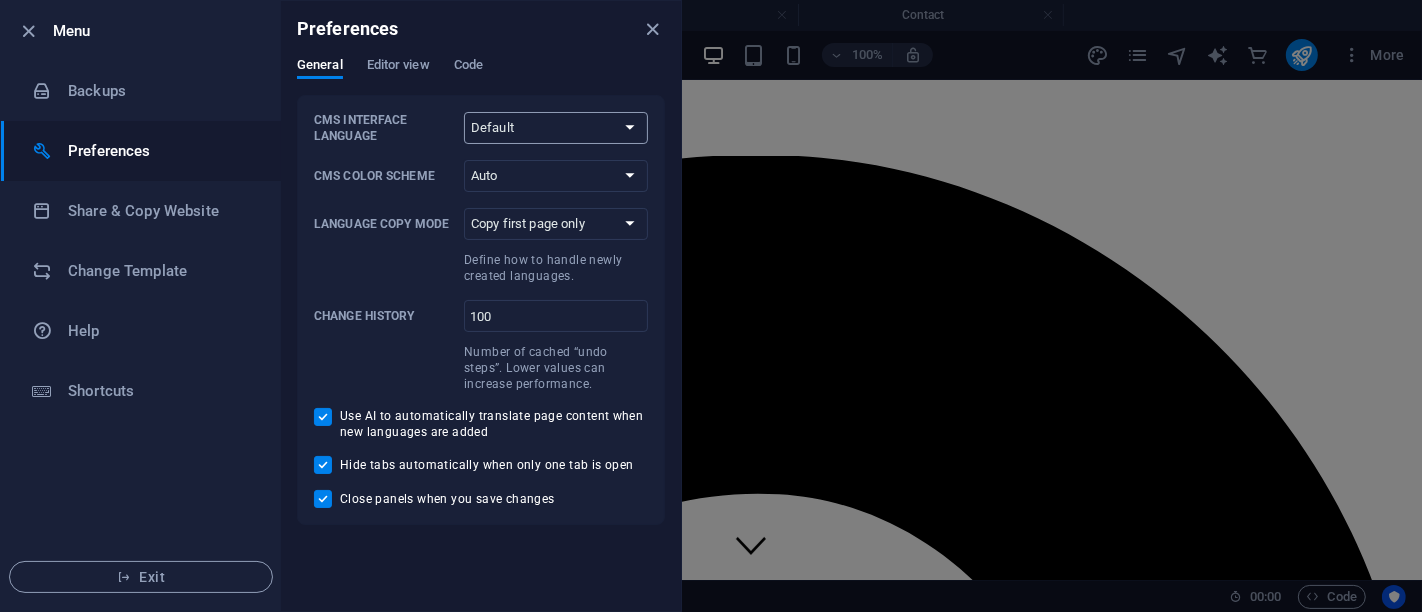 click on "Default Deutsch English Español Français Magyar Italiano Nederlands Polski Português русский язык Svenska Türkçe 日本語" at bounding box center (556, 128) 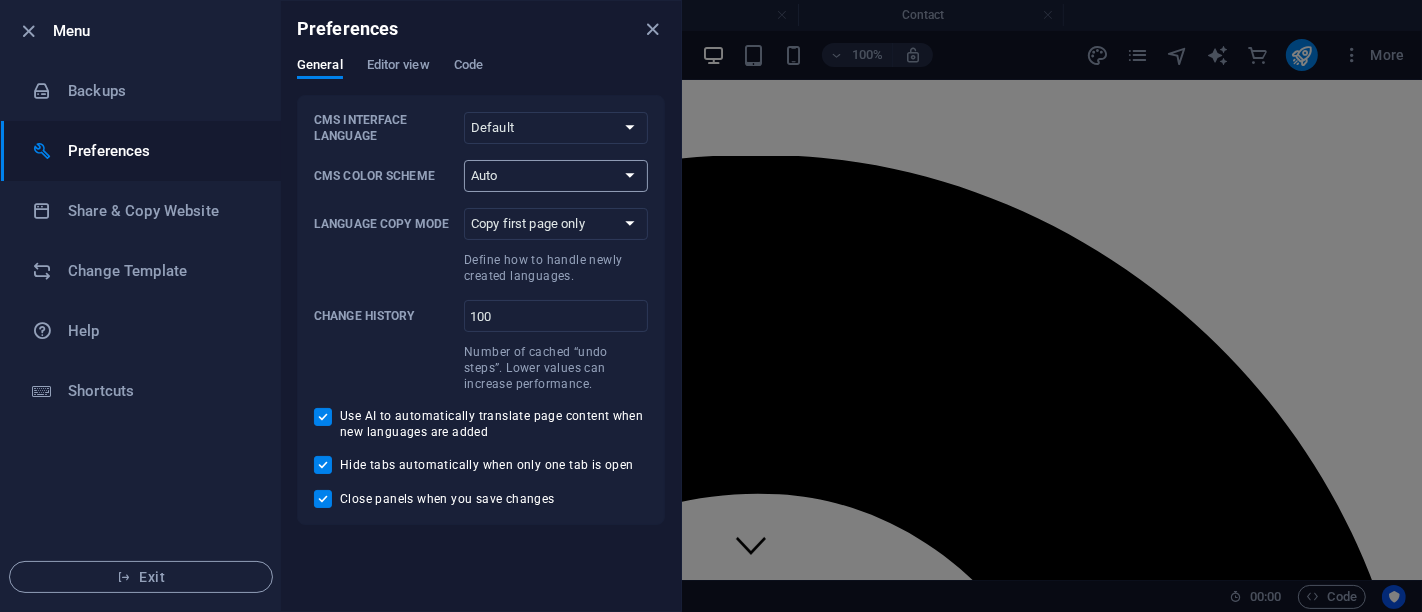 click on "Auto Dark Light" at bounding box center (556, 176) 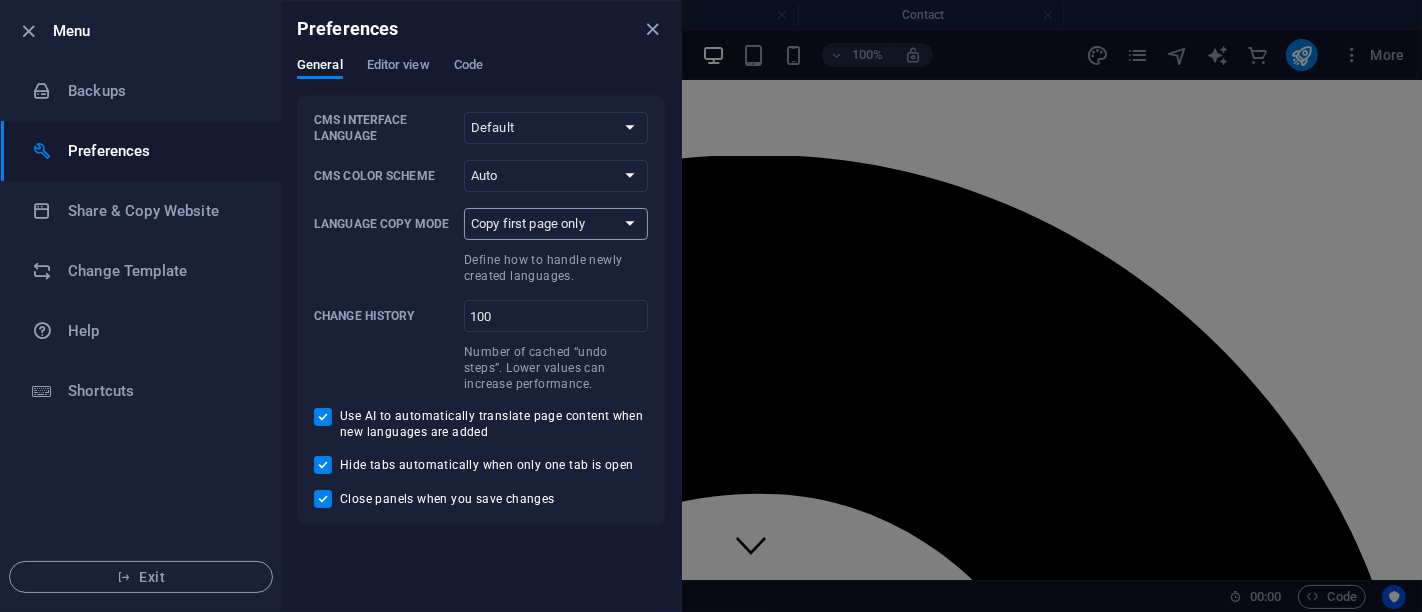 click on "Copy first page only Copy all pages" at bounding box center [556, 224] 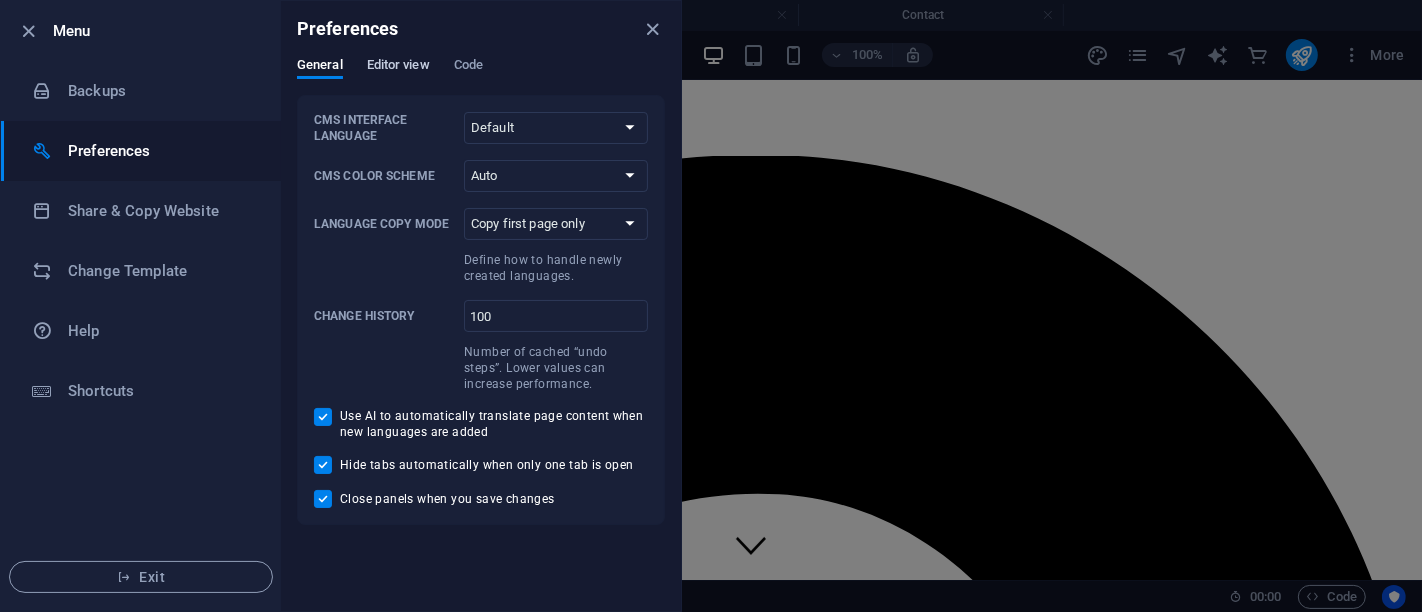 click on "Editor view" at bounding box center (398, 67) 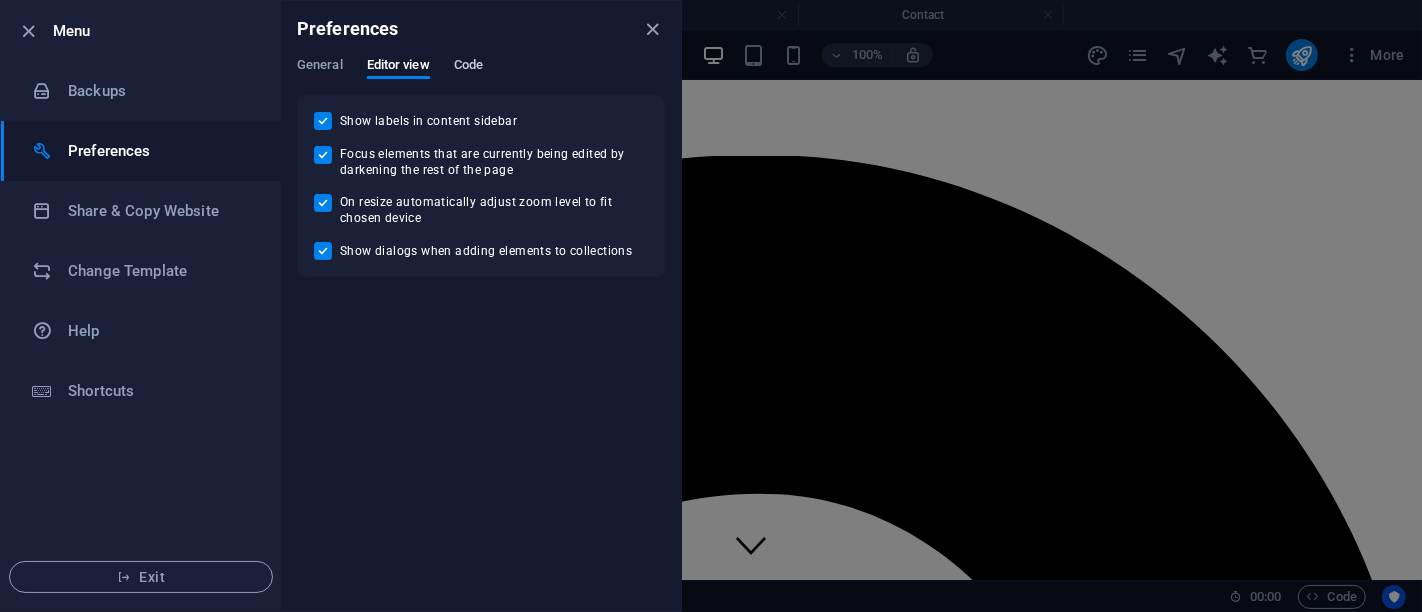 click on "Code" at bounding box center (468, 67) 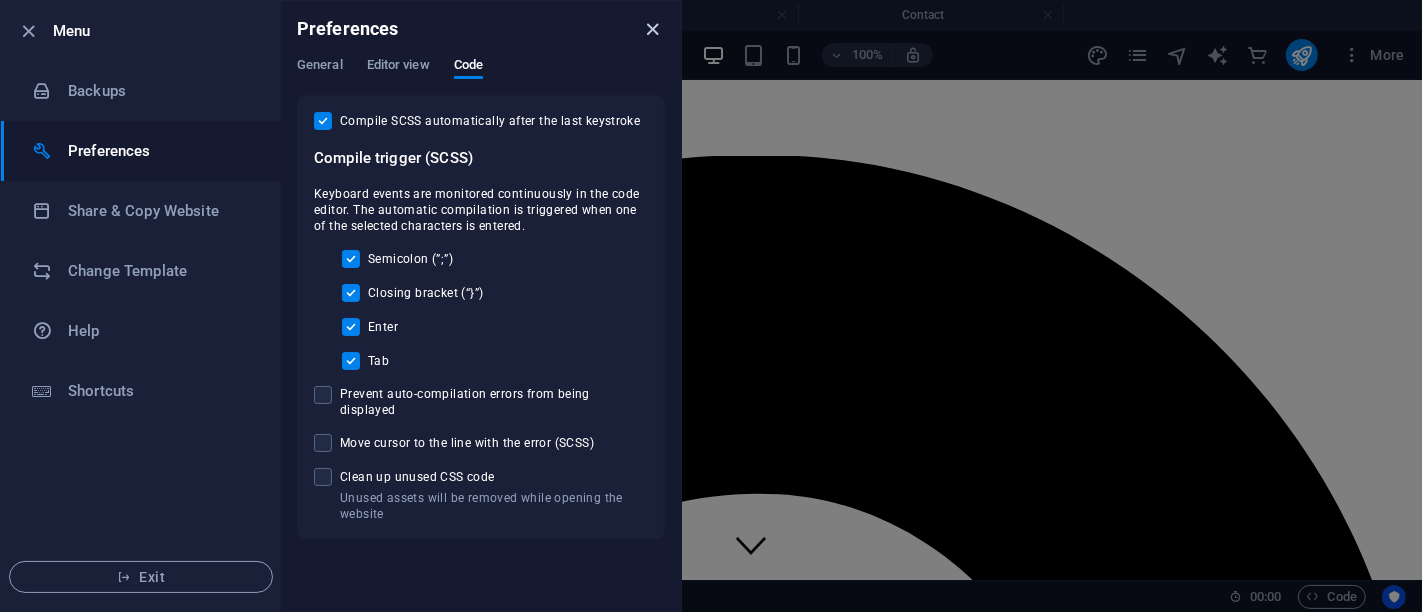 click at bounding box center [653, 29] 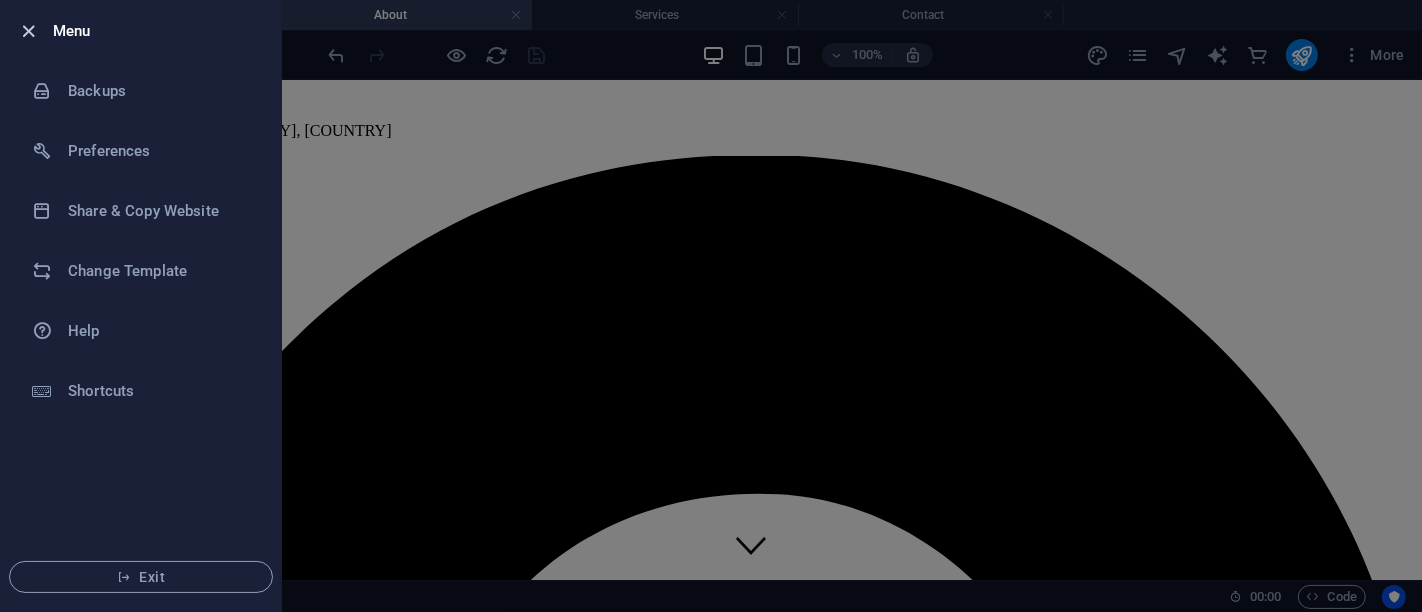 click at bounding box center (29, 31) 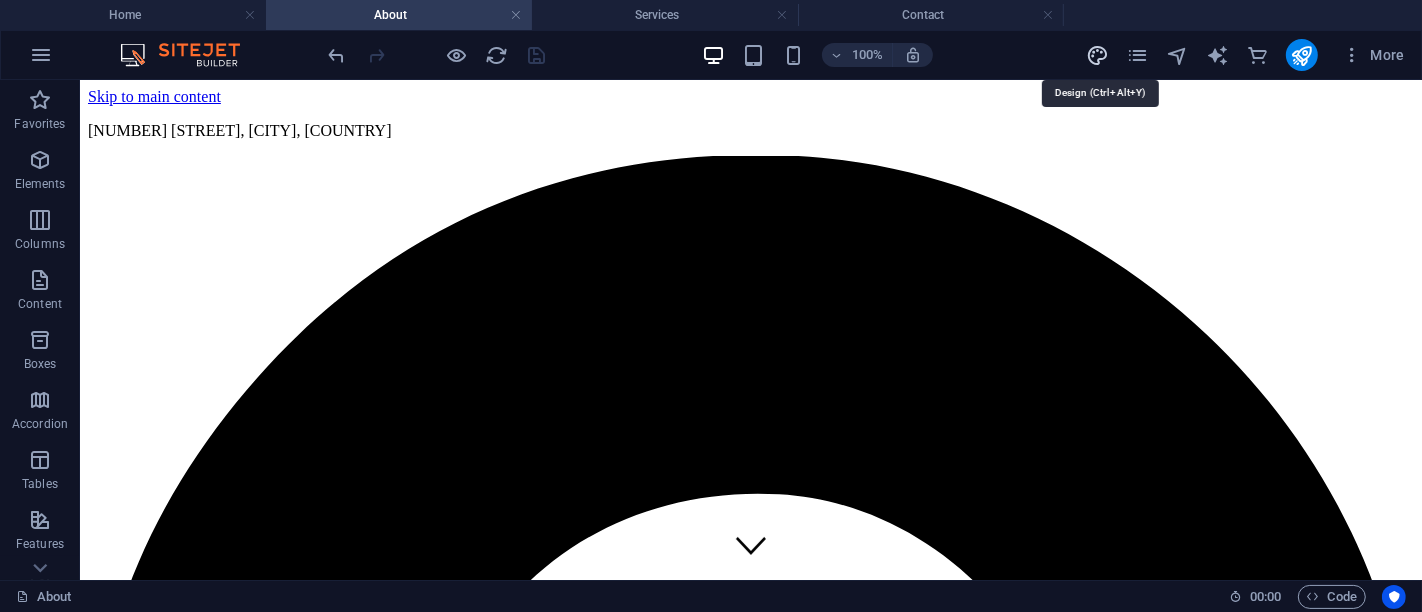 click at bounding box center (1097, 55) 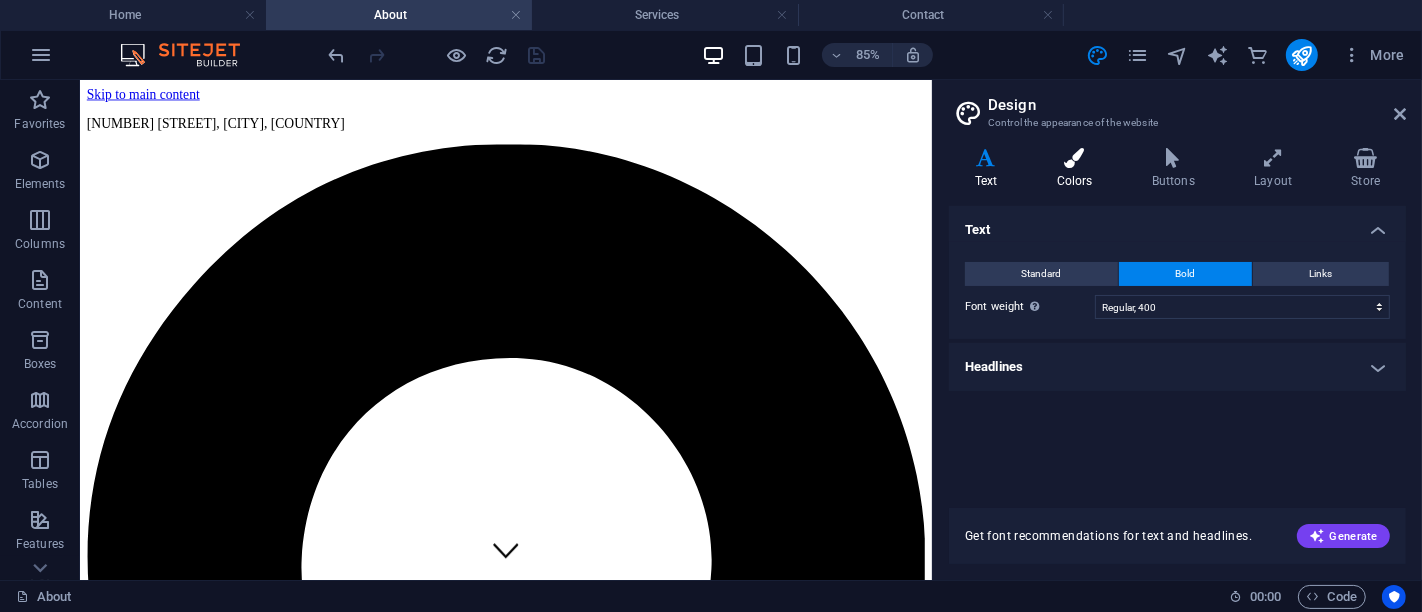 click at bounding box center [1074, 158] 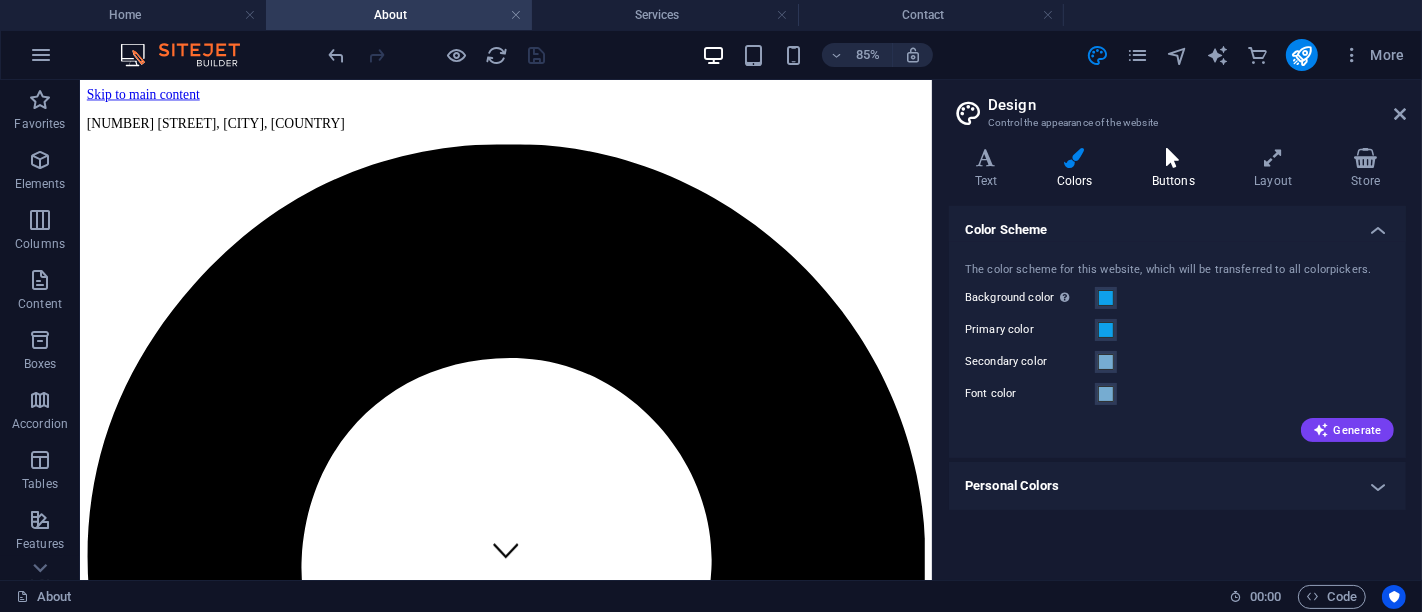 click at bounding box center (1173, 158) 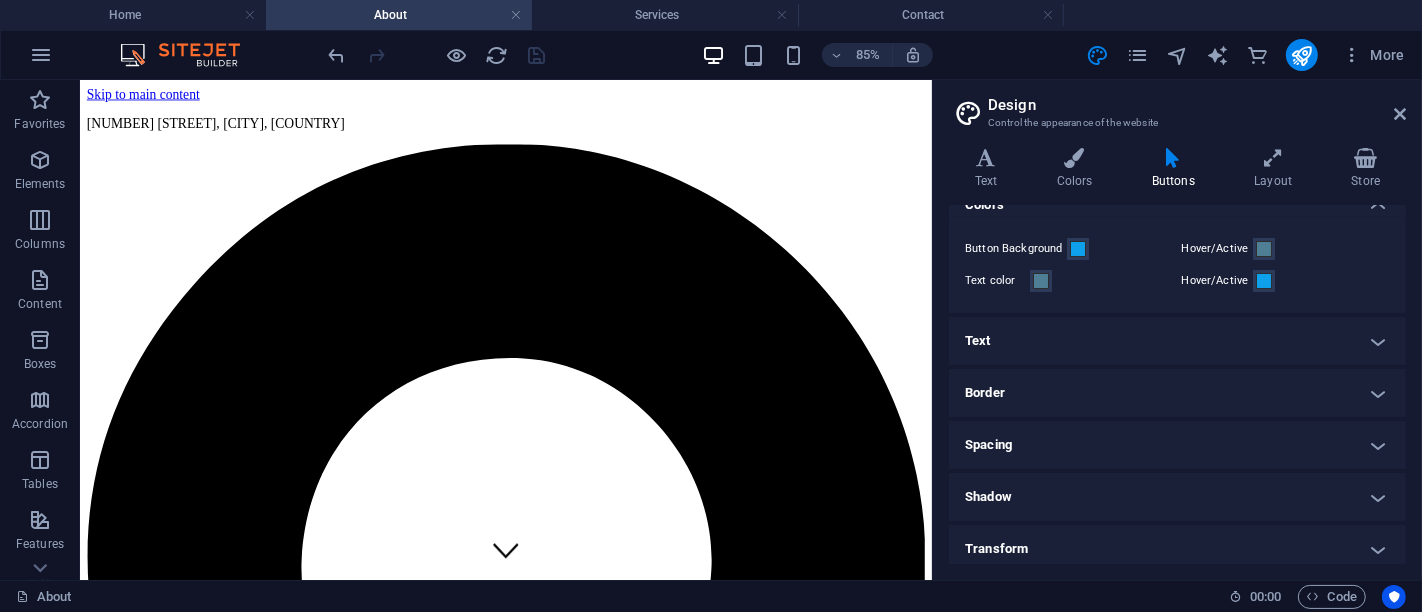 scroll, scrollTop: 113, scrollLeft: 0, axis: vertical 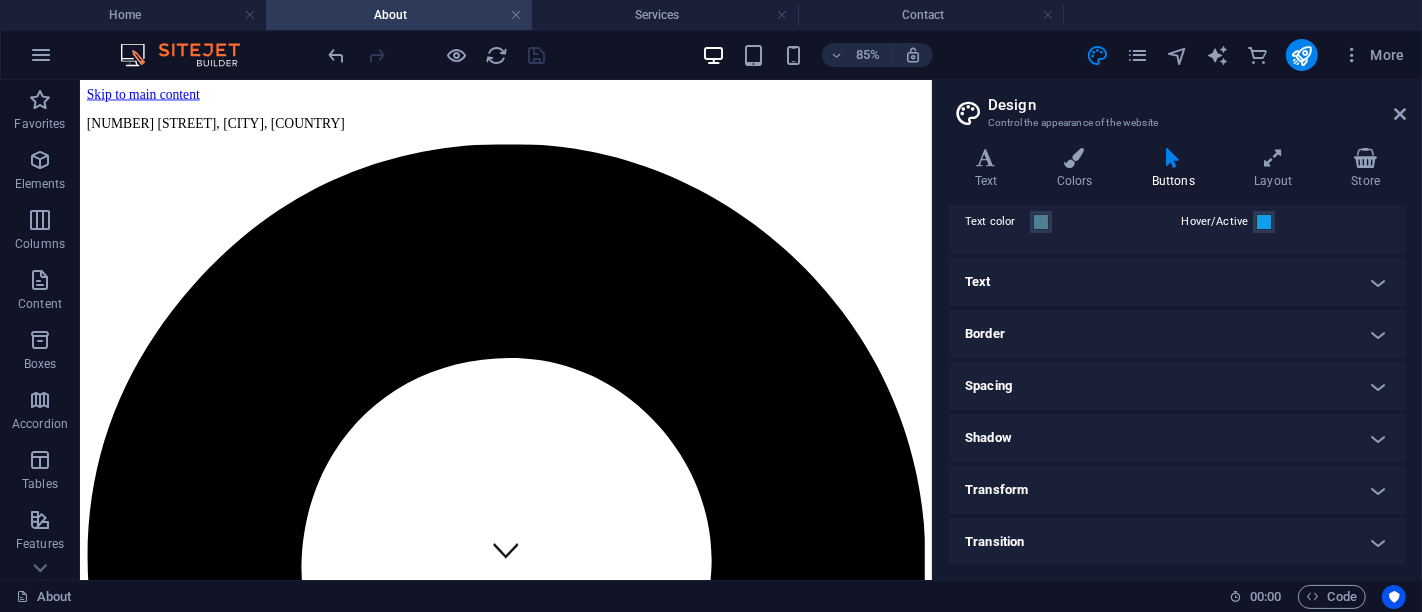 drag, startPoint x: 1416, startPoint y: 494, endPoint x: 1408, endPoint y: 229, distance: 265.12073 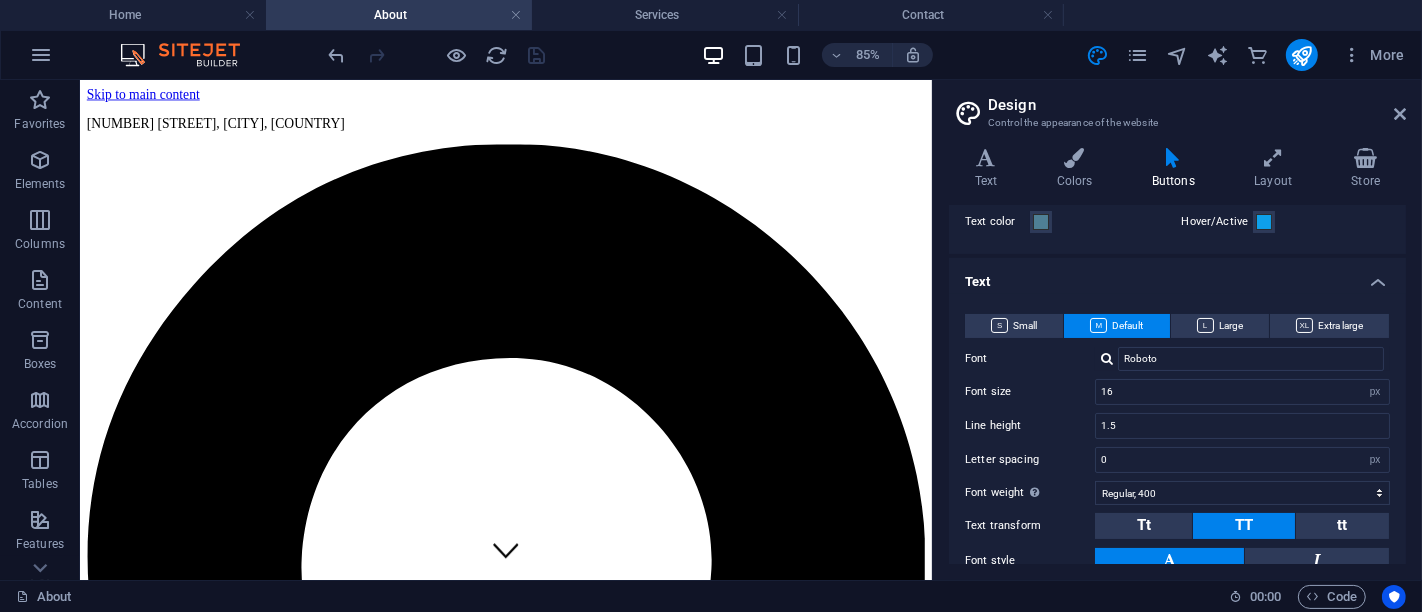 click on "Text" at bounding box center [1177, 276] 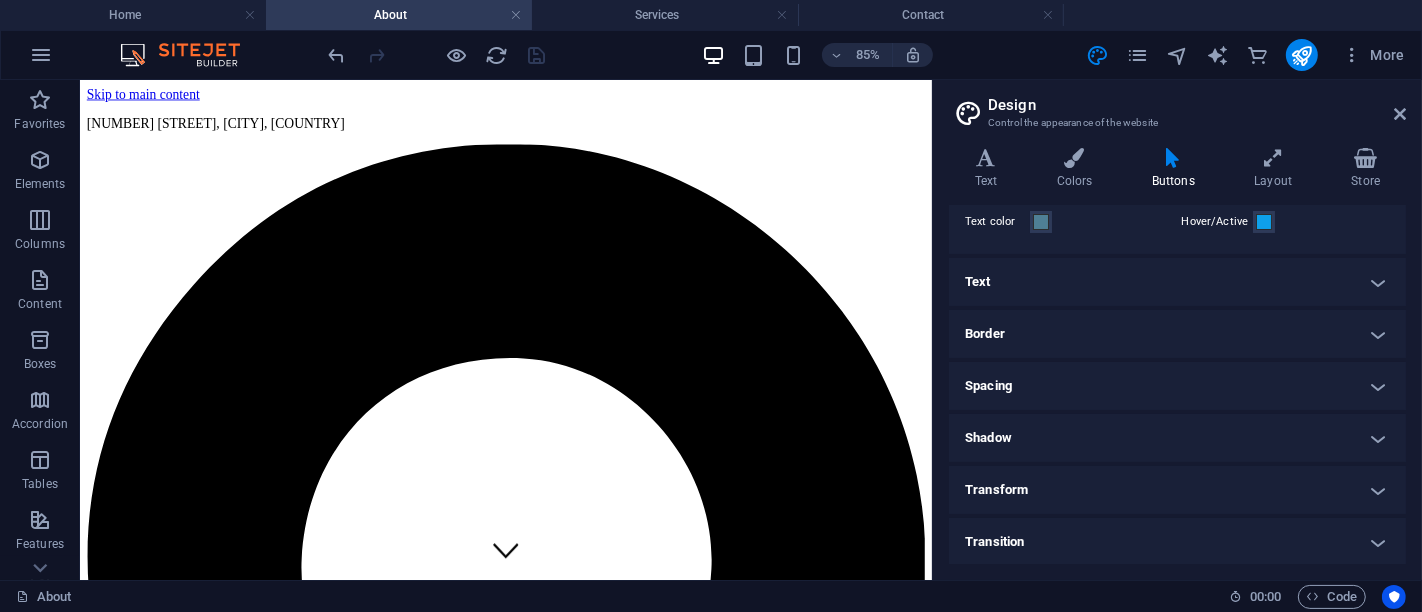 click on "Border" at bounding box center [1177, 334] 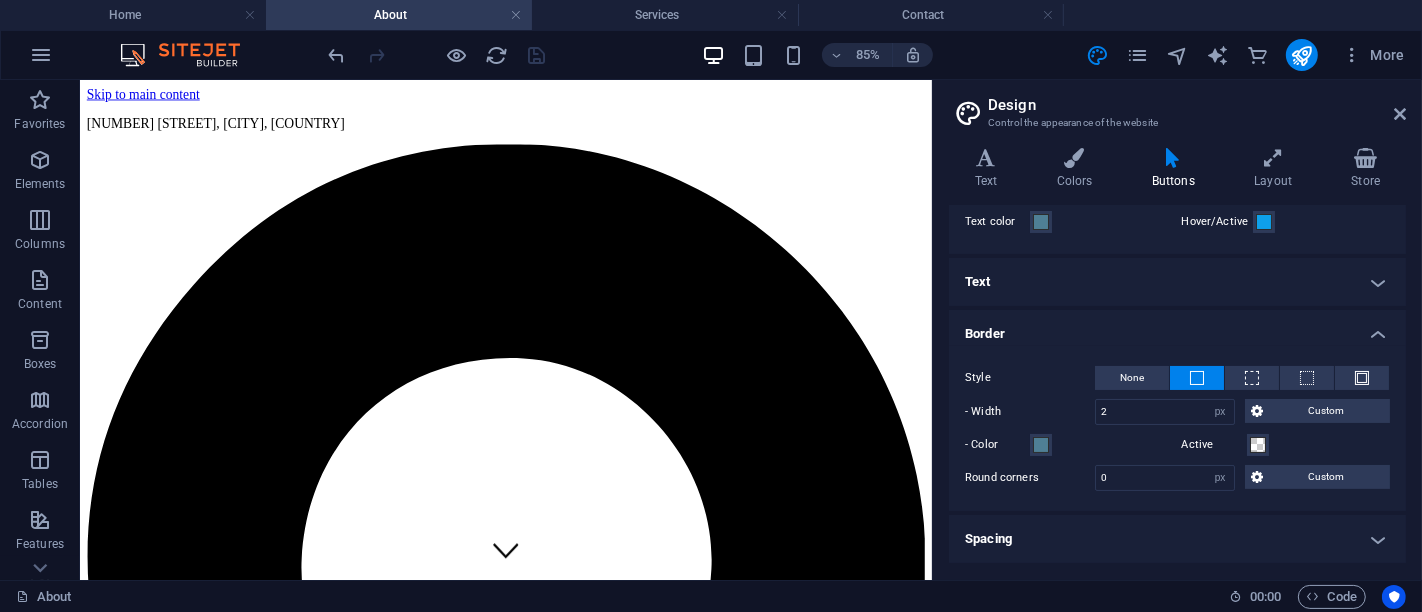 click on "Border" at bounding box center (1177, 328) 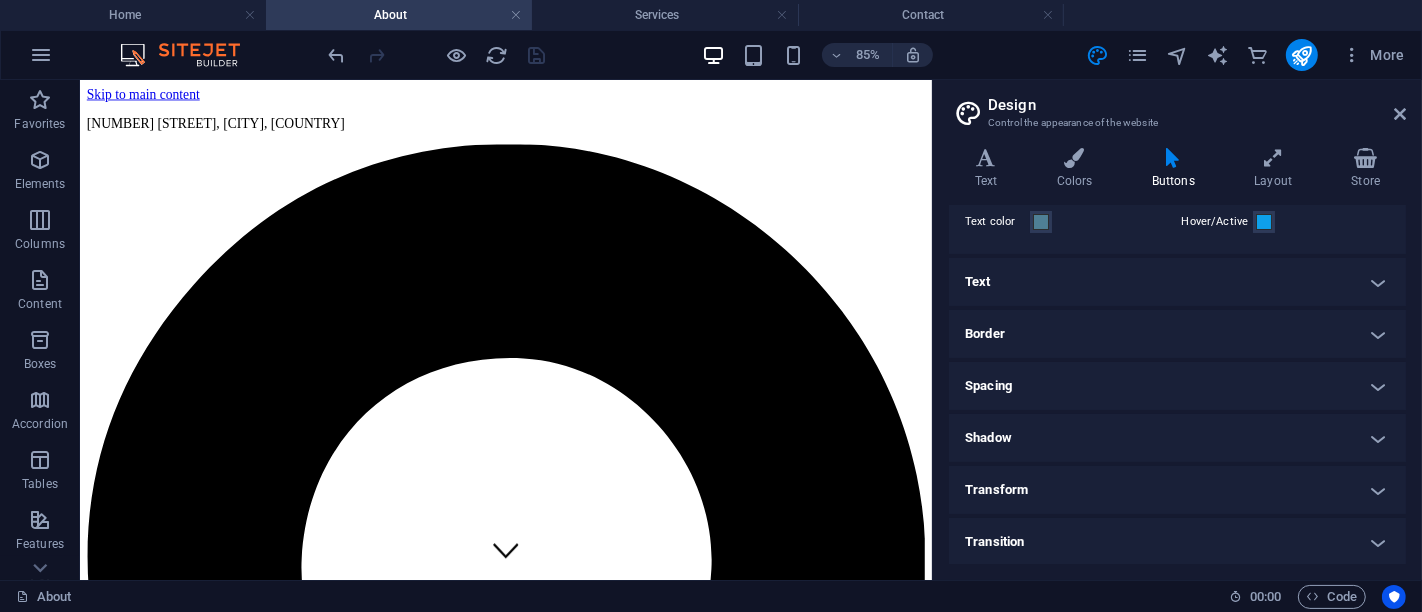 click on "Spacing" at bounding box center [1177, 386] 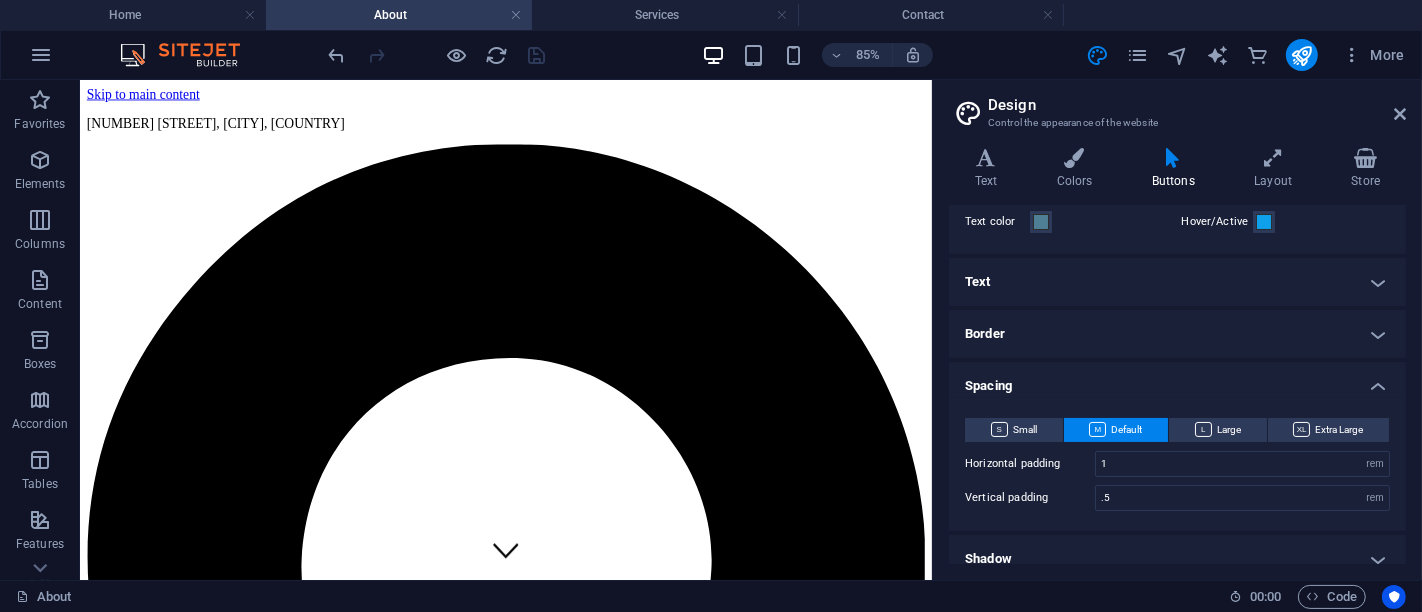 click on "Spacing" at bounding box center (1177, 380) 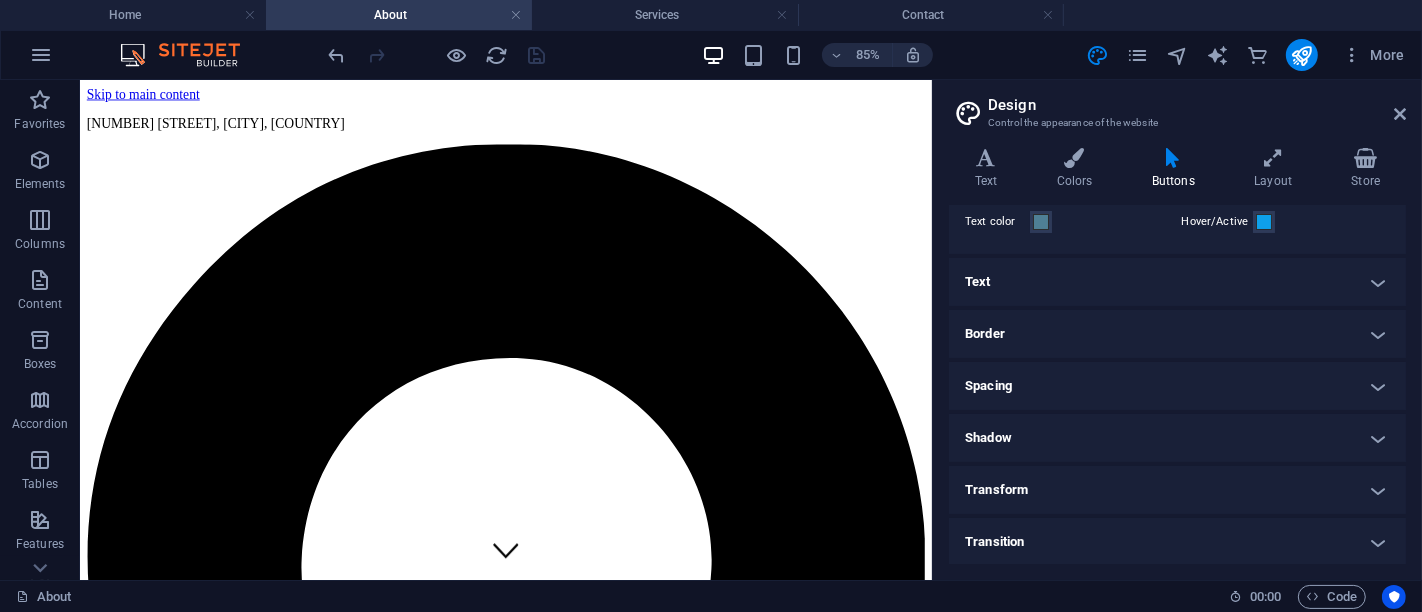 click on "Shadow" at bounding box center [1177, 438] 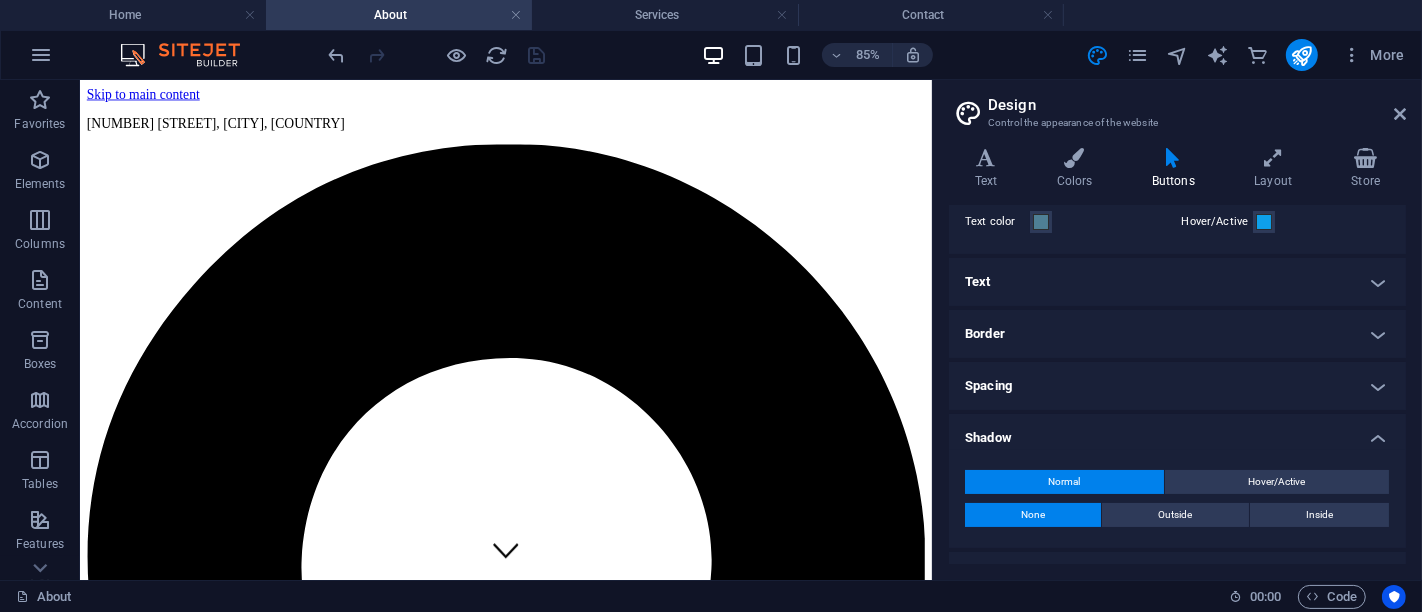 click on "Shadow" at bounding box center (1177, 432) 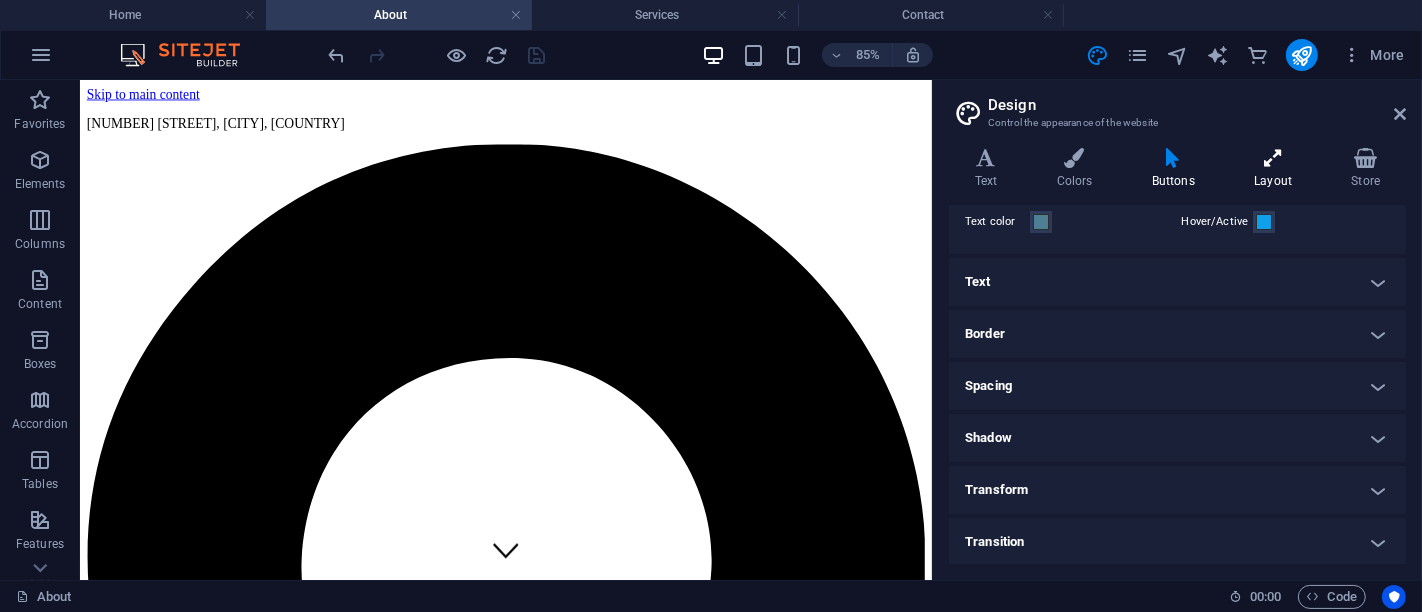 click at bounding box center [1273, 158] 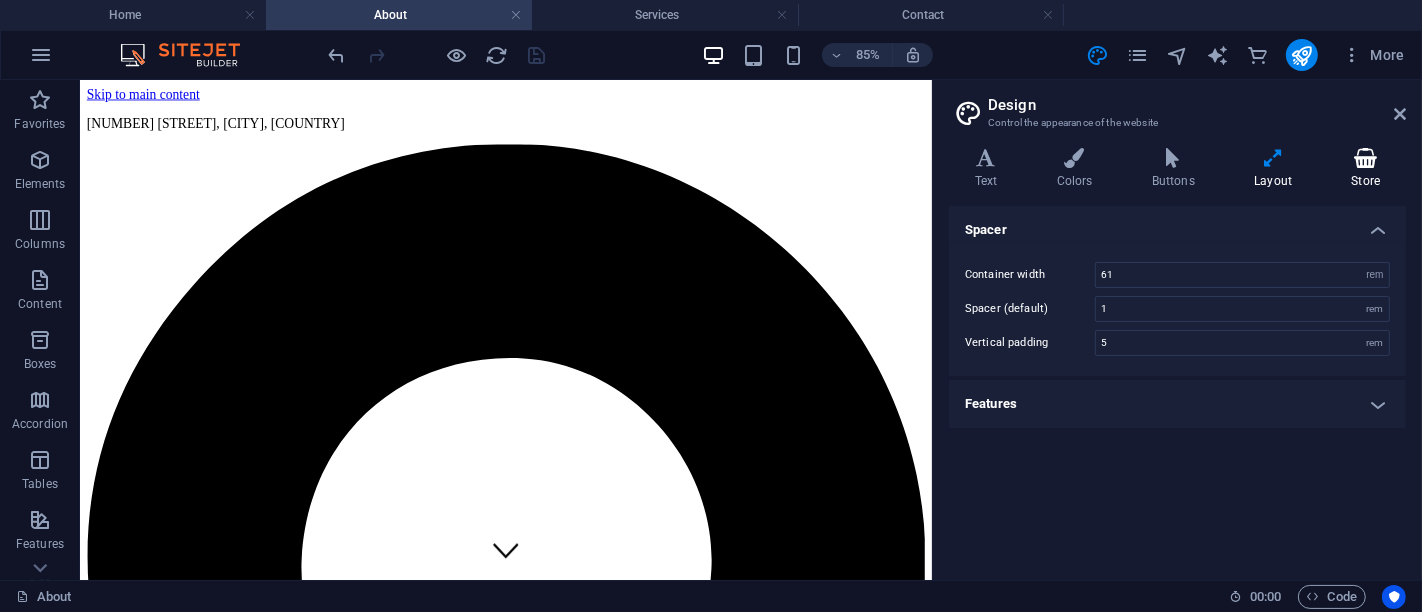 click at bounding box center [1366, 158] 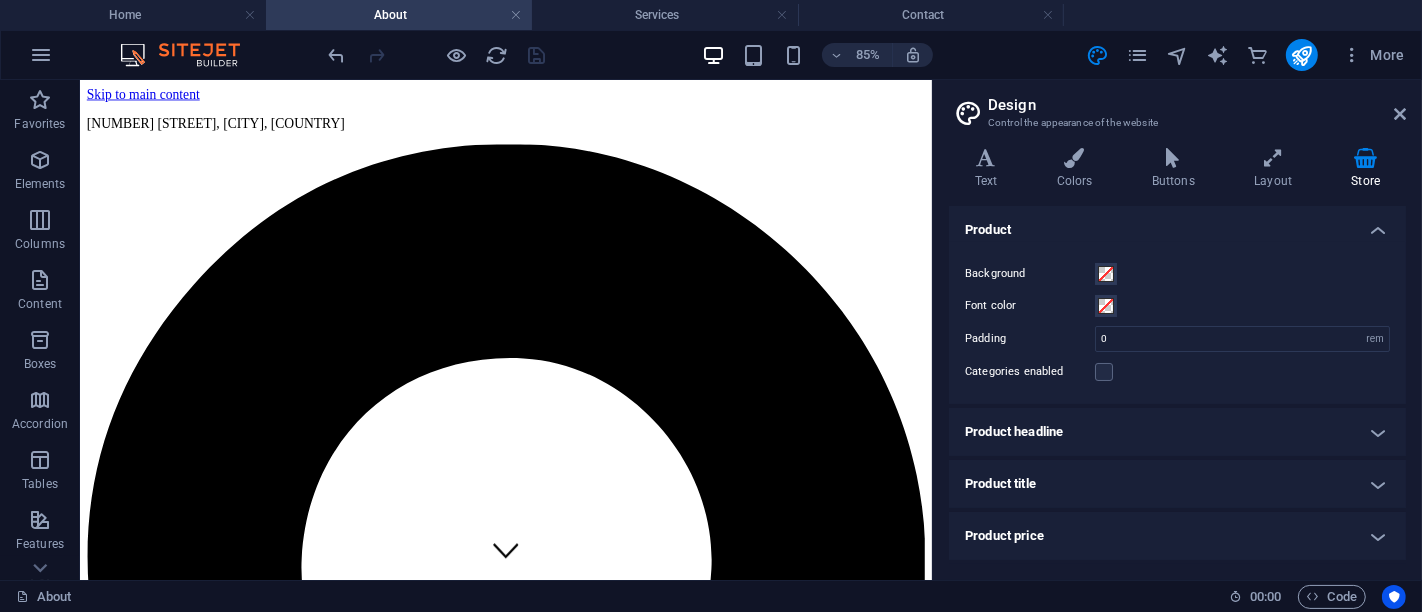 click on "Design" at bounding box center (1197, 105) 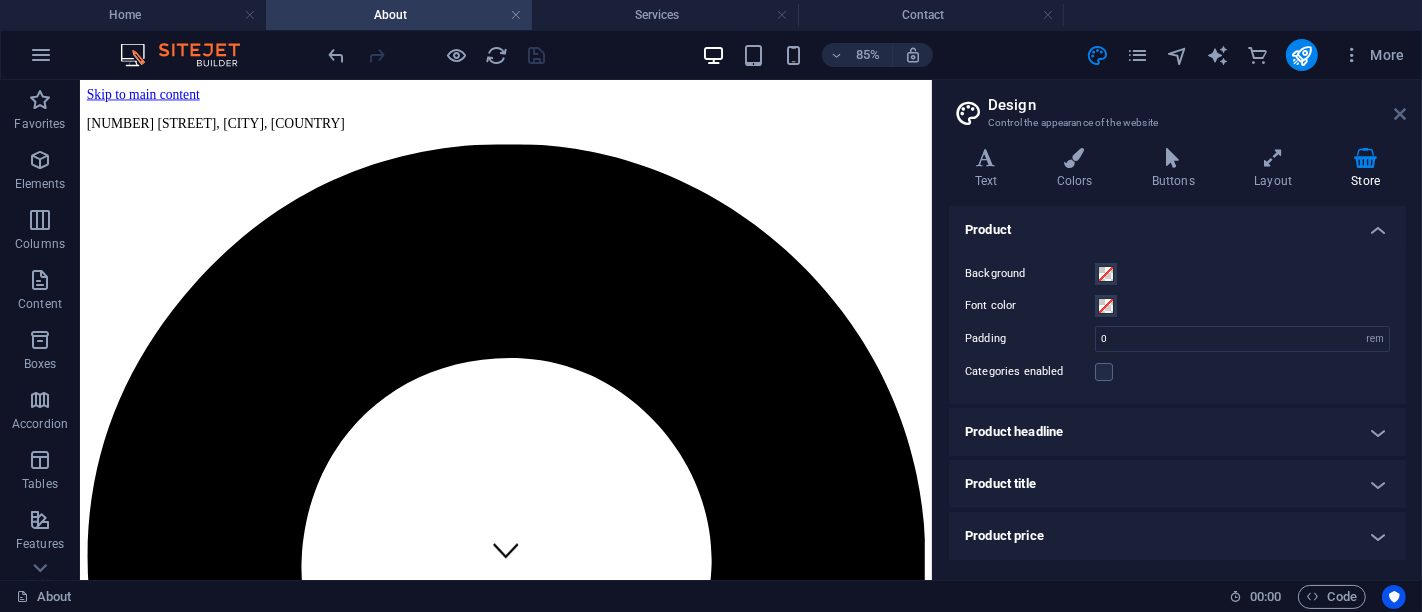 click at bounding box center [1400, 114] 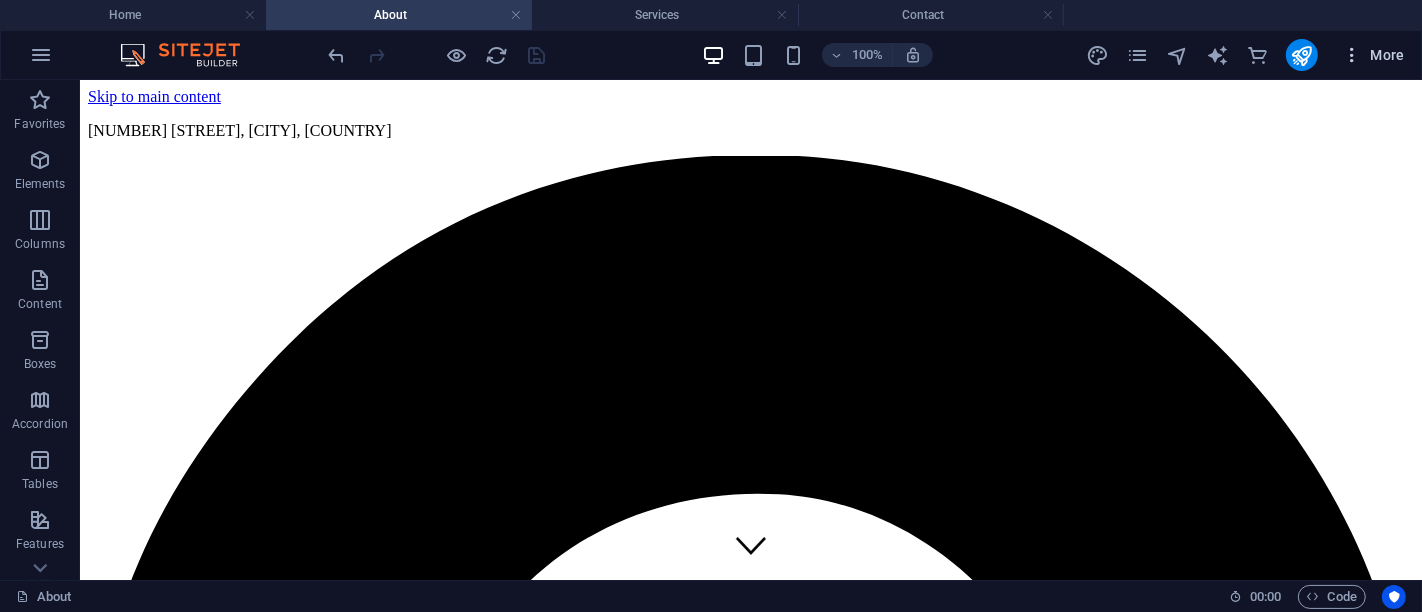 click at bounding box center [1352, 55] 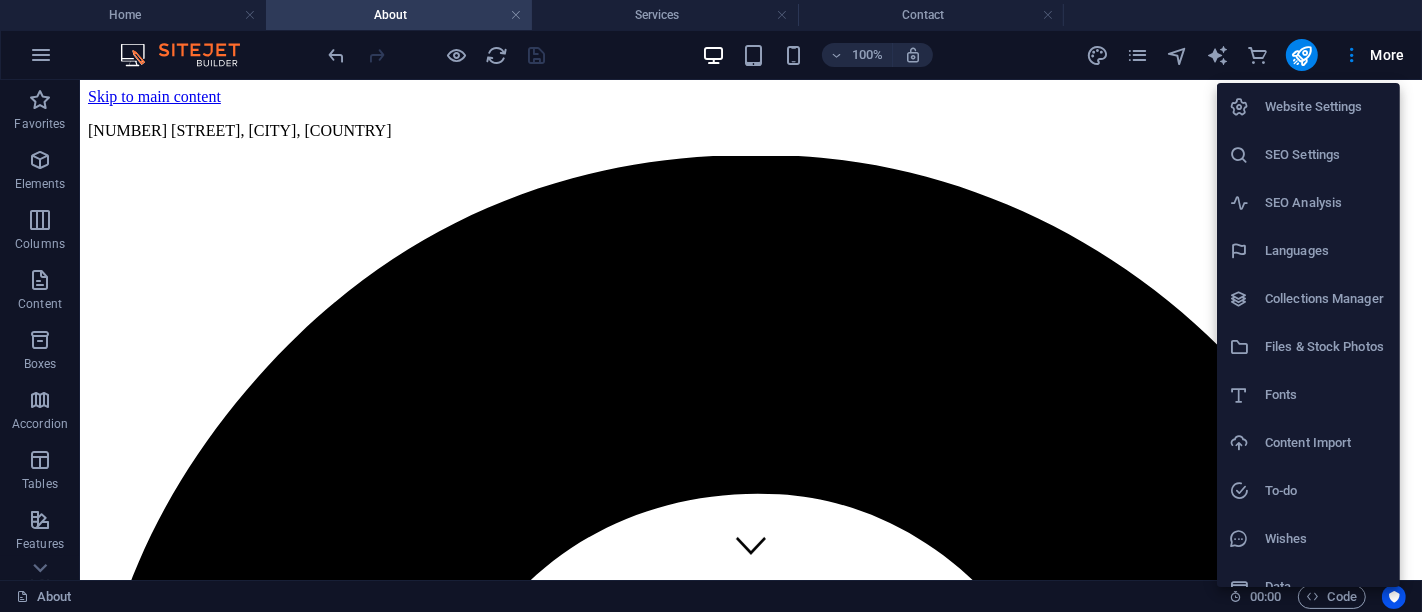 click on "Website Settings" at bounding box center (1326, 107) 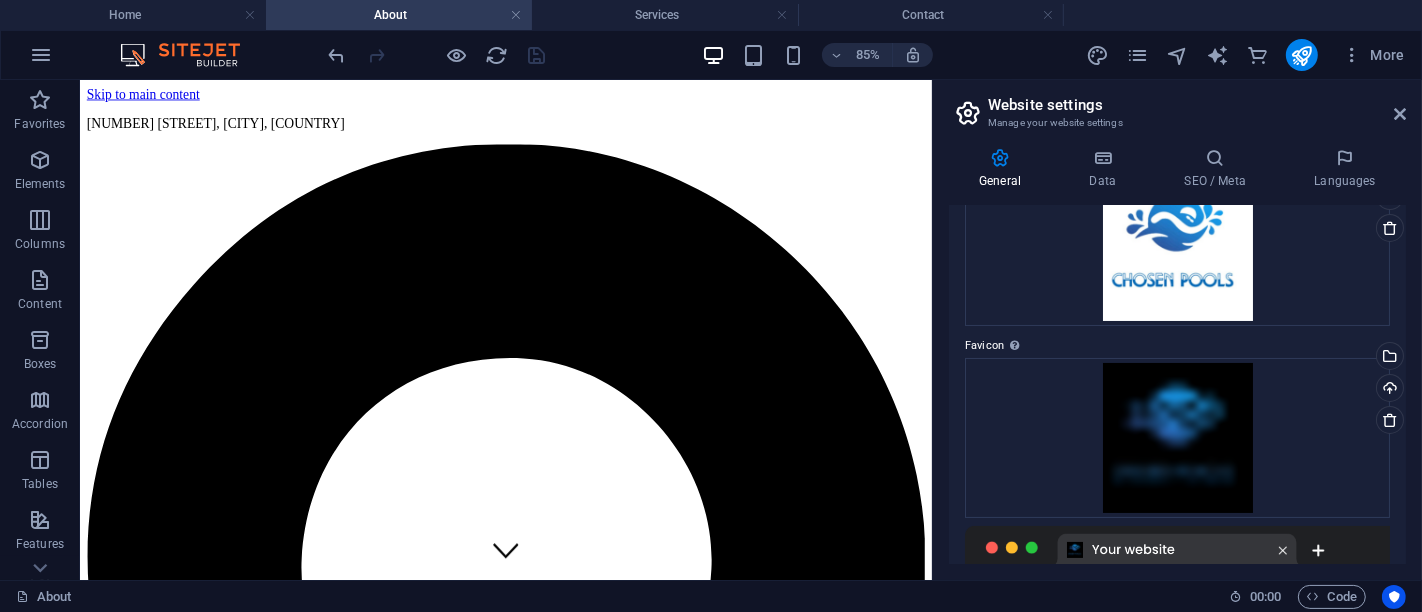 scroll, scrollTop: 0, scrollLeft: 0, axis: both 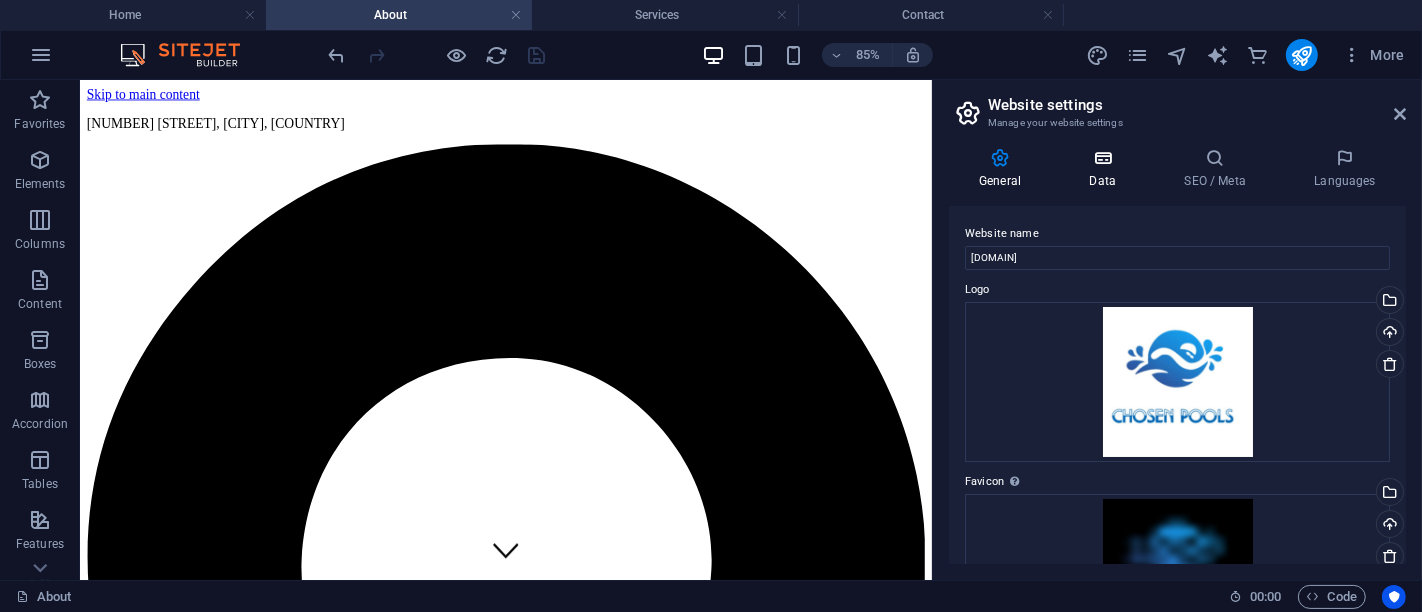 click at bounding box center [1102, 158] 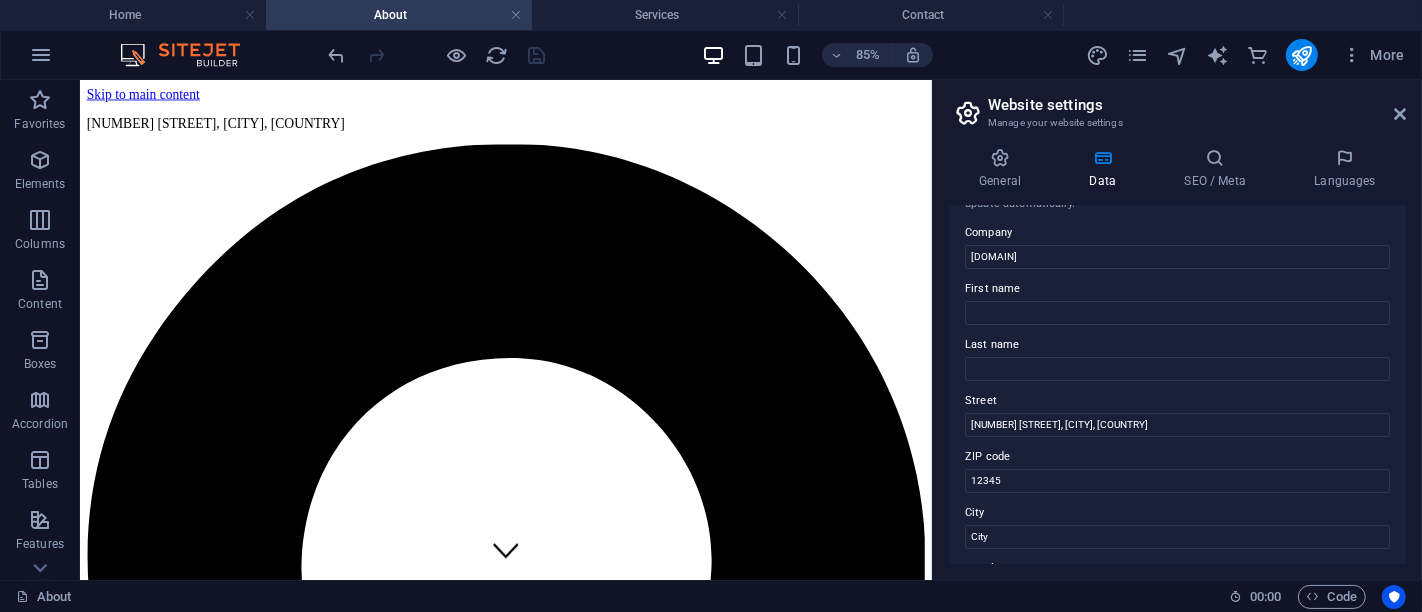 scroll, scrollTop: 0, scrollLeft: 0, axis: both 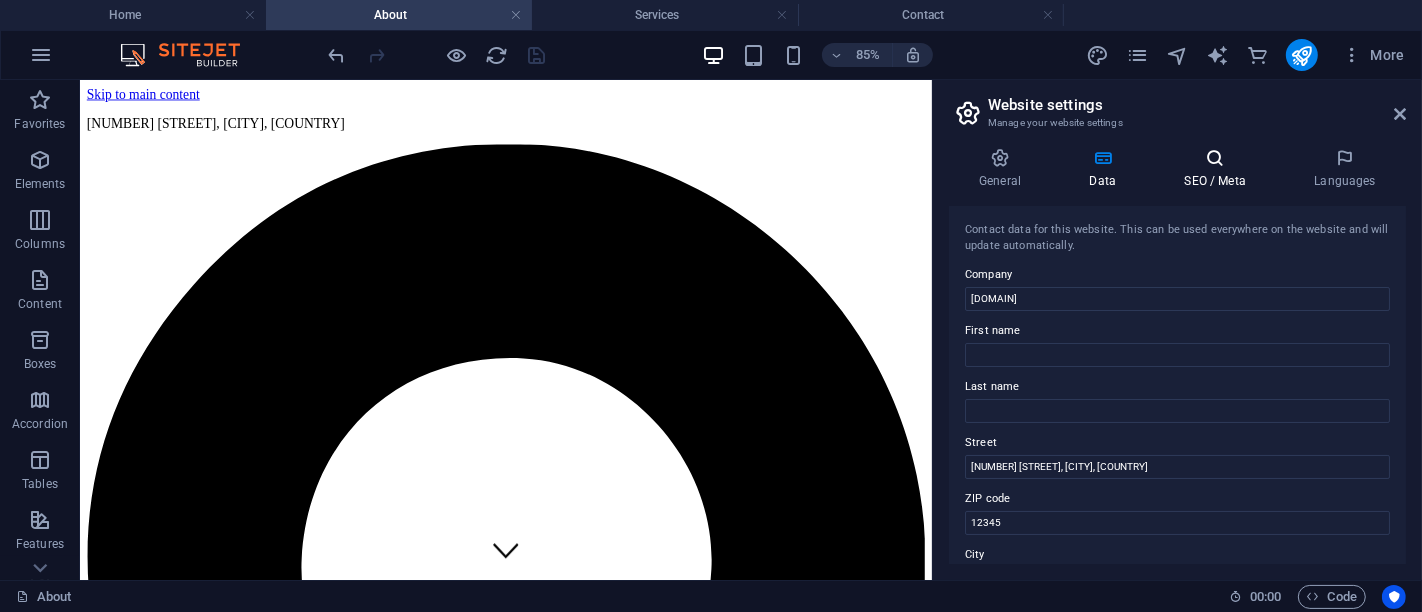 click on "SEO / Meta" at bounding box center (1219, 169) 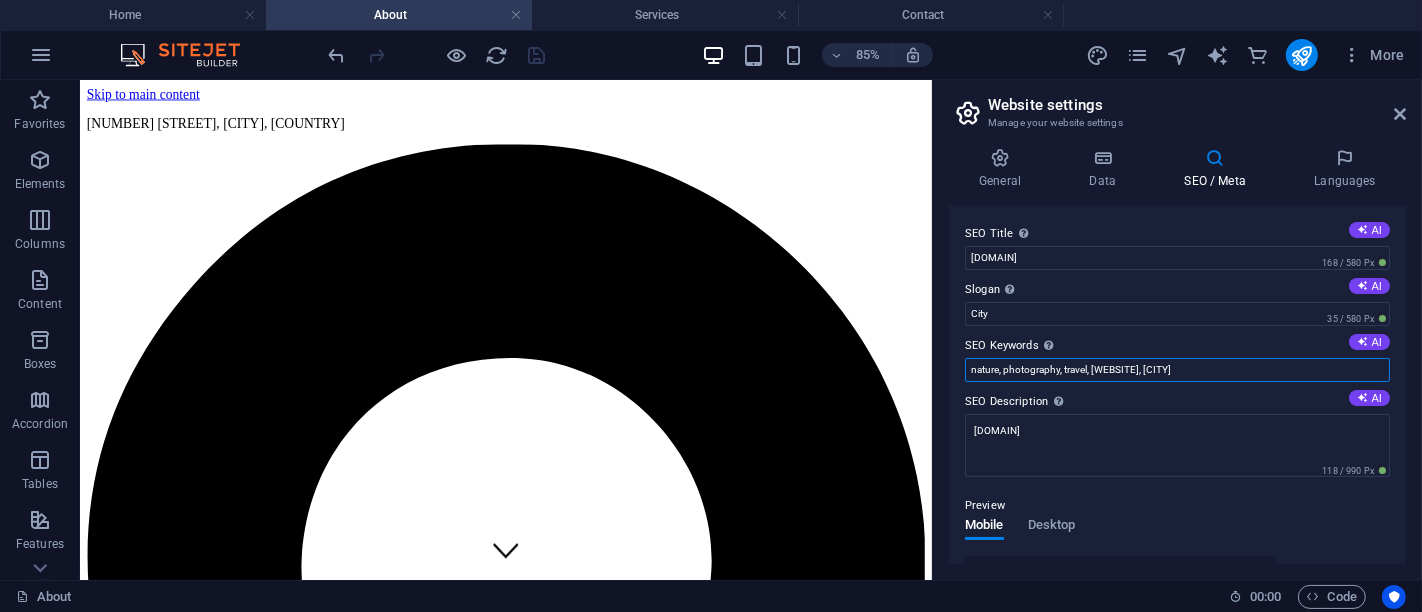 click on "nature, photography, travel, [WEBSITE], [CITY]" at bounding box center [1177, 370] 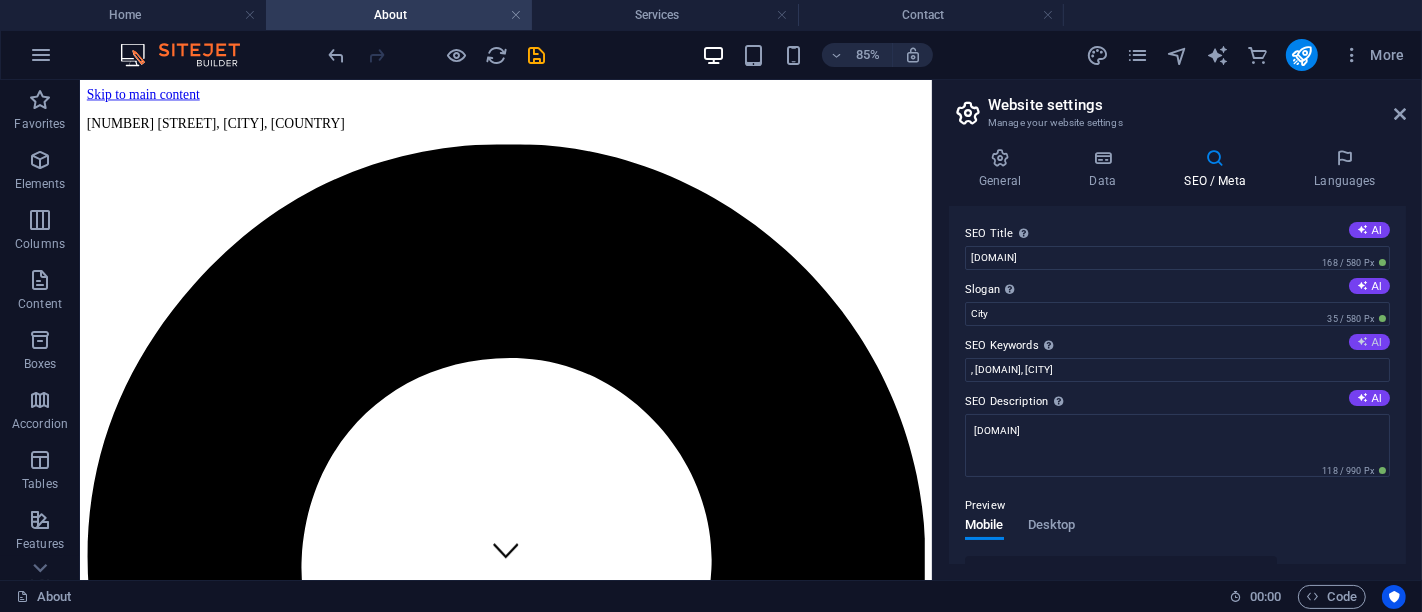 click on "AI" at bounding box center (1369, 342) 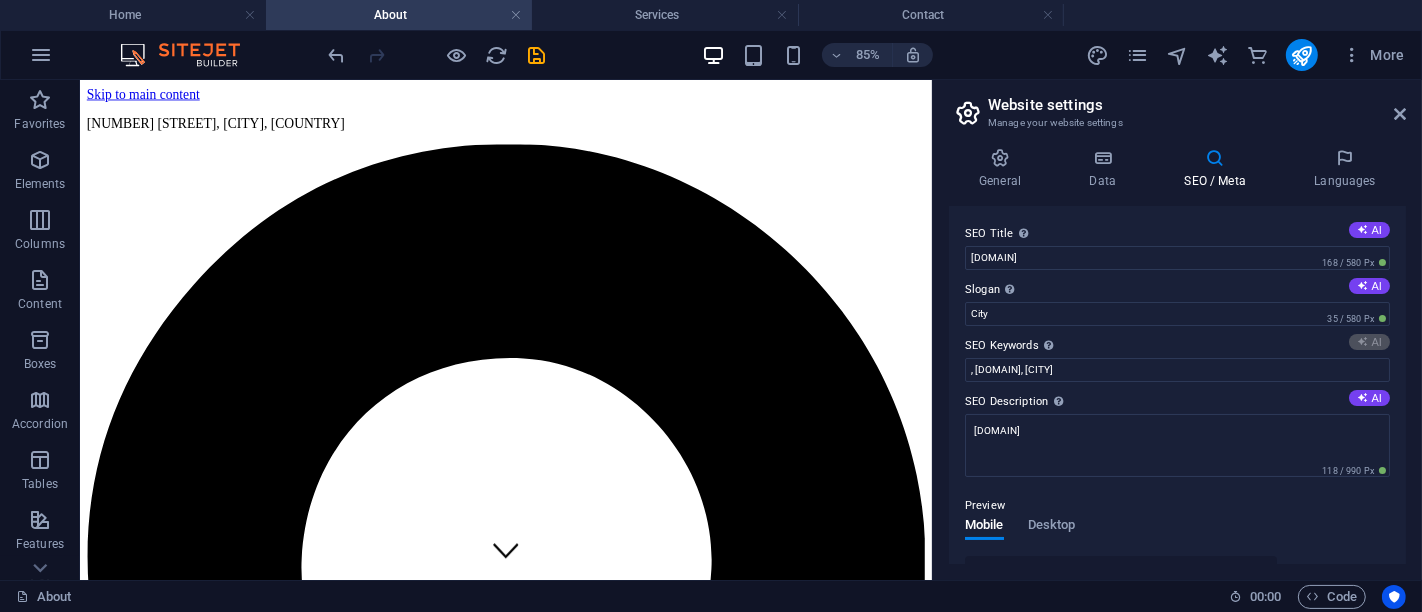 type on "custom pool design, swimming pool construction, luxury water features, backyard transformation, durable swimming pools, professional pool services" 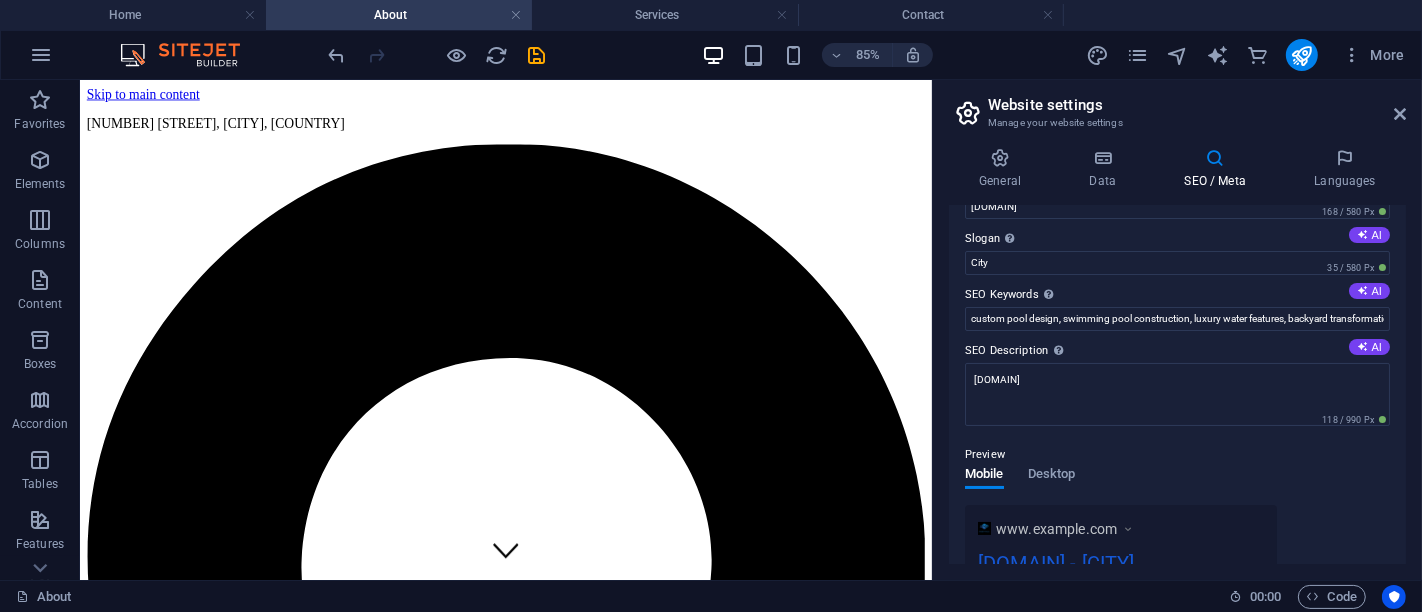scroll, scrollTop: 0, scrollLeft: 0, axis: both 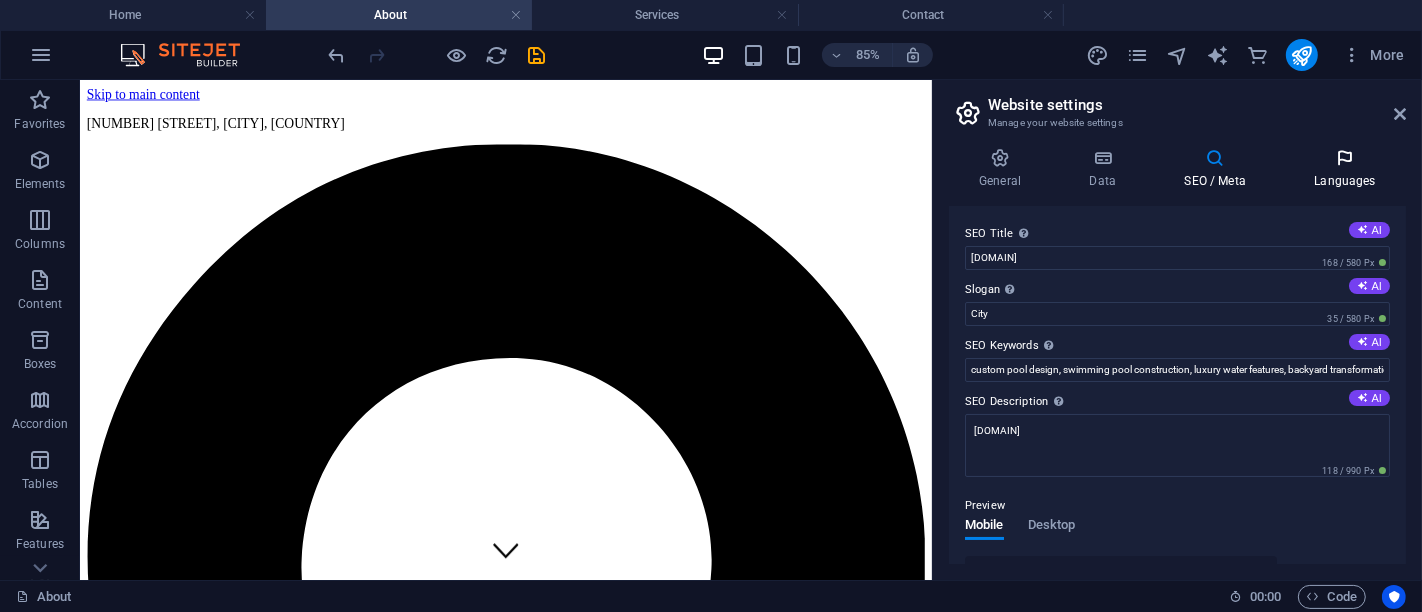 click on "Languages" at bounding box center (1345, 169) 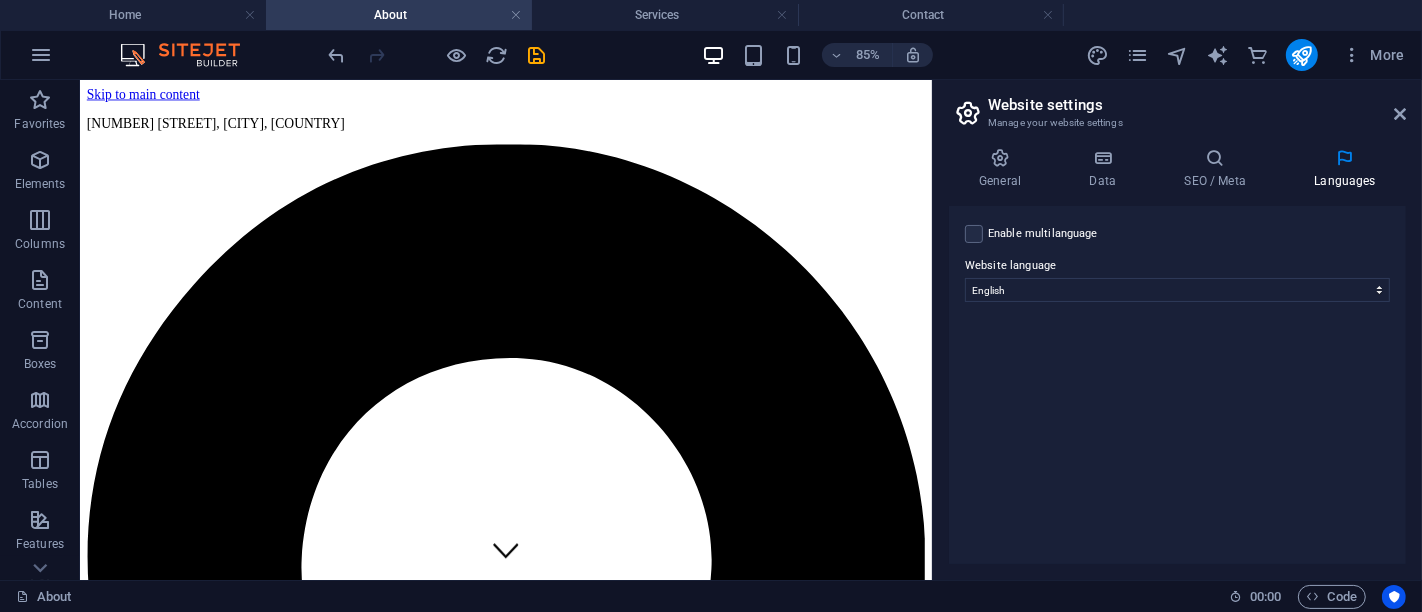 click on "Enable multilanguage To disable multilanguage delete all languages until only one language remains." at bounding box center (1043, 234) 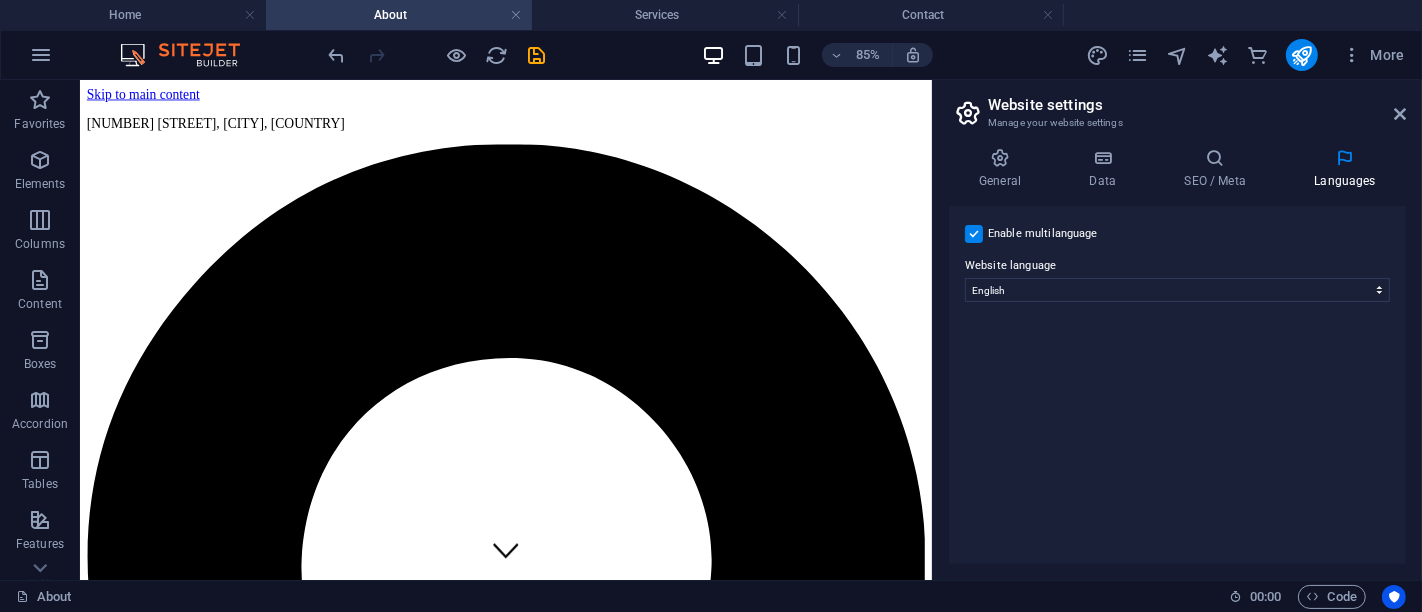 select 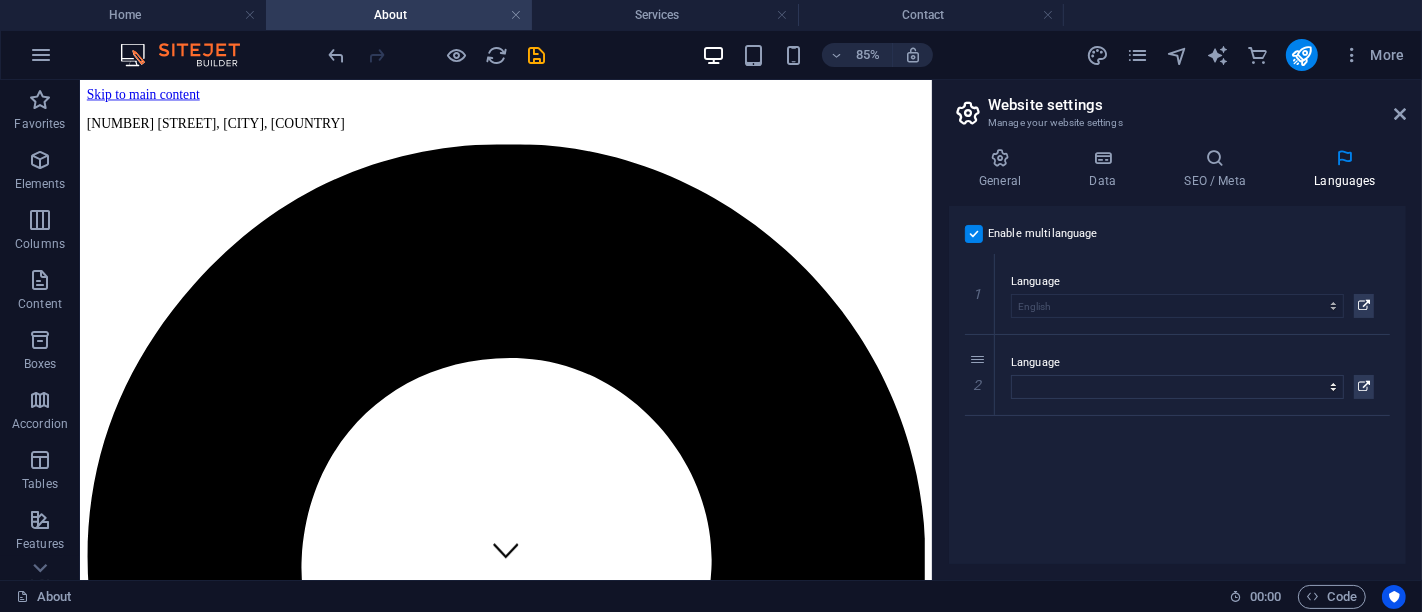 click at bounding box center (974, 234) 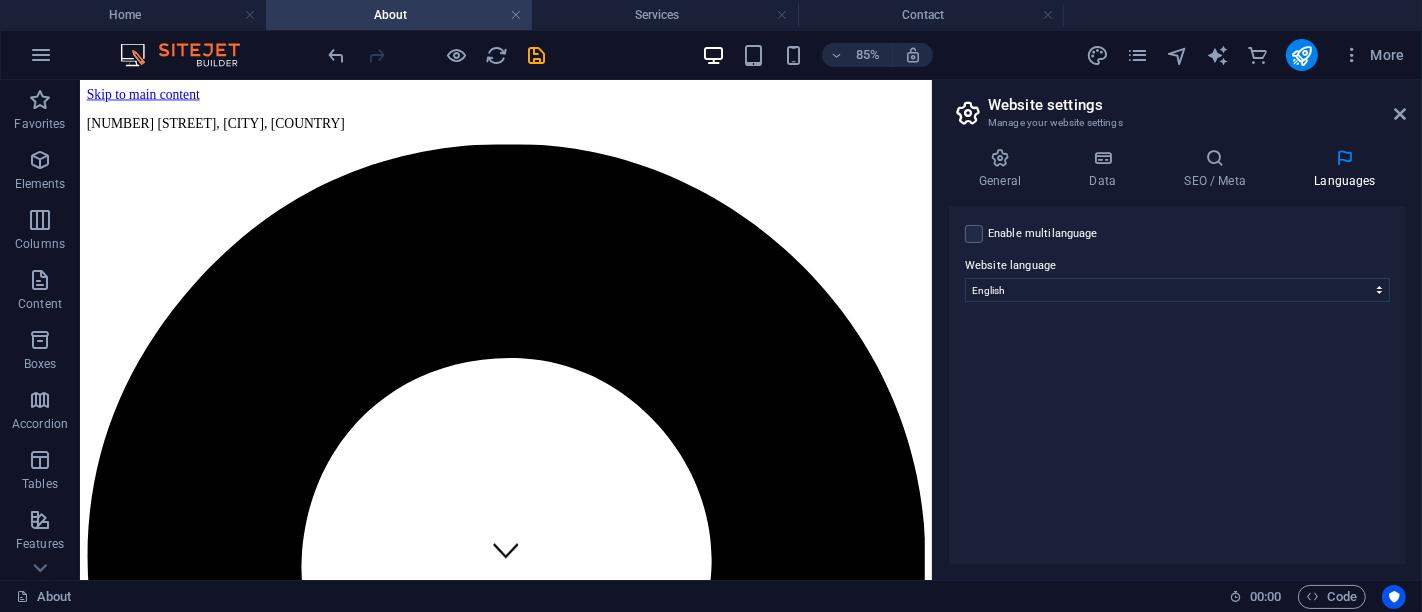 click on "Enable multilanguage To disable multilanguage delete all languages until only one language remains. Website language Abkhazian Afar Afrikaans Akan Albanian Amharic Arabic Aragonese Armenian Assamese Avaric Avestan Aymara Azerbaijani Bambara Bashkir Basque Belarusian Bengali Bihari languages Bislama Bokmål Bosnian Breton Bulgarian Burmese Catalan Central Khmer Chamorro Chechen Chinese Church Slavic Chuvash Cornish Corsican Cree Croatian Czech Danish Dutch Dzongkha English Esperanto Estonian Ewe Faroese Farsi (Persian) Fijian Finnish French Fulah Gaelic Galician Ganda Georgian German Greek Greenlandic Guaraní Gujarati Haitian Creole Hausa Hebrew Herero Hindi Hiri Motu Hungarian Icelandic Ido Igbo Indonesian Interlingua Interlingue Inuktitut Inupiaq Irish Italian Japanese Javanese Kannada Kanuri Kashmiri Kazakh Kikuyu Kinyarwanda Komi Kongo Korean Kurdish Kwanyama Kyrgyz Lao Latin Latvian Limburgish Lingala Lithuanian Luba-Katanga Luxembourgish Macedonian Malagasy Malay Malayalam Maldivian Maltese Manx Maori 1" at bounding box center (1177, 385) 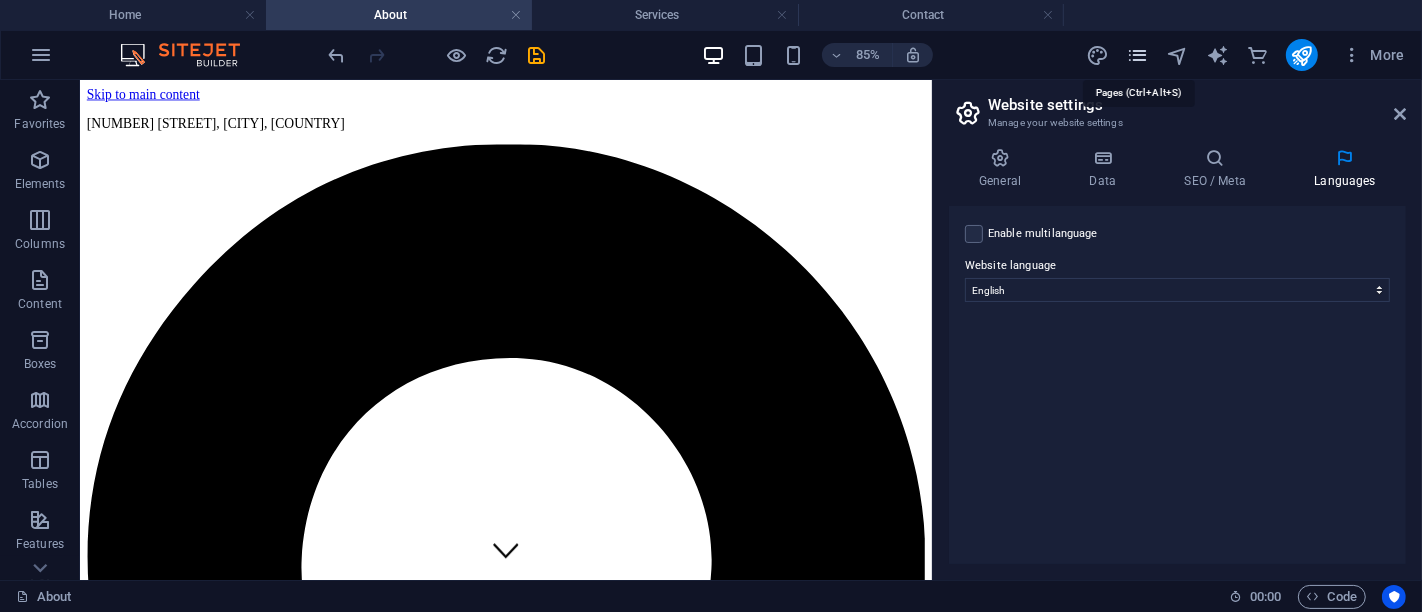 click at bounding box center [1137, 55] 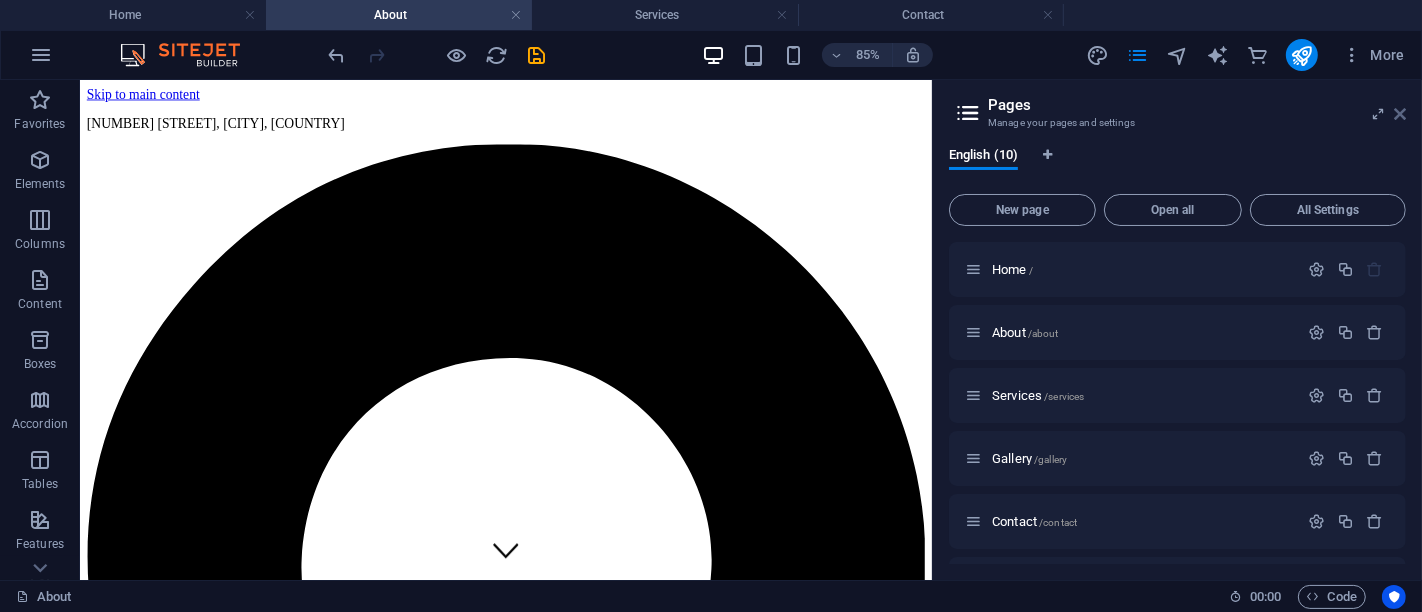 click at bounding box center (1400, 114) 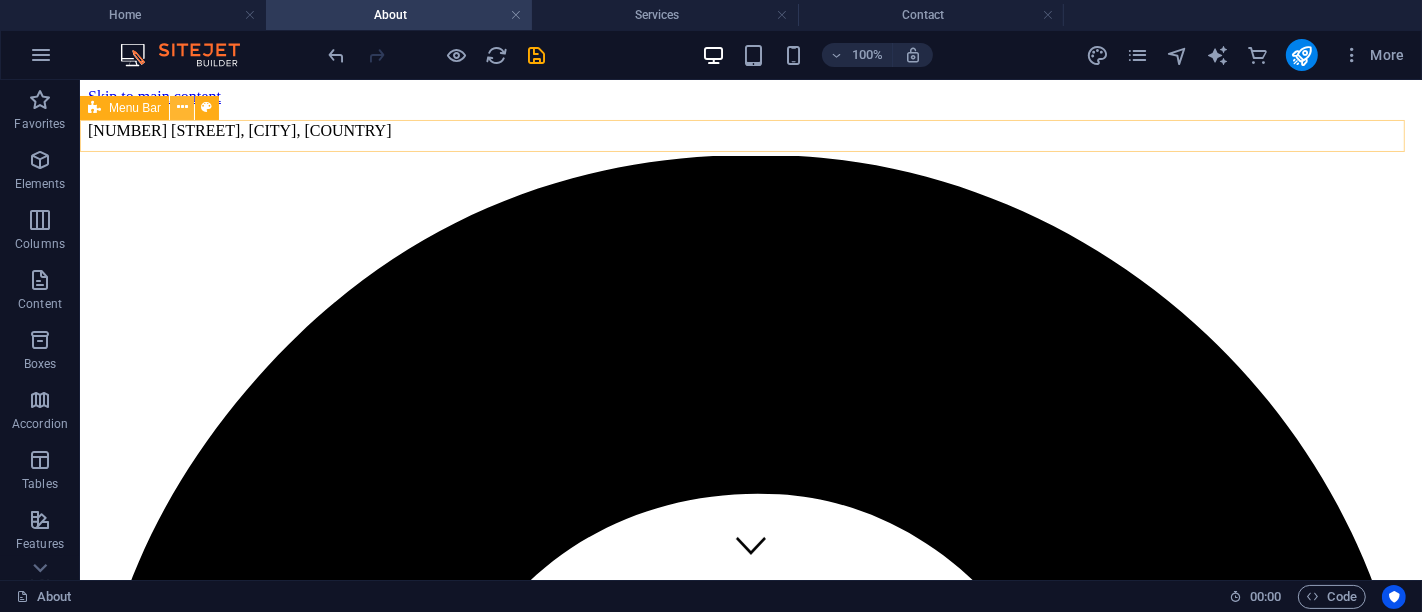 click at bounding box center (182, 108) 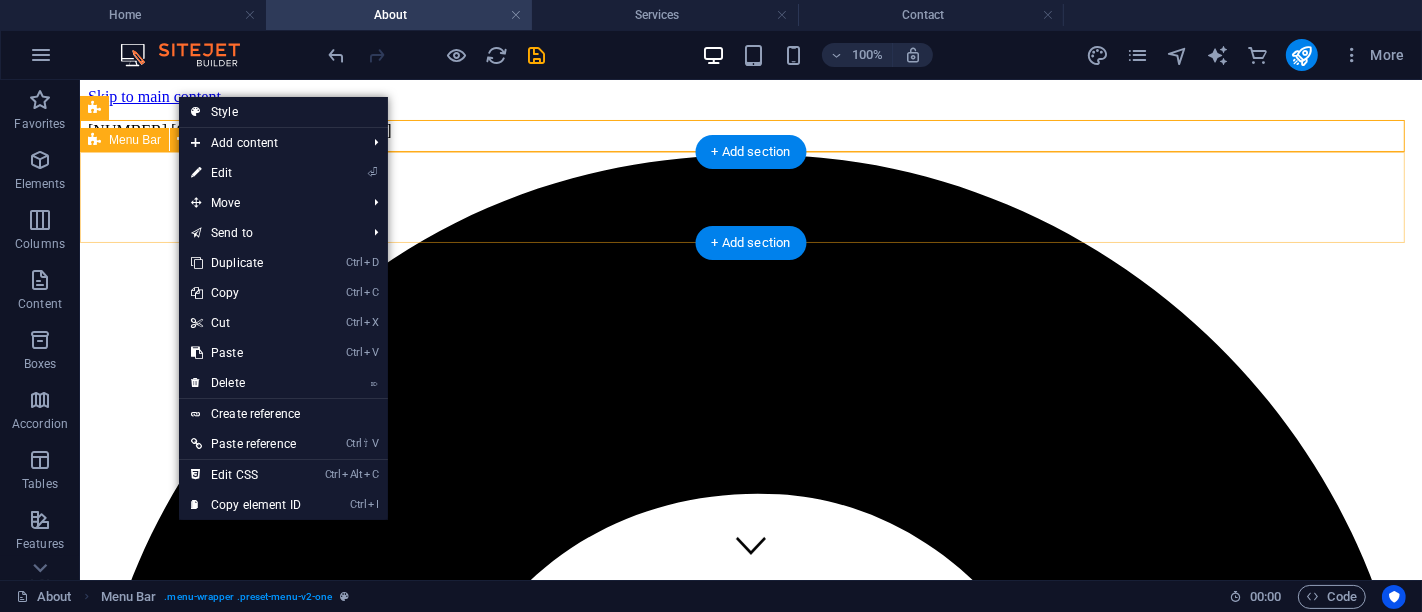 click on "Menu Home About Service Contact" at bounding box center [750, 7257] 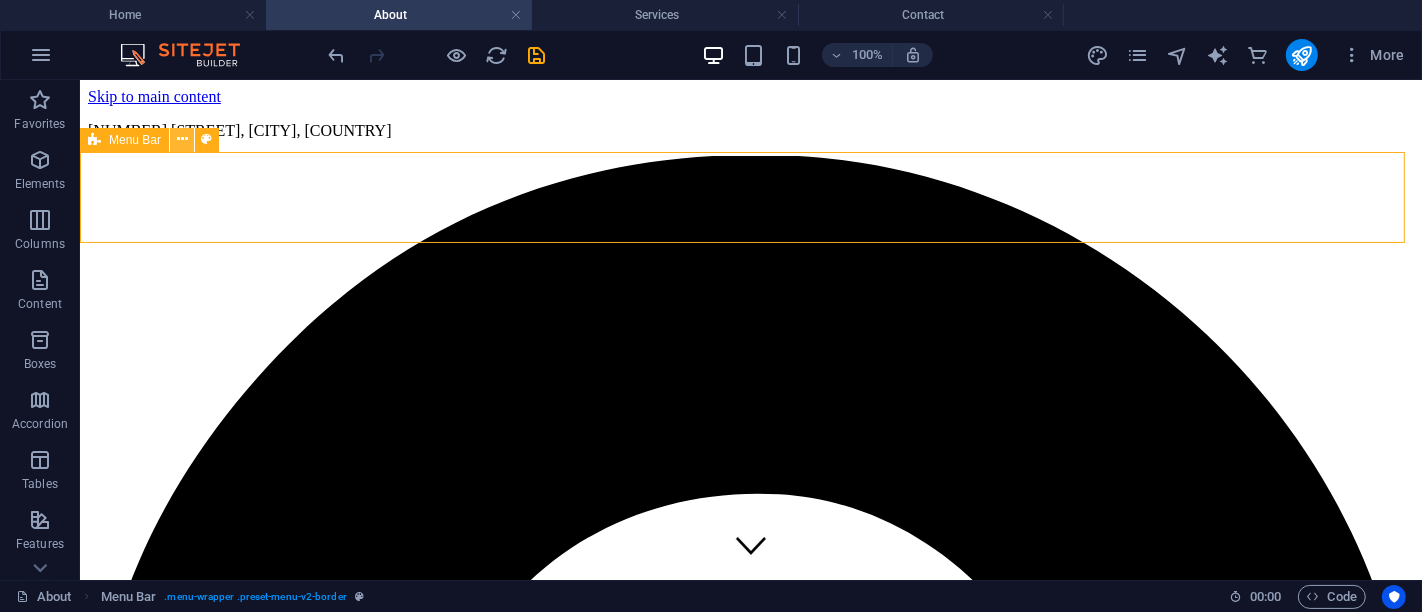 click at bounding box center (182, 139) 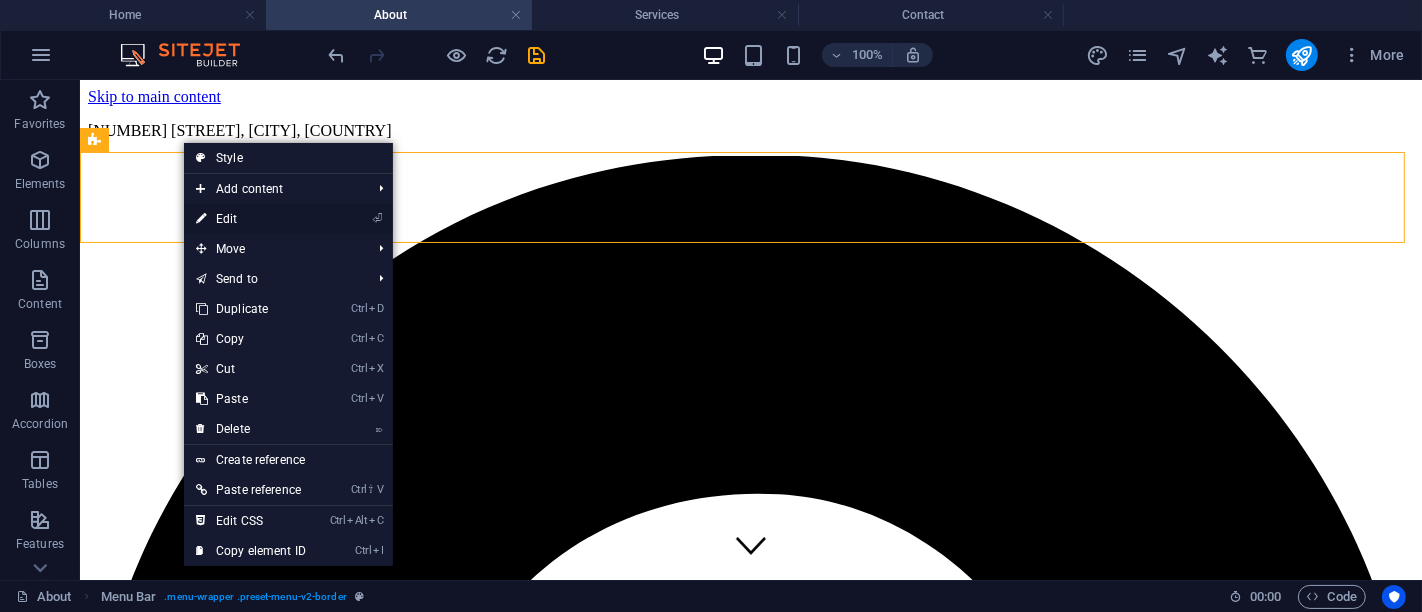 click on "⏎  Edit" at bounding box center [251, 219] 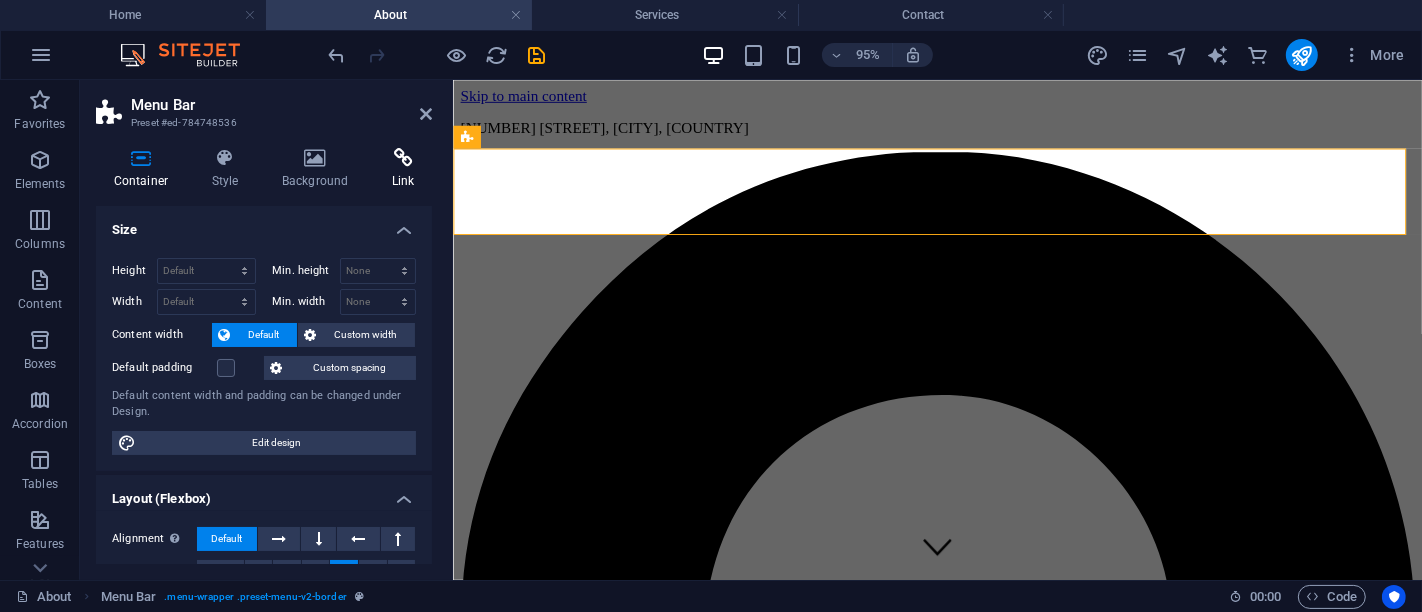 click on "Link" at bounding box center (403, 169) 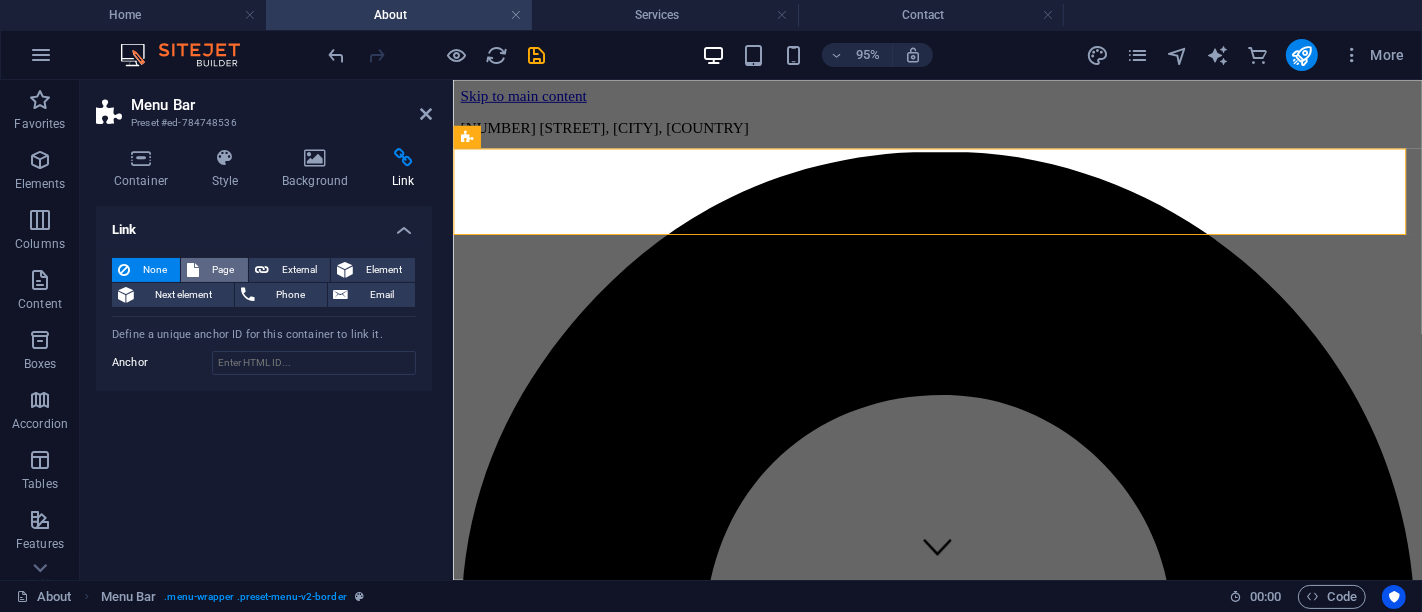 click on "Page" at bounding box center (223, 270) 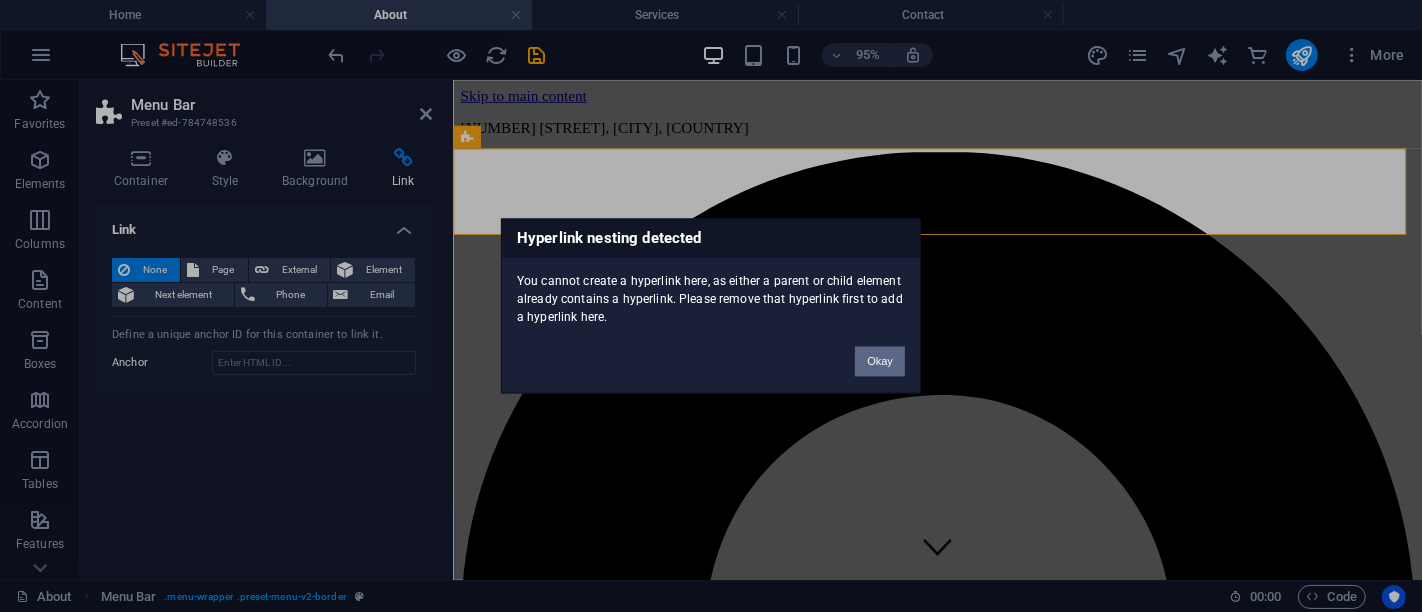 click on "Okay" at bounding box center [880, 362] 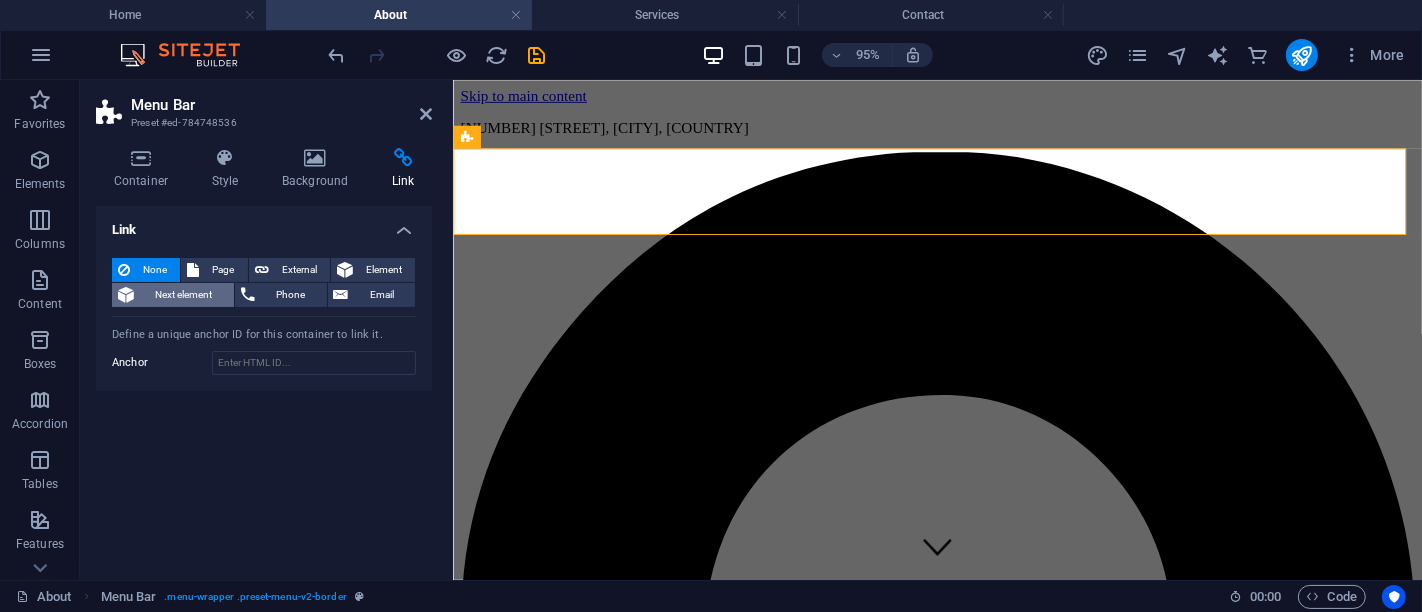 click on "Next element" at bounding box center (184, 295) 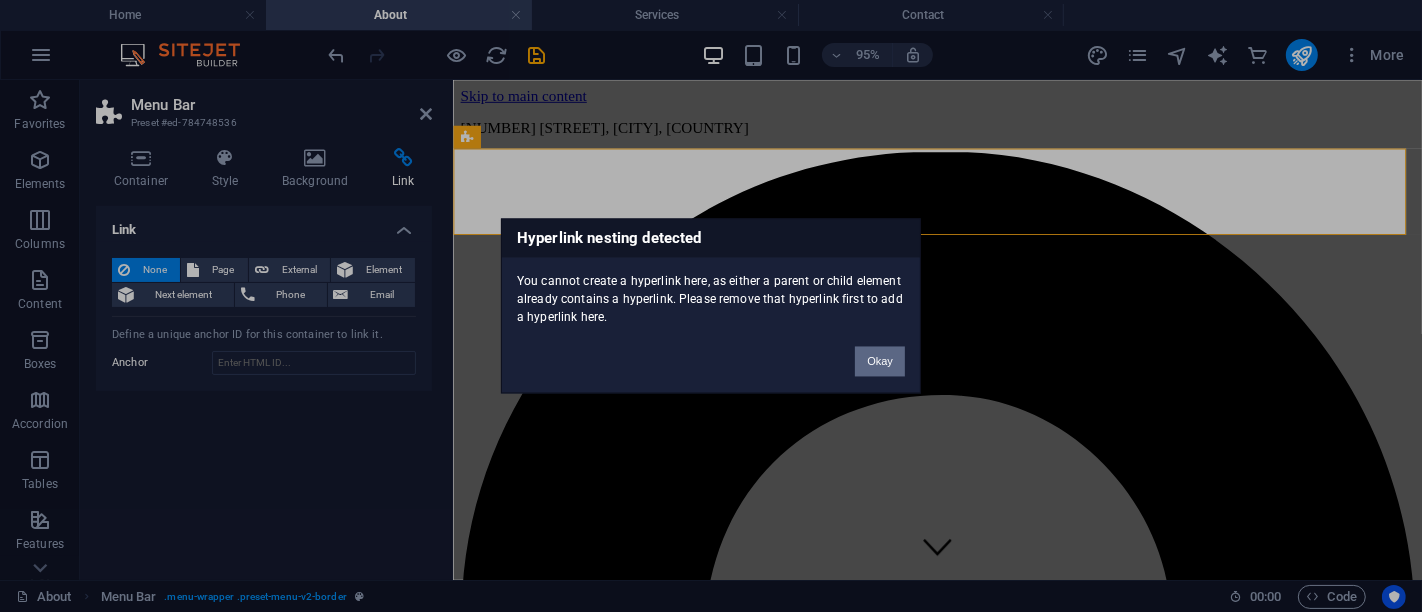 click on "Okay" at bounding box center [880, 362] 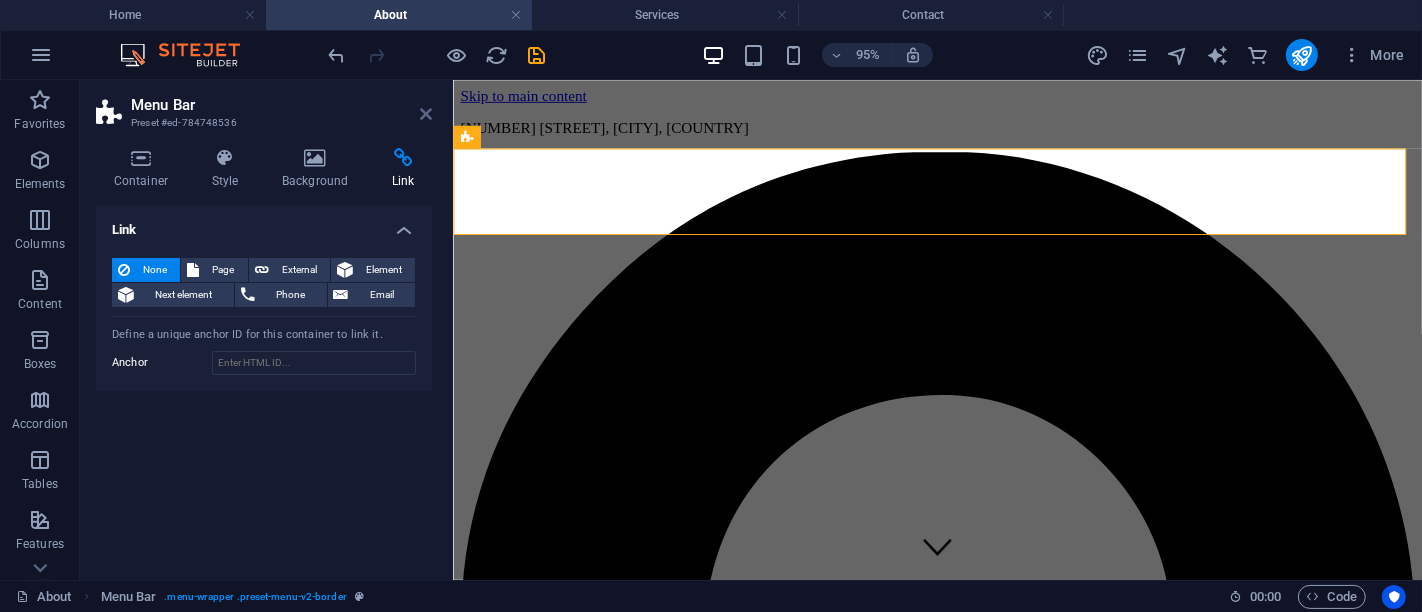 click at bounding box center [426, 114] 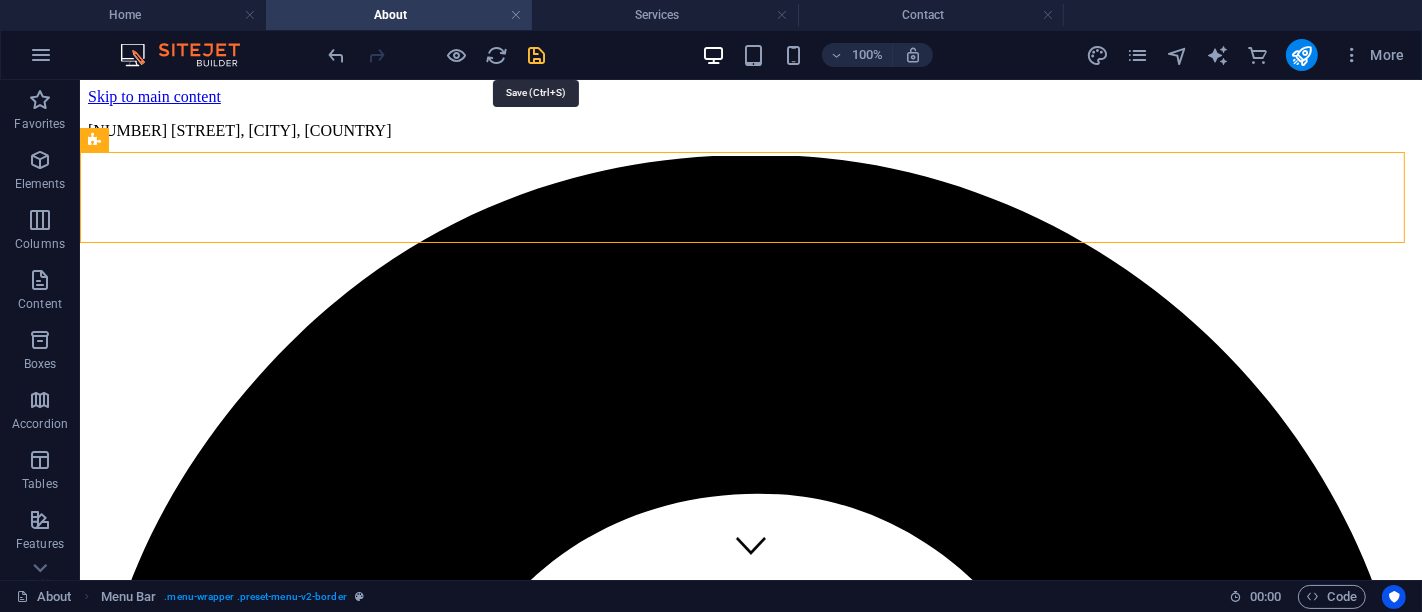 click at bounding box center (537, 55) 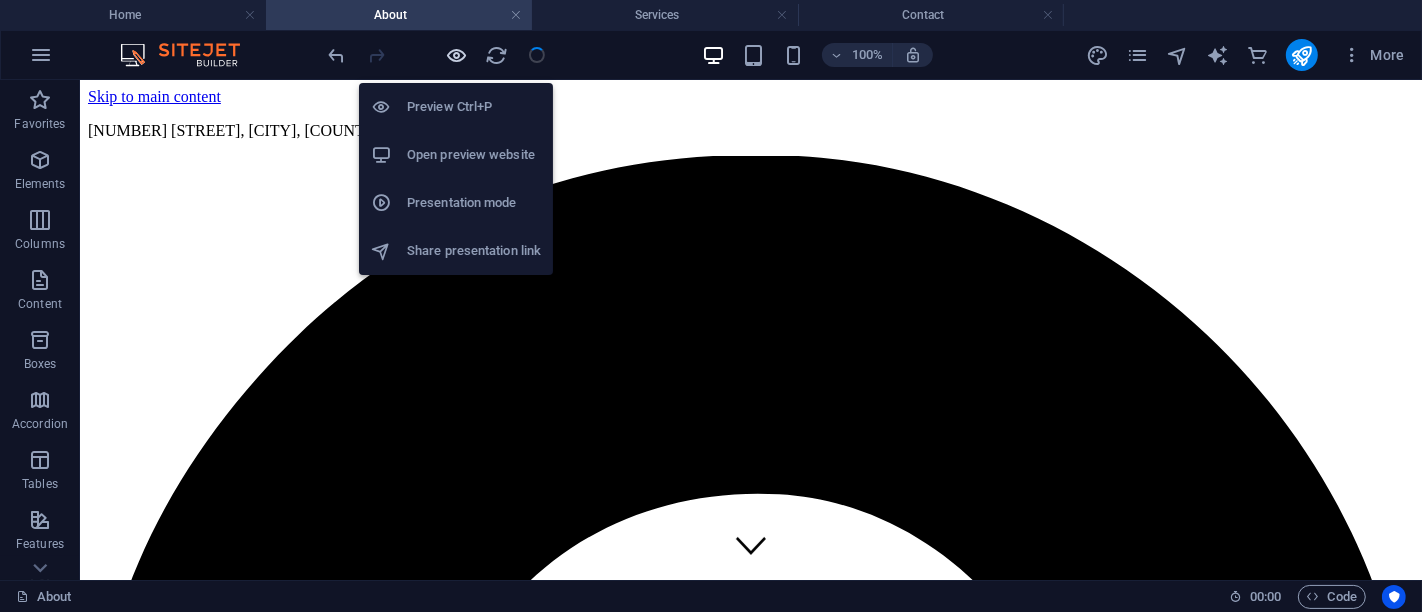click at bounding box center [457, 55] 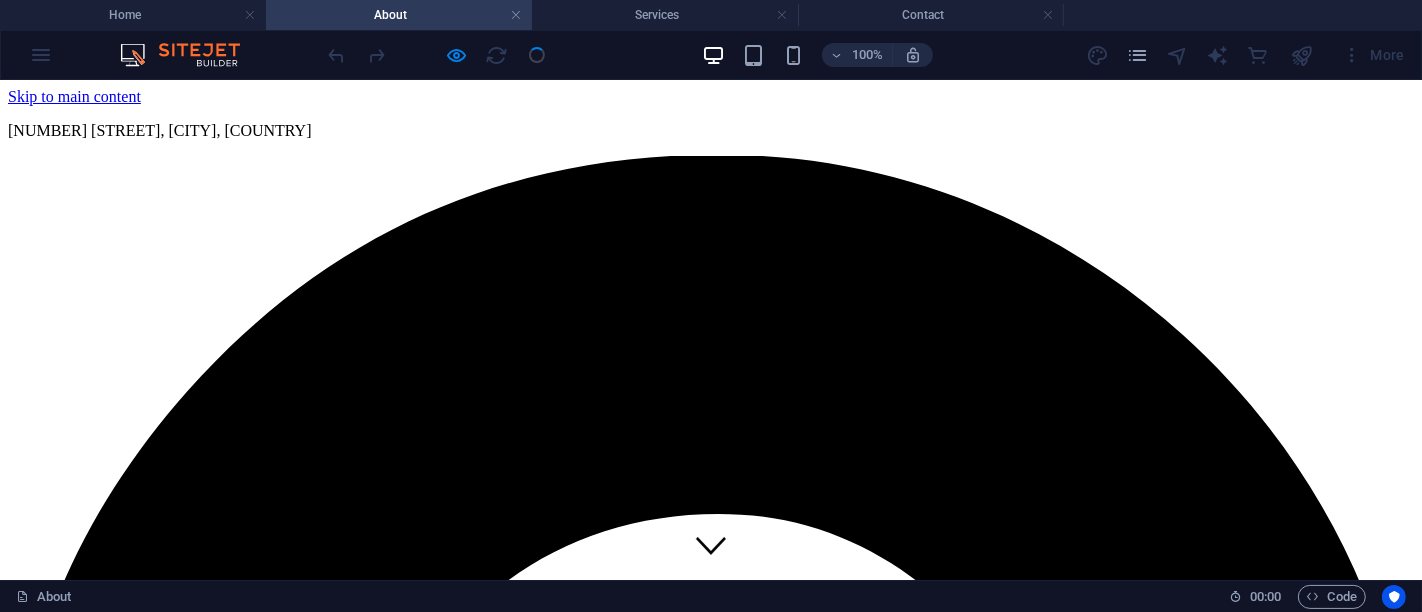 click on "Service" at bounding box center [72, 8658] 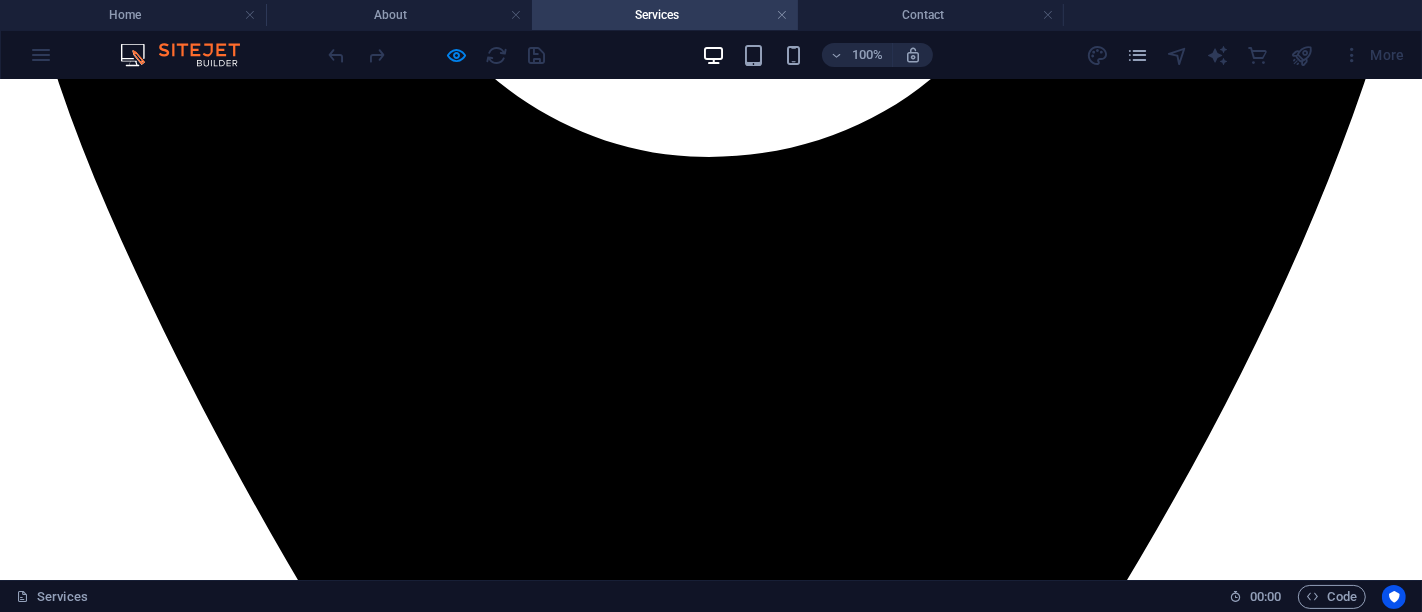 click on "Learn more" at bounding box center [777, 7157] 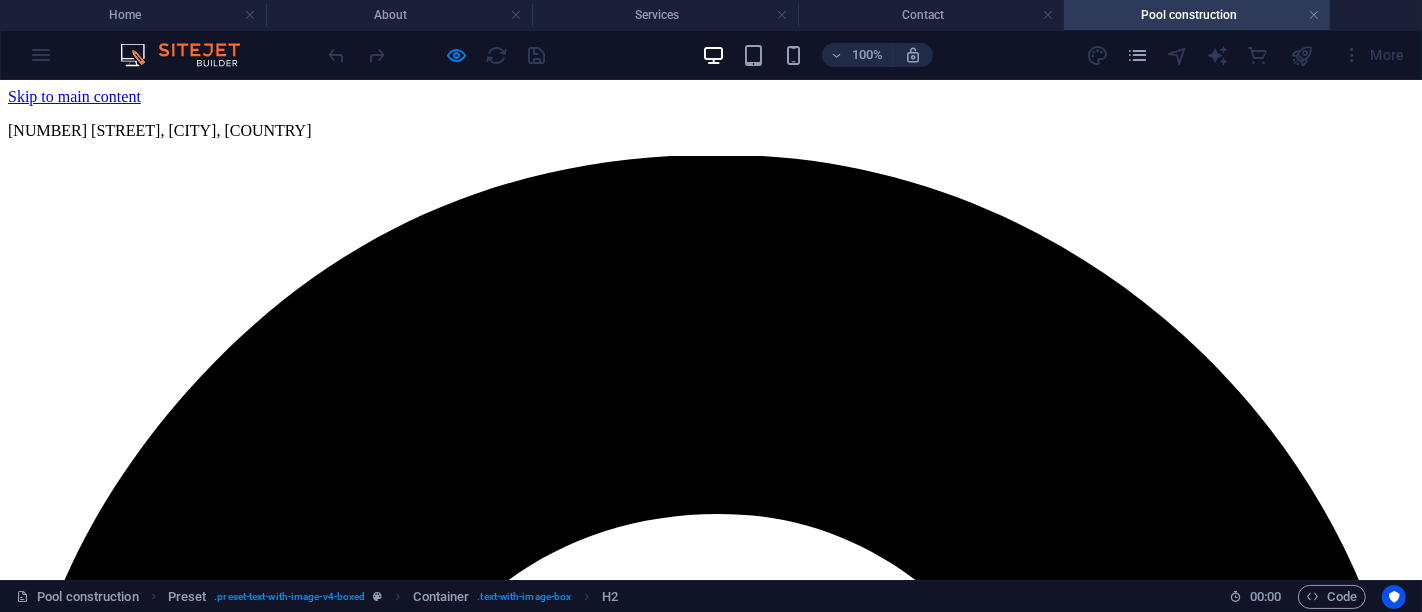 scroll, scrollTop: 0, scrollLeft: 0, axis: both 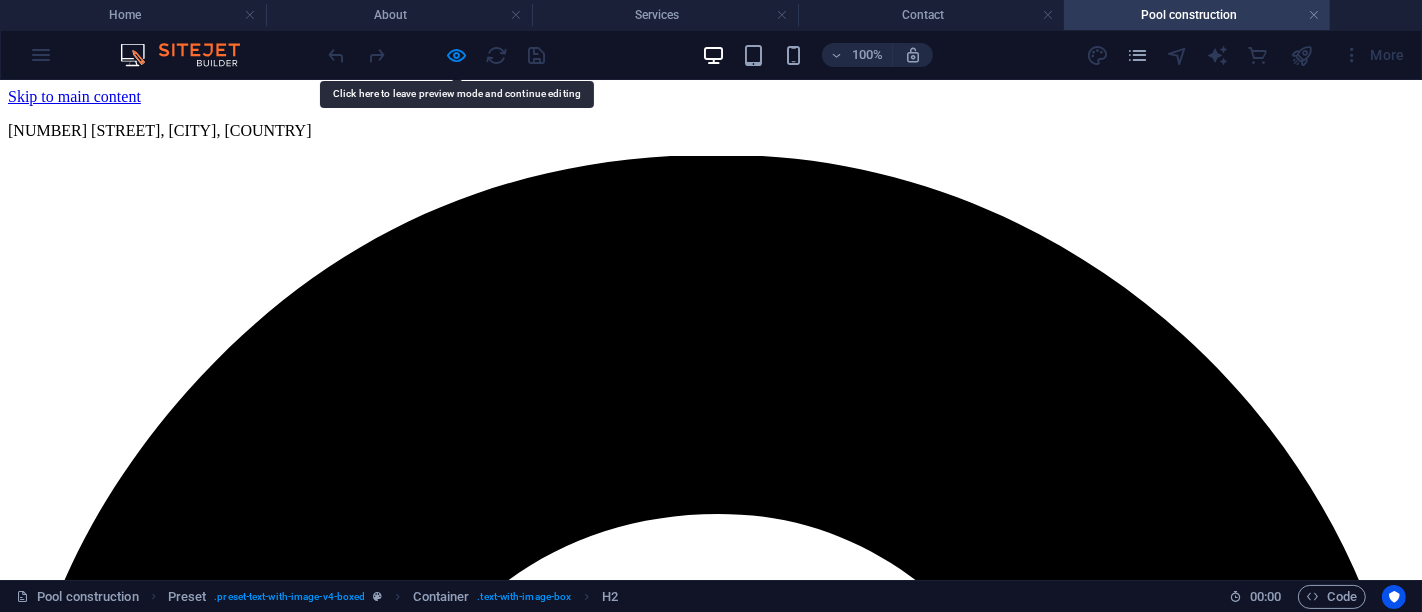 click at bounding box center [437, 55] 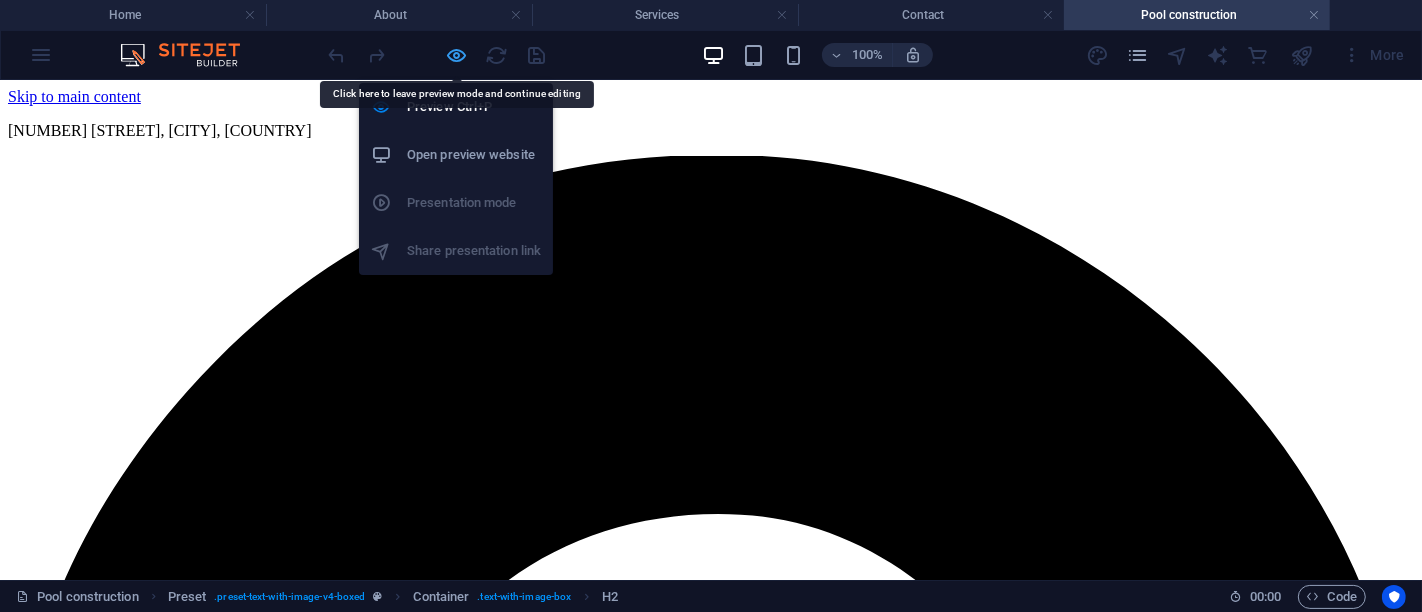 click at bounding box center [457, 55] 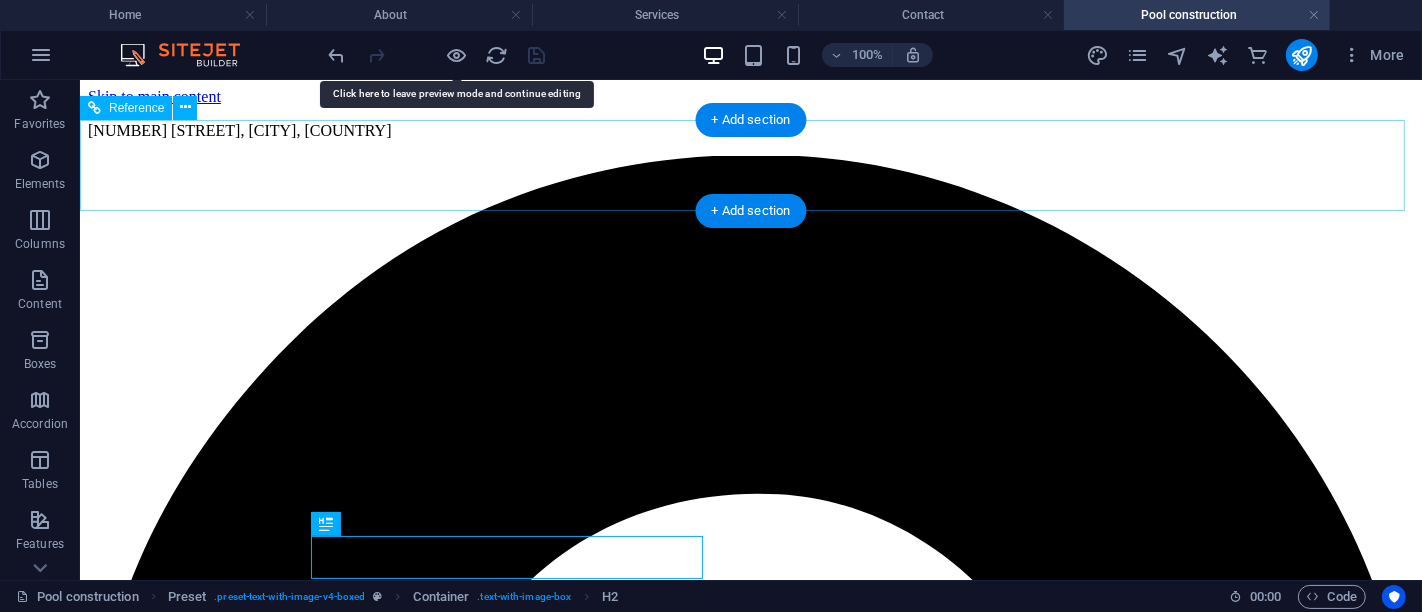 click on "Menu Home About Service Contact" at bounding box center [750, 5495] 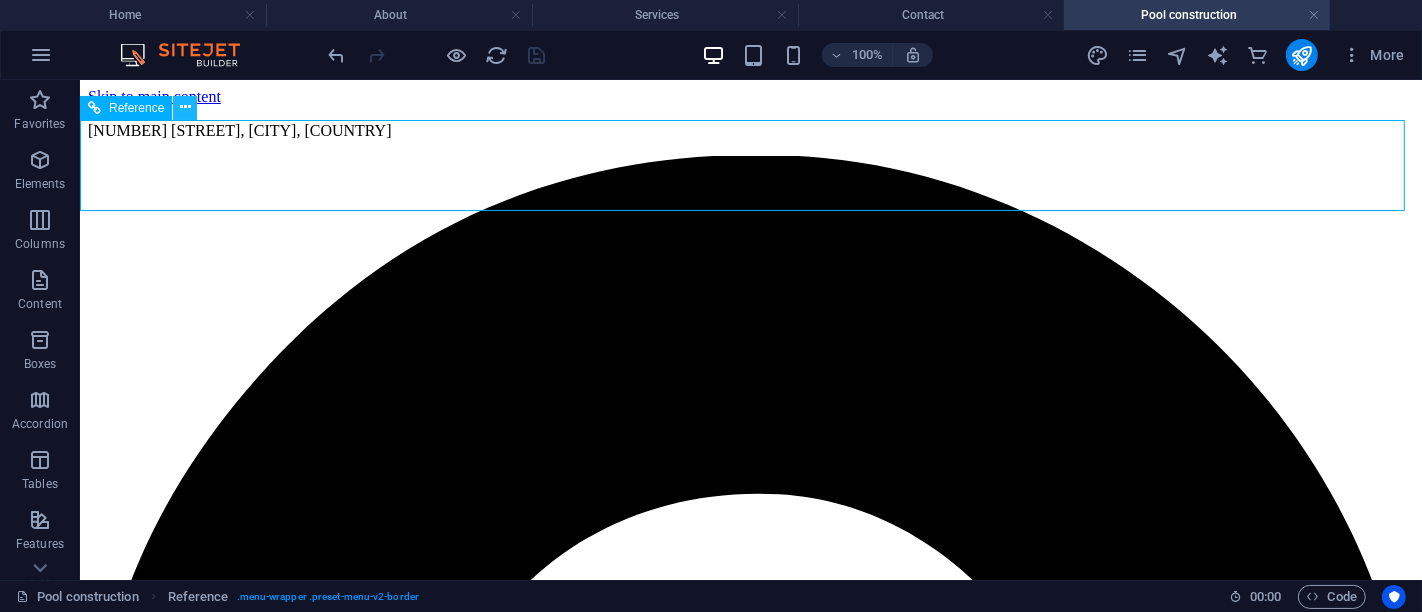 click at bounding box center (185, 107) 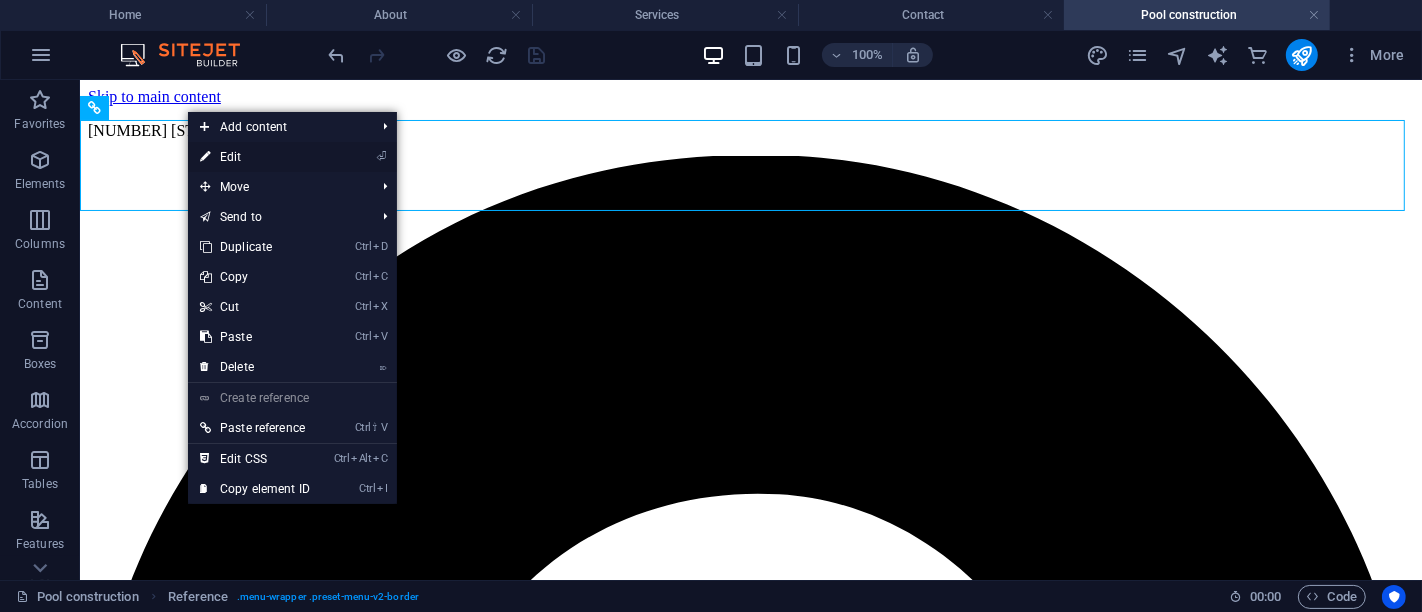 click on "⏎  Edit" at bounding box center [255, 157] 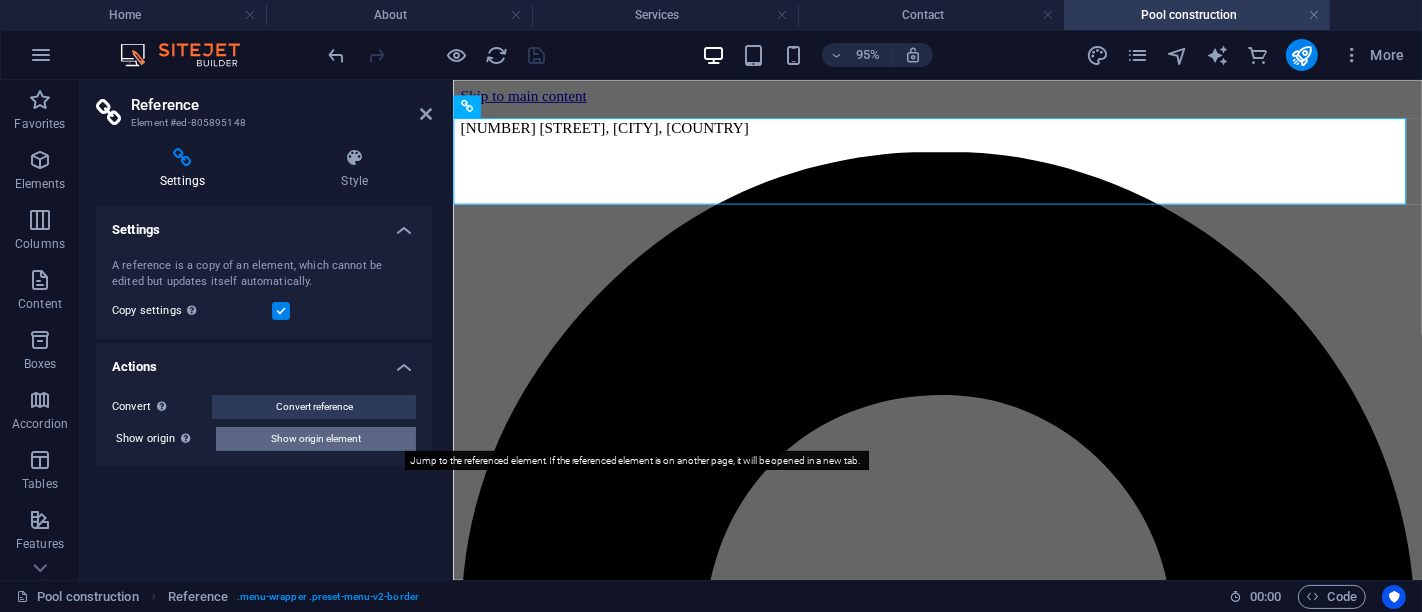 click on "Show origin element" at bounding box center (316, 439) 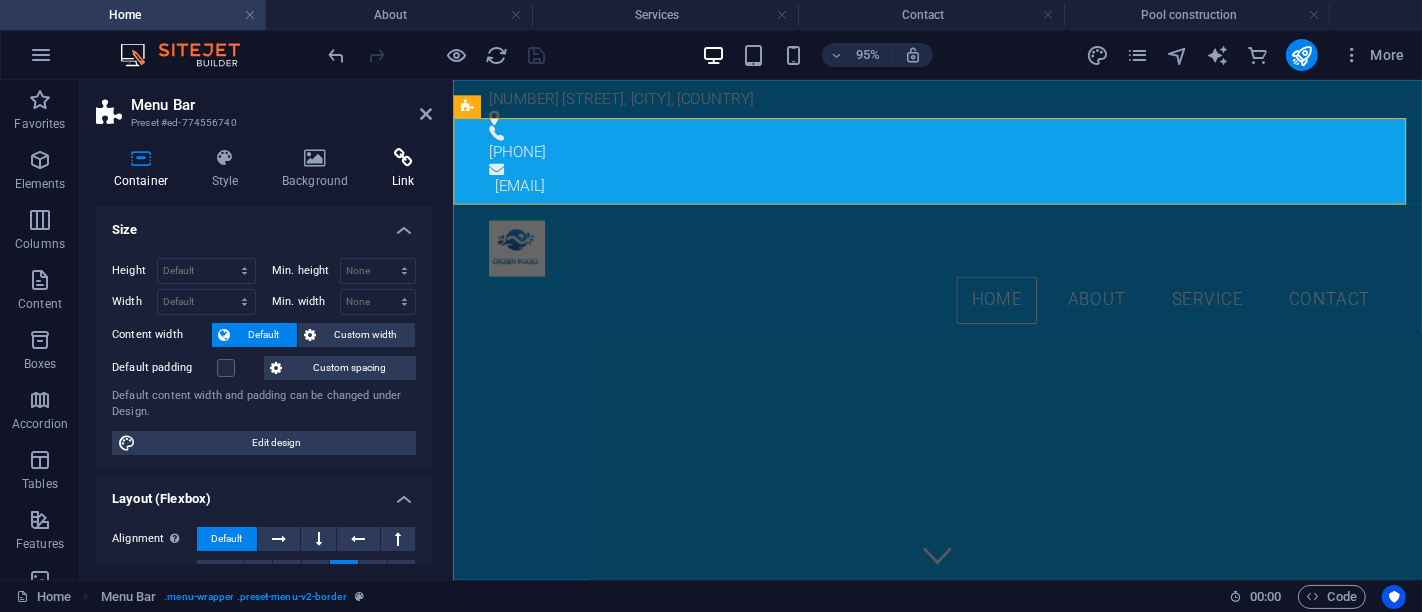 click at bounding box center [403, 158] 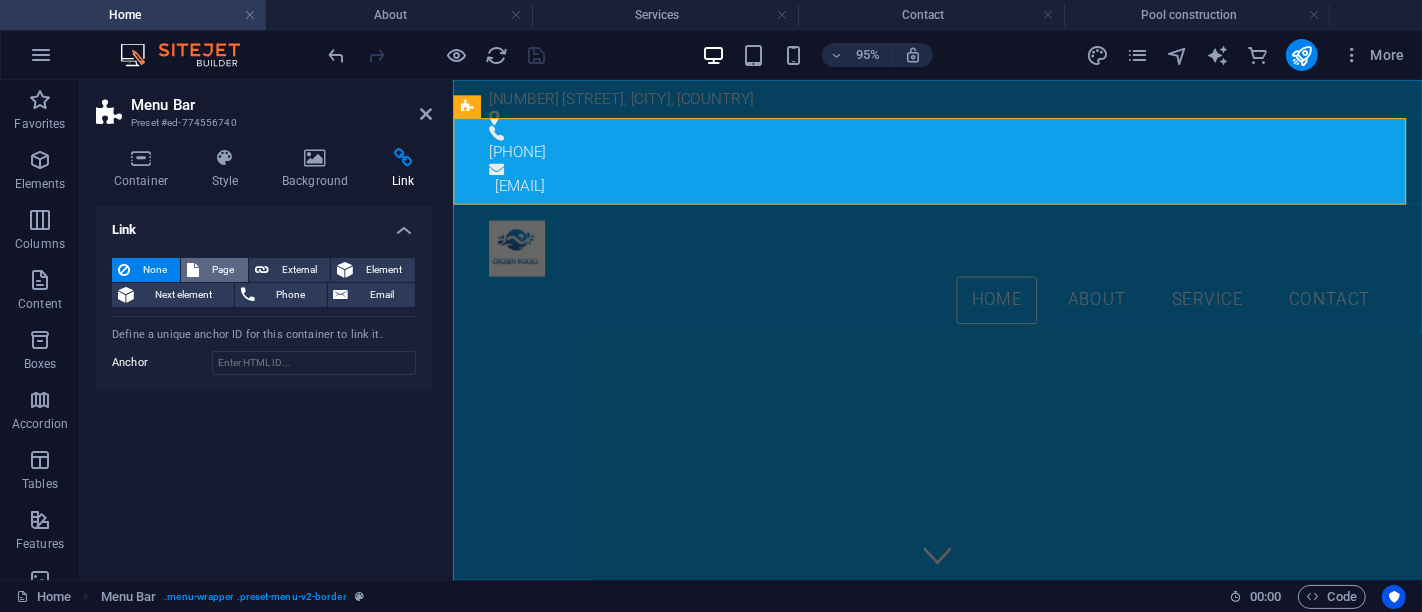 click on "Page" at bounding box center [223, 270] 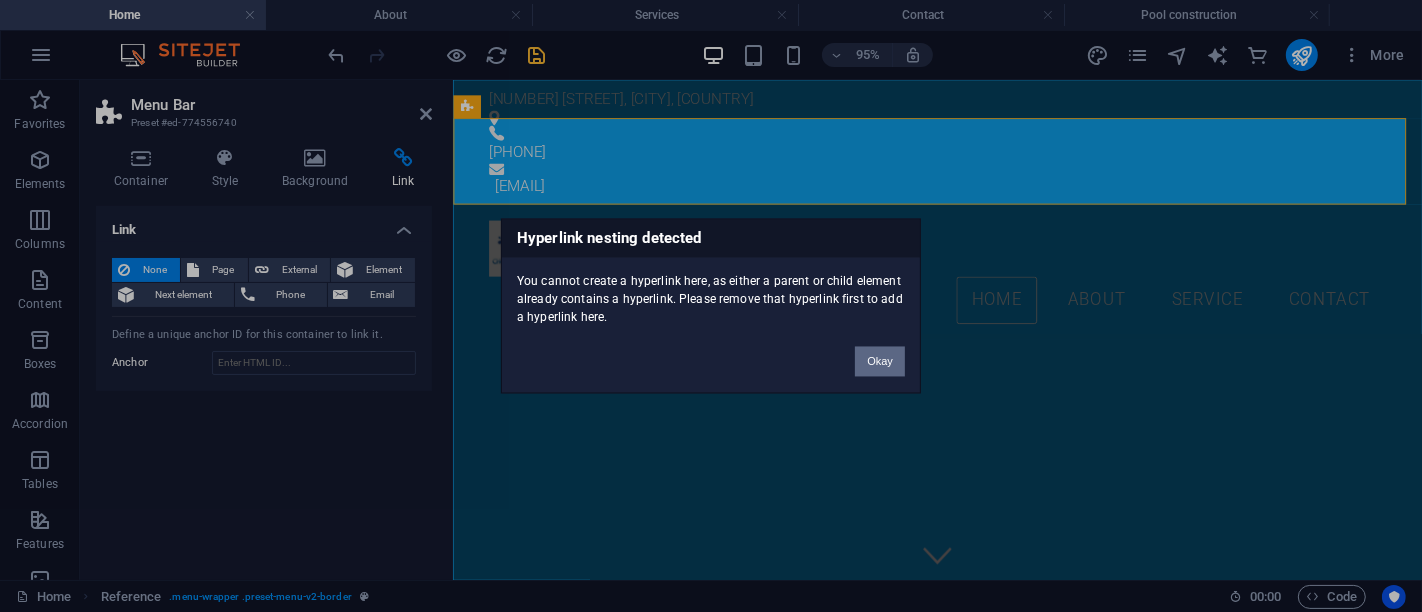 click on "Okay" at bounding box center [880, 362] 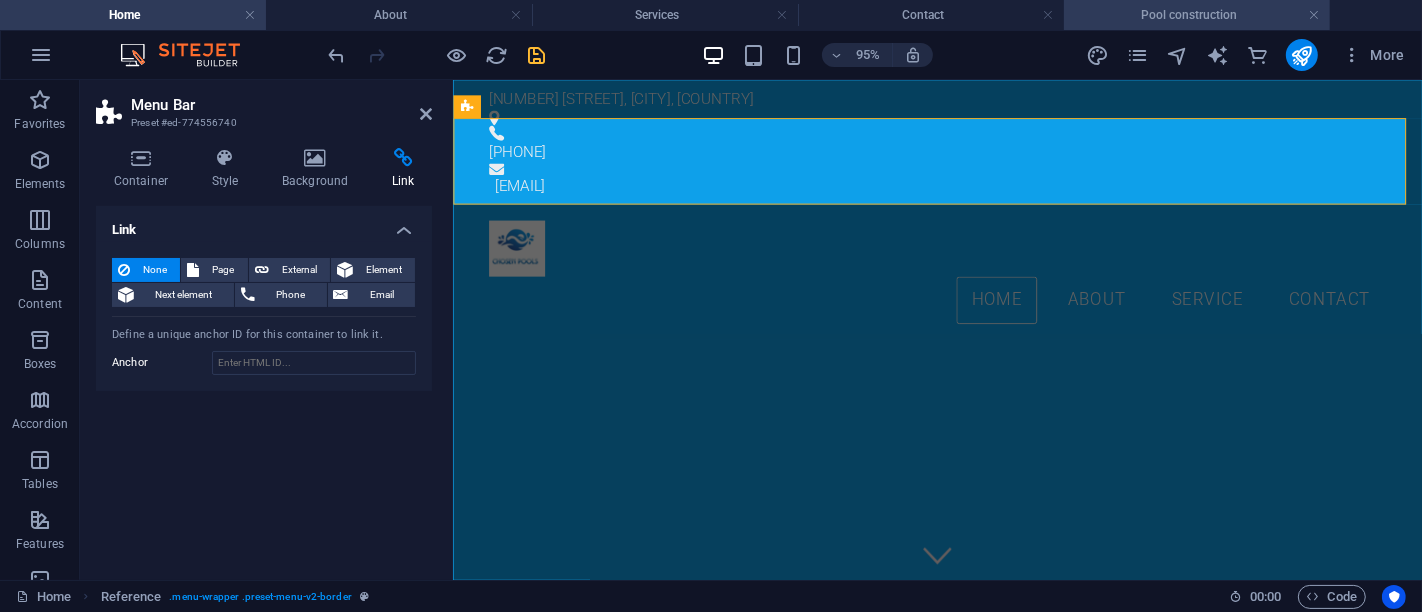 click on "Pool construction" at bounding box center (1197, 15) 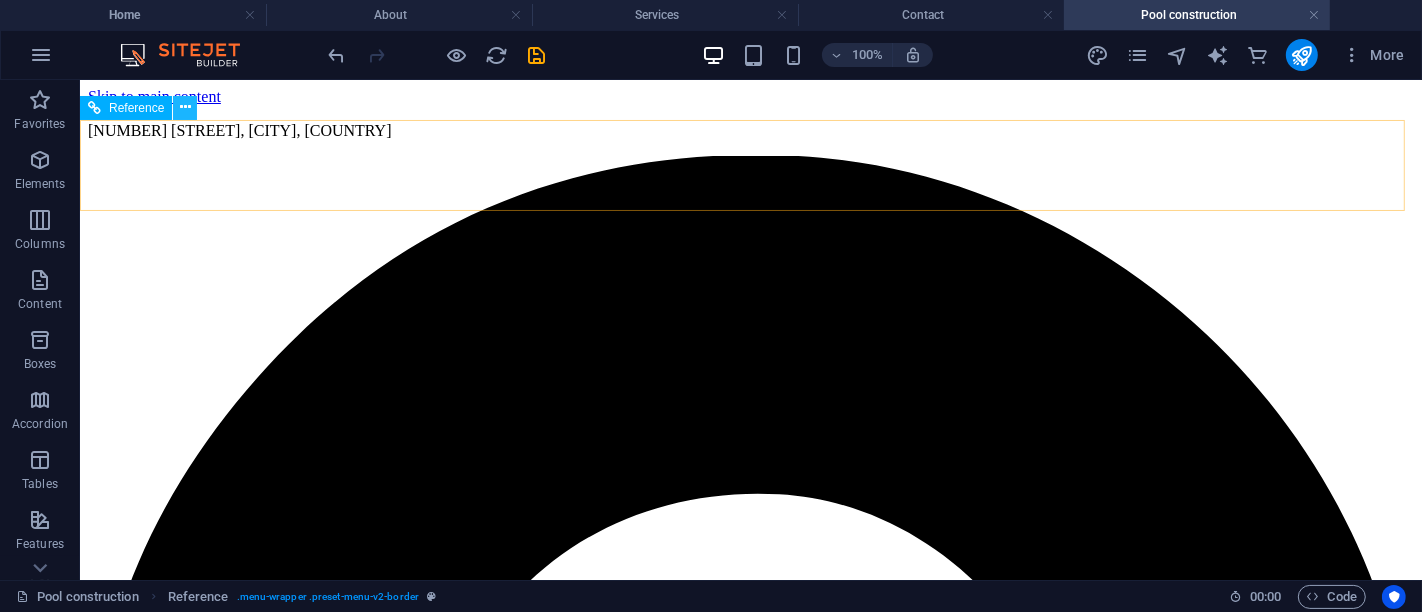 click at bounding box center (185, 107) 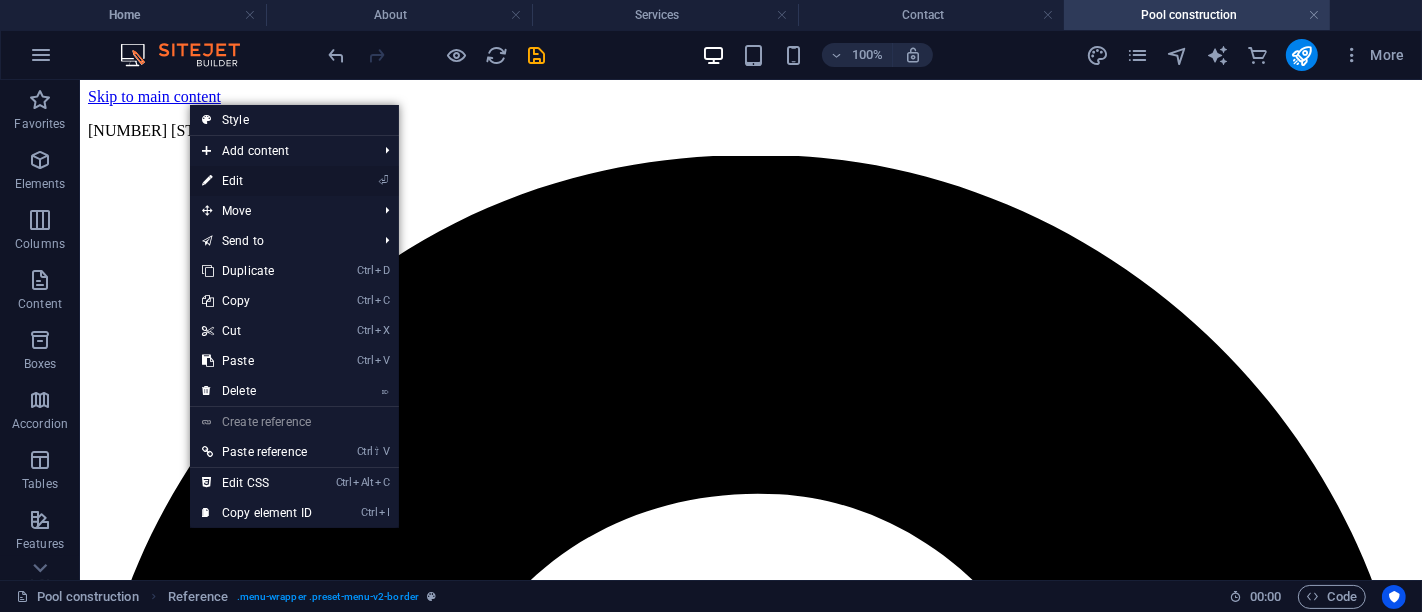 click on "⏎  Edit" at bounding box center (294, 181) 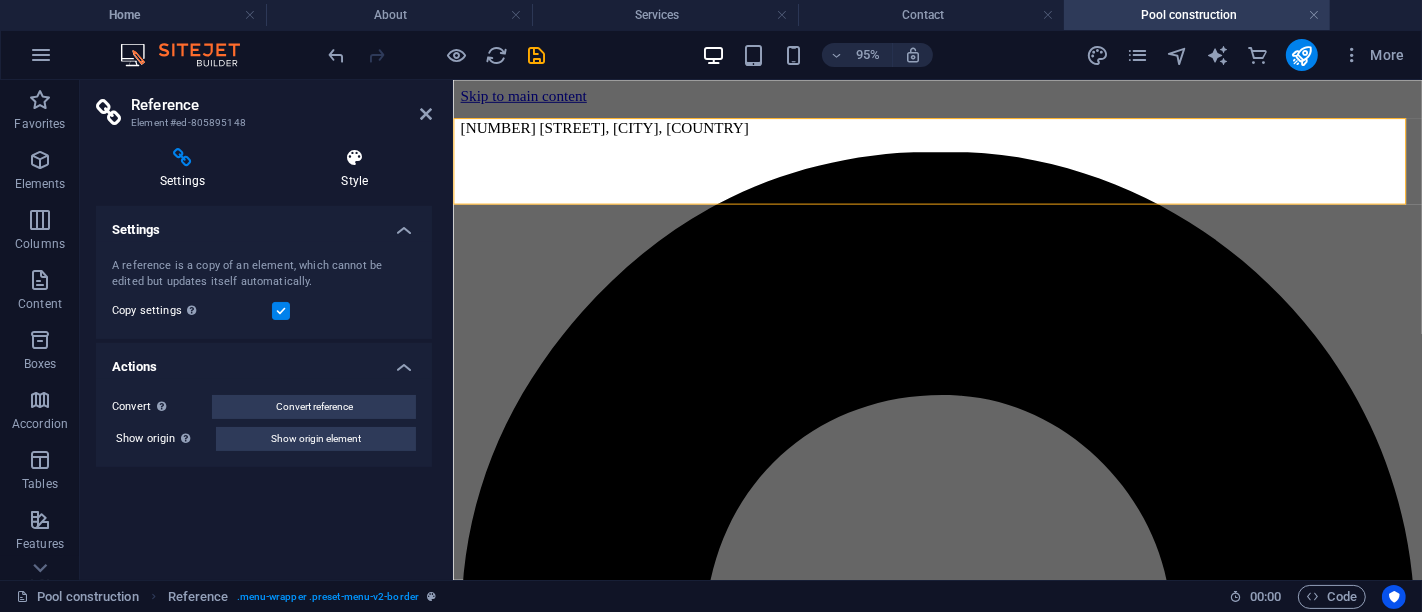 click on "Style" at bounding box center [354, 169] 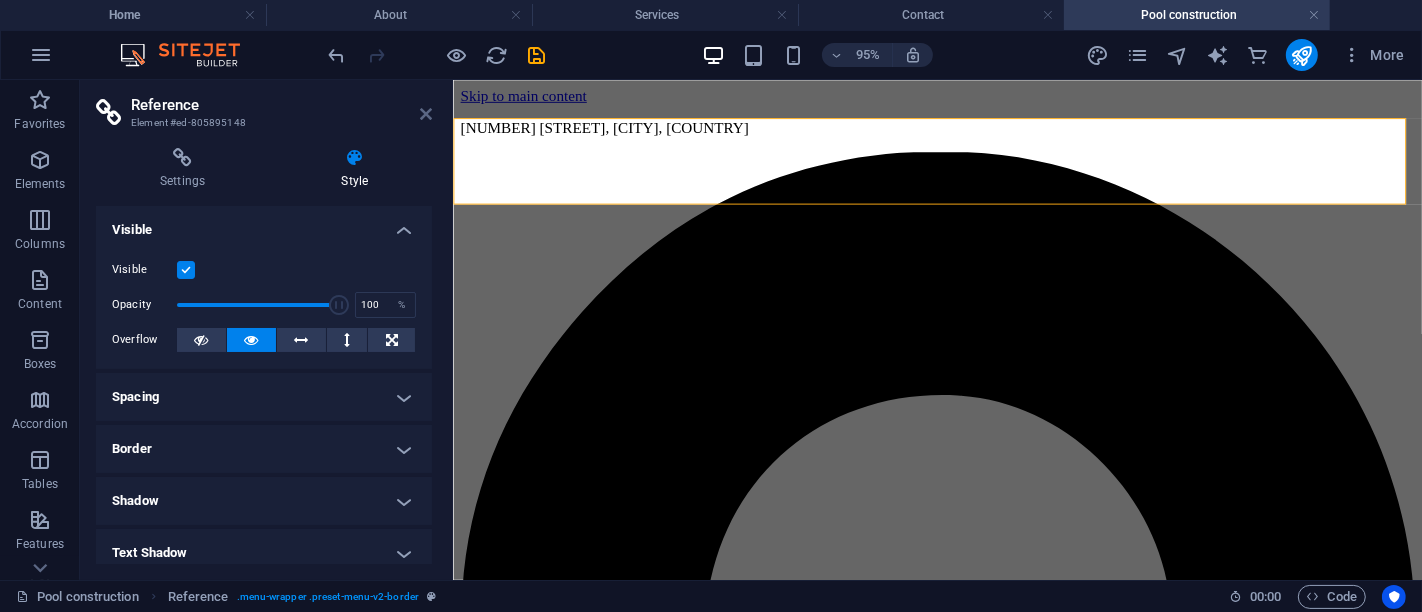 click at bounding box center (426, 114) 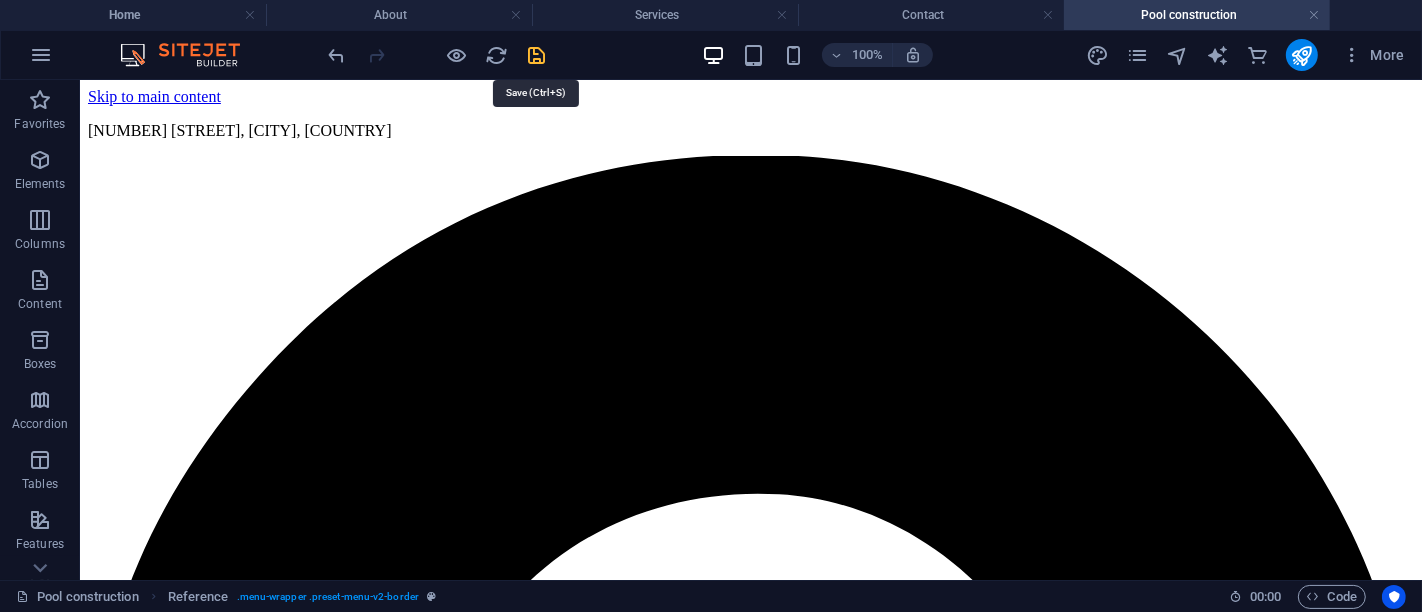 click at bounding box center [537, 55] 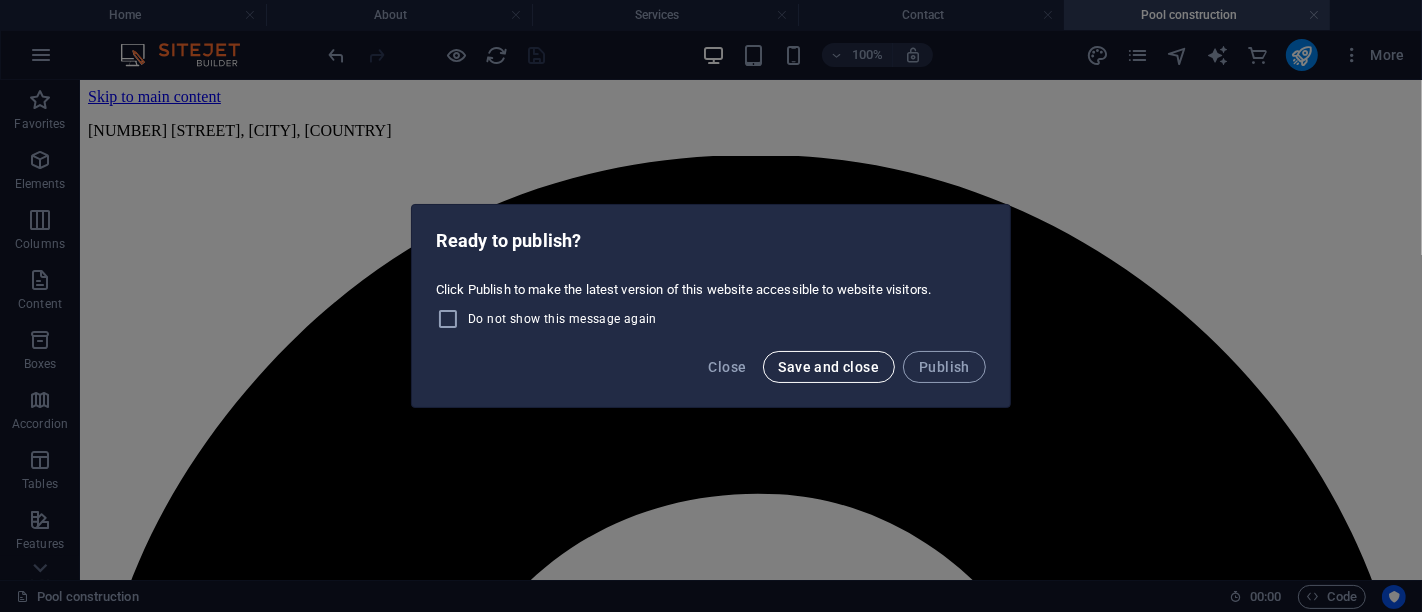 click on "Save and close" at bounding box center [829, 367] 